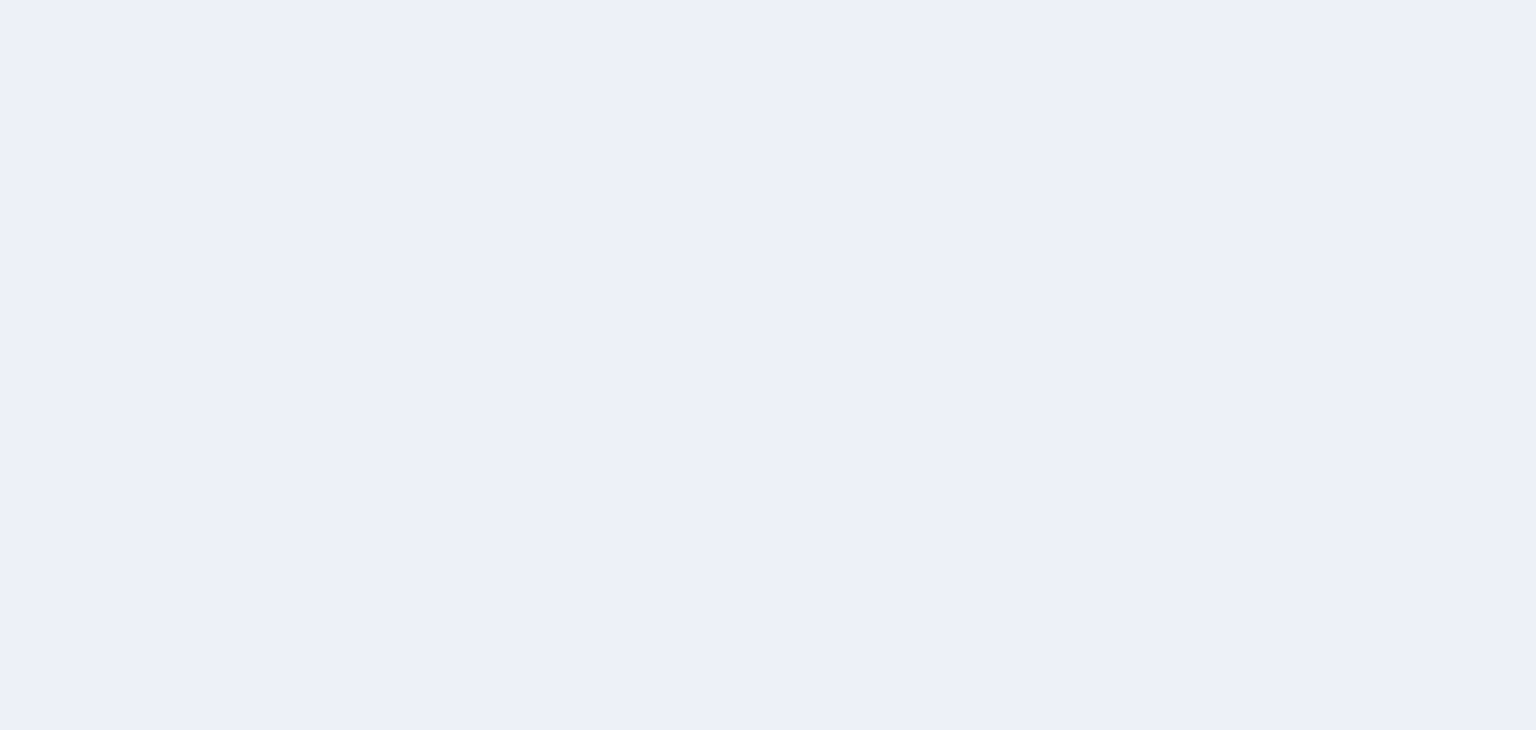 scroll, scrollTop: 0, scrollLeft: 0, axis: both 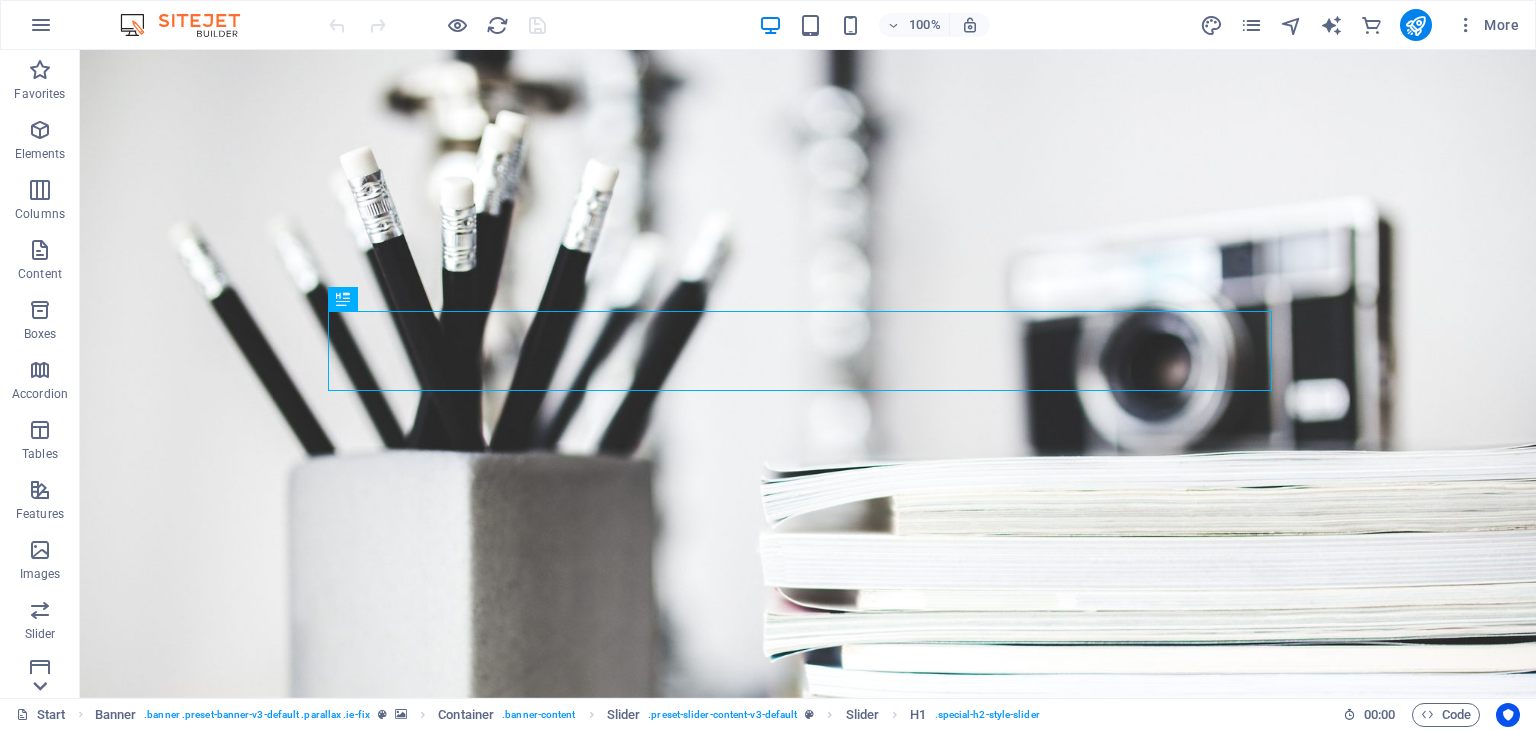 click 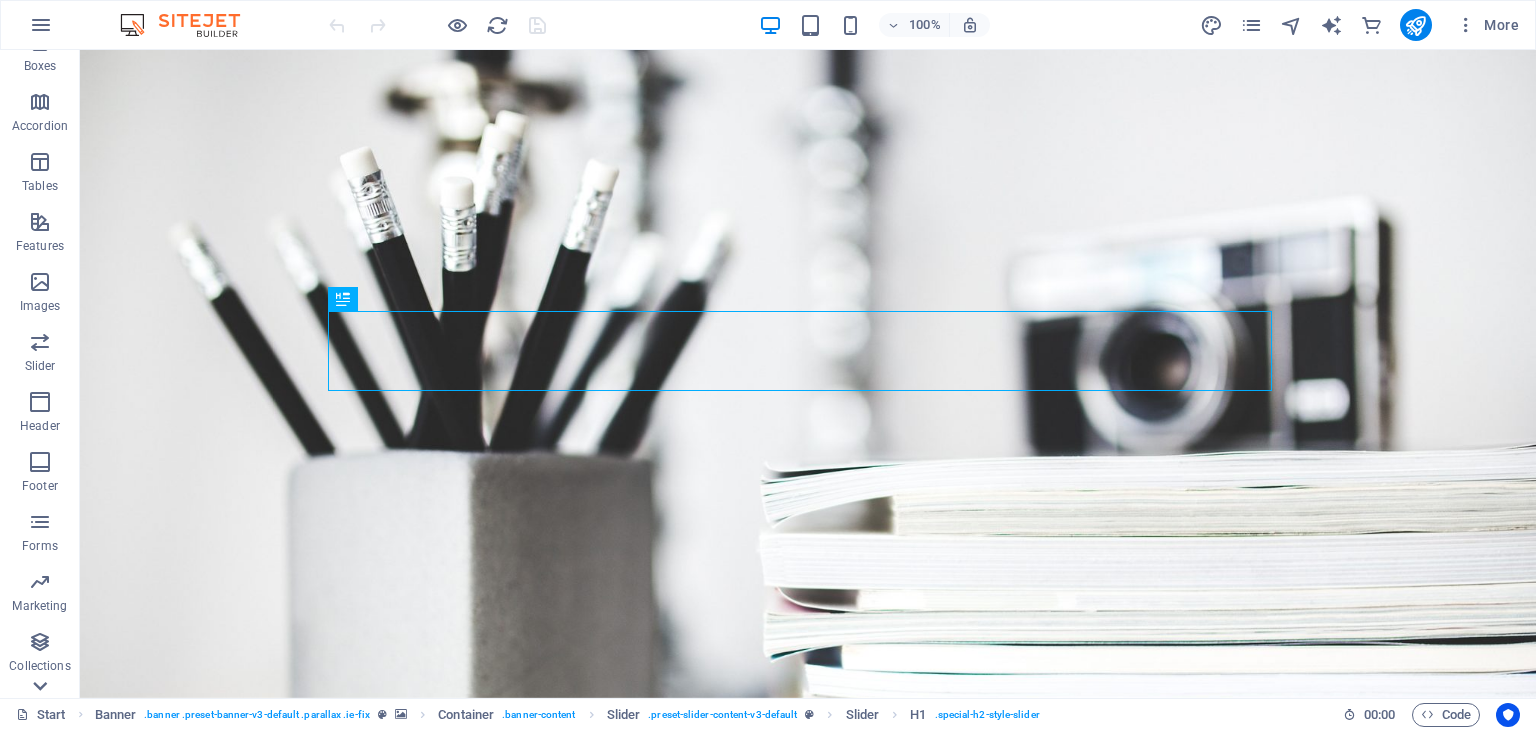 scroll, scrollTop: 312, scrollLeft: 0, axis: vertical 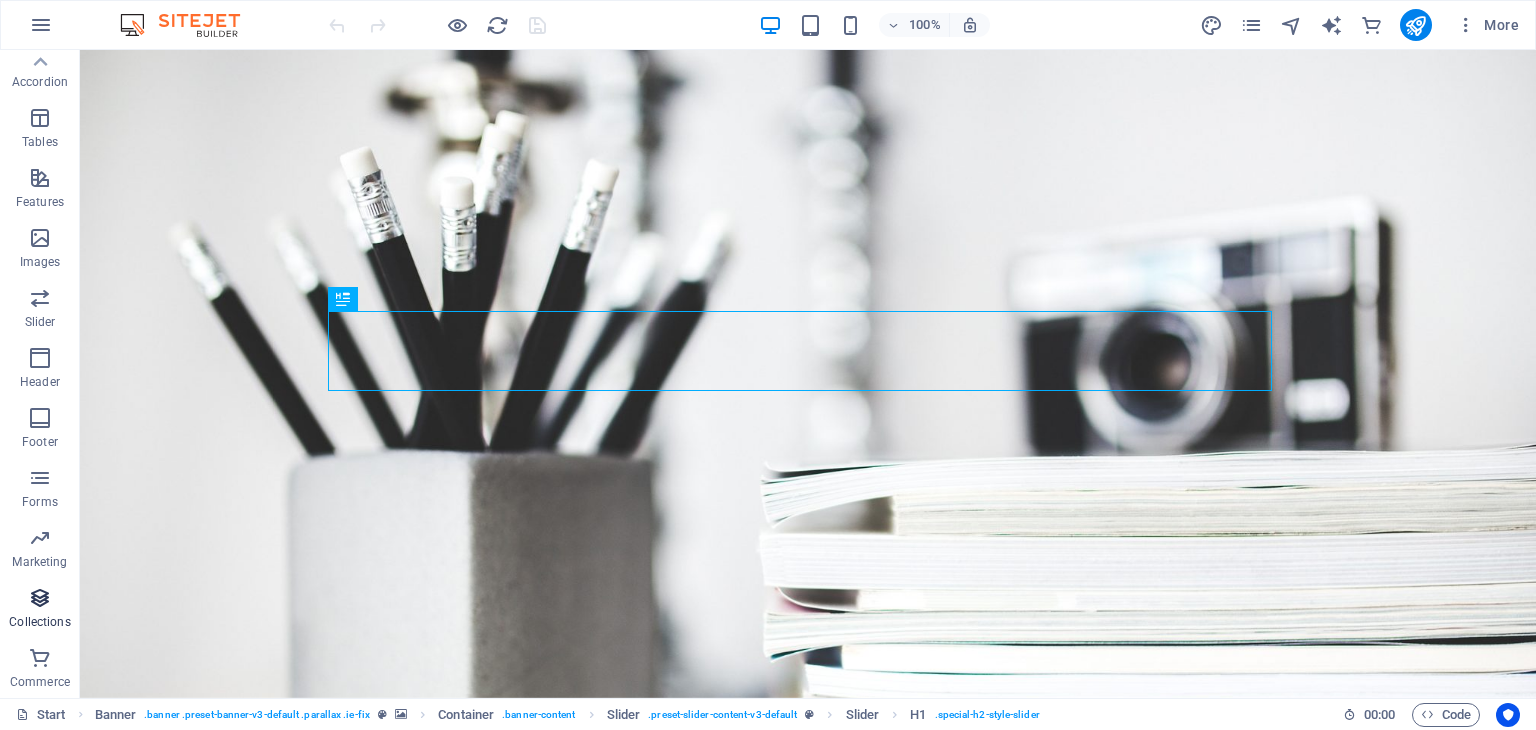 click at bounding box center (40, 598) 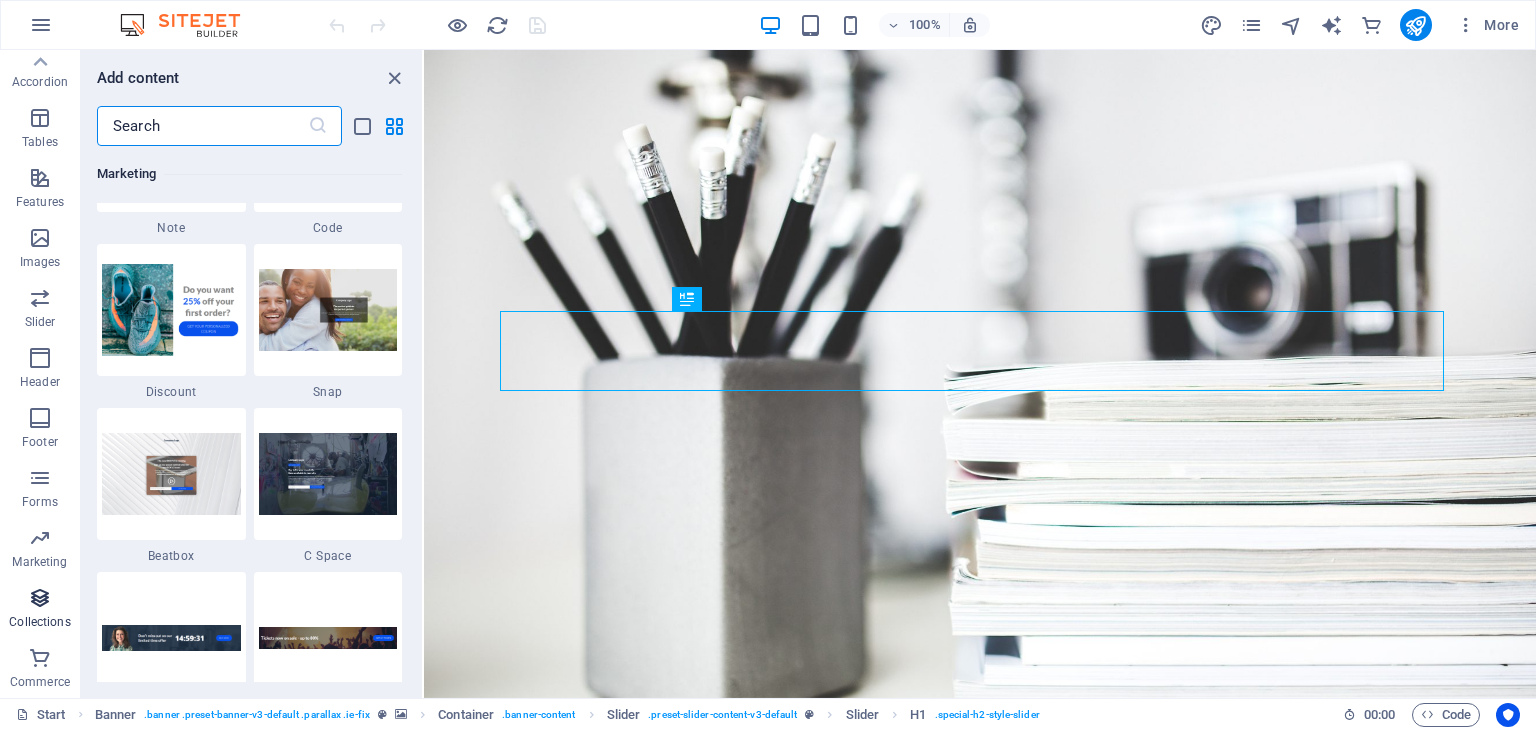 scroll, scrollTop: 18306, scrollLeft: 0, axis: vertical 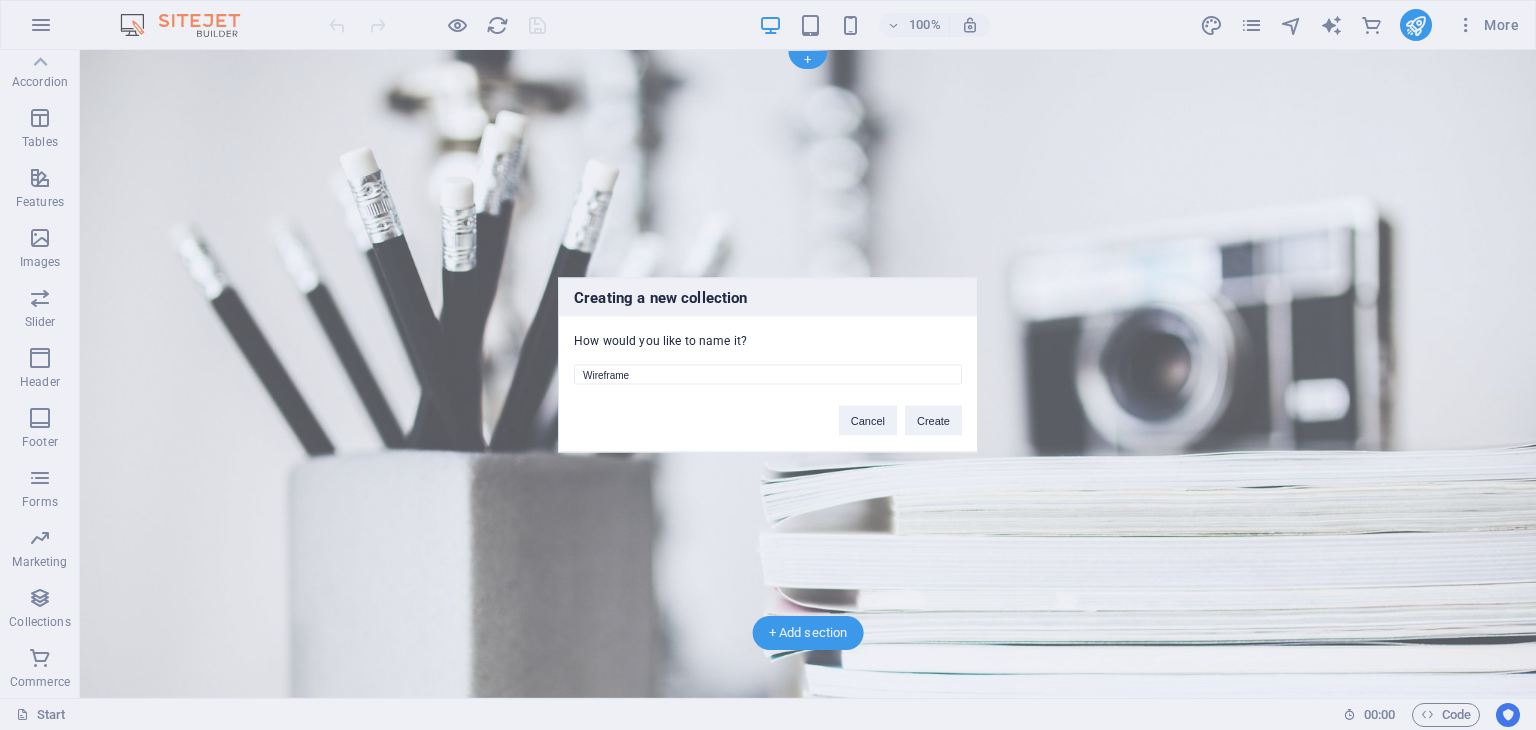 drag, startPoint x: 908, startPoint y: 473, endPoint x: 880, endPoint y: 509, distance: 45.607018 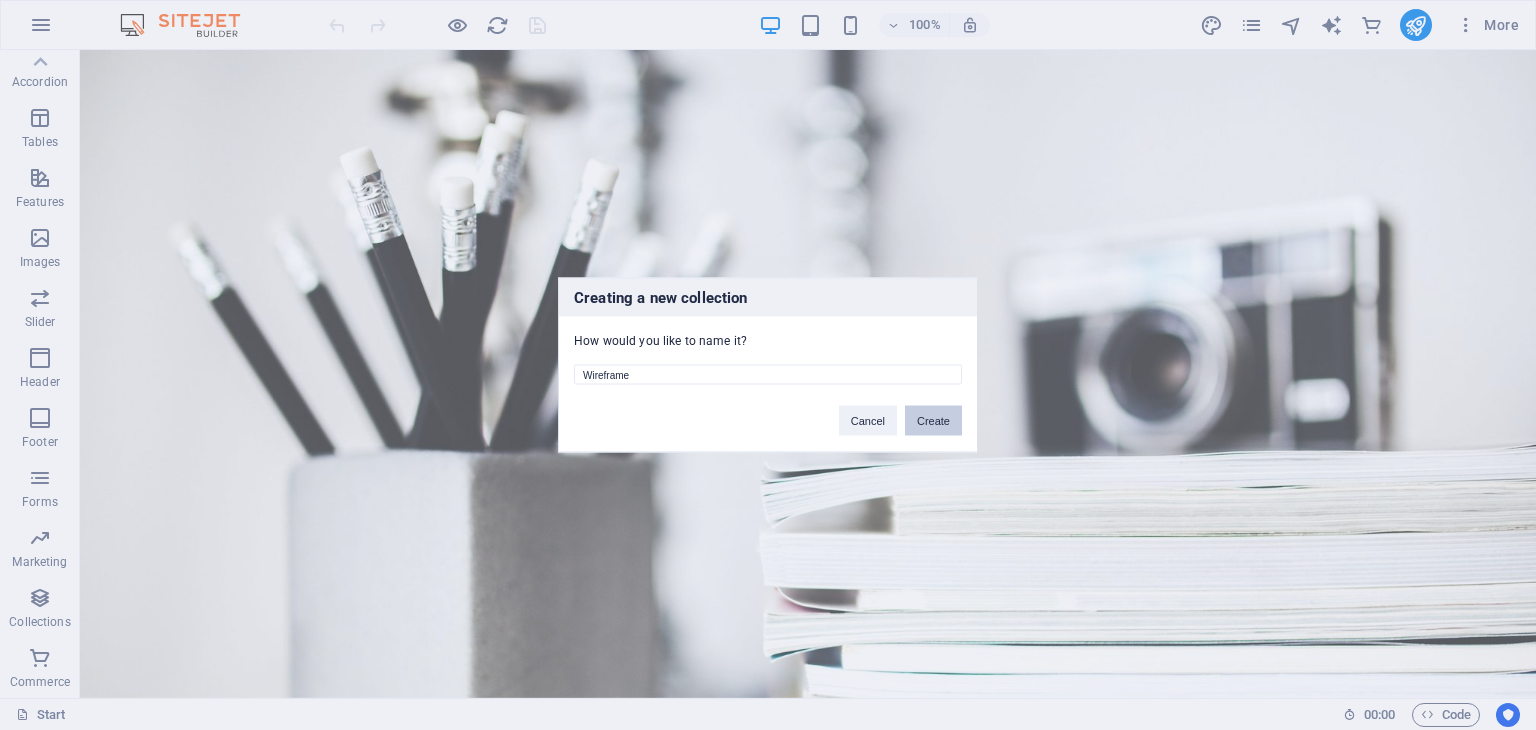 click on "Create" at bounding box center (933, 421) 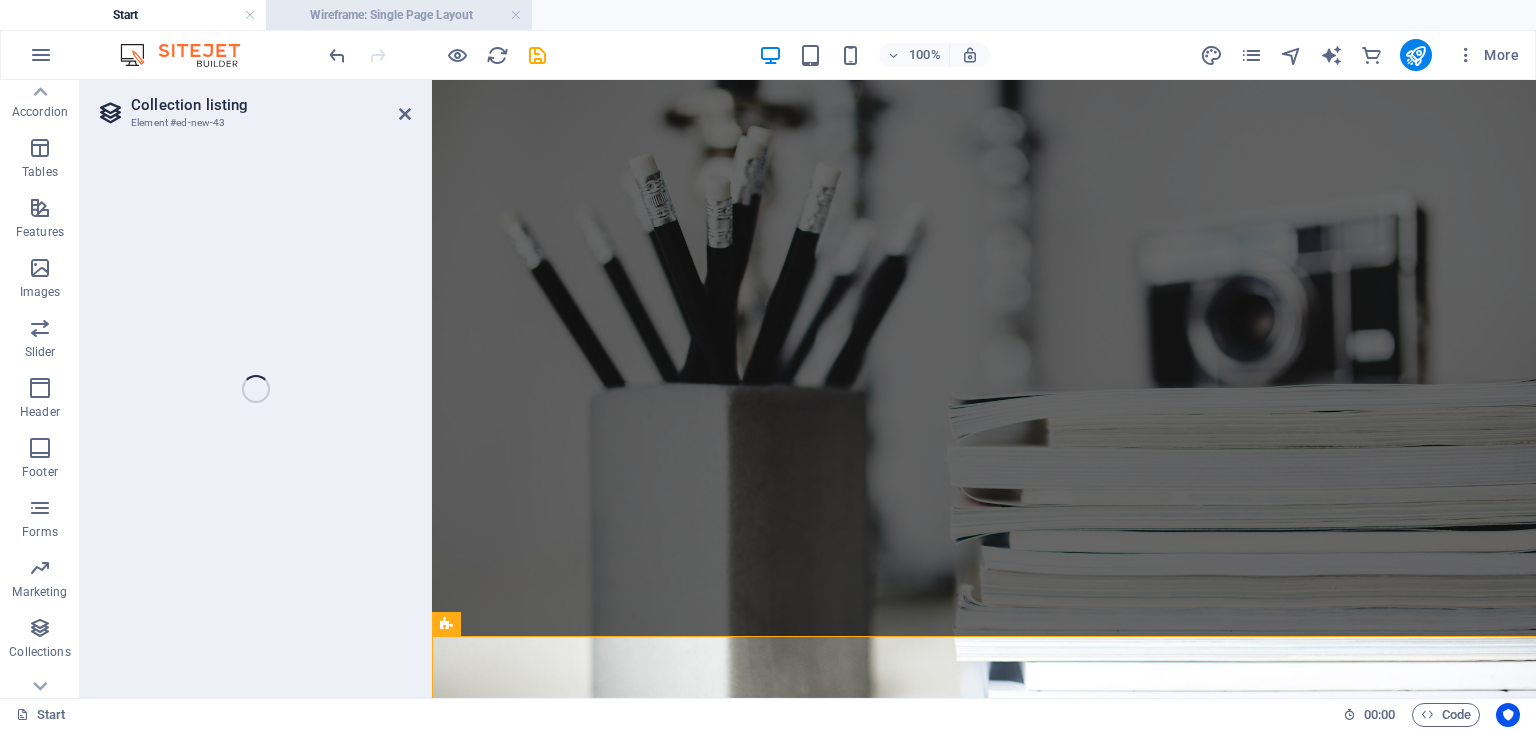 select on "688f124cb450ec952809a8b2" 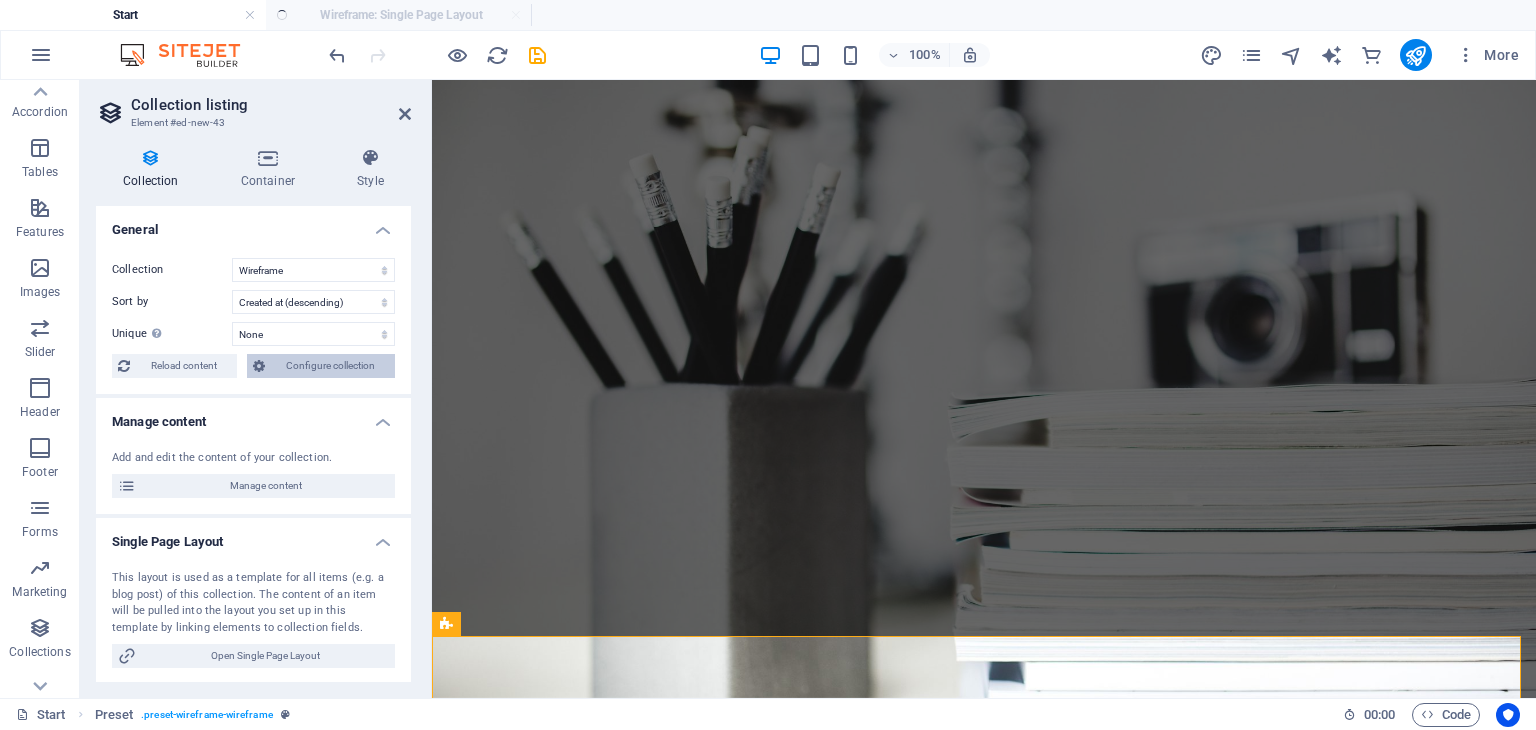 select on "createdAt_DESC" 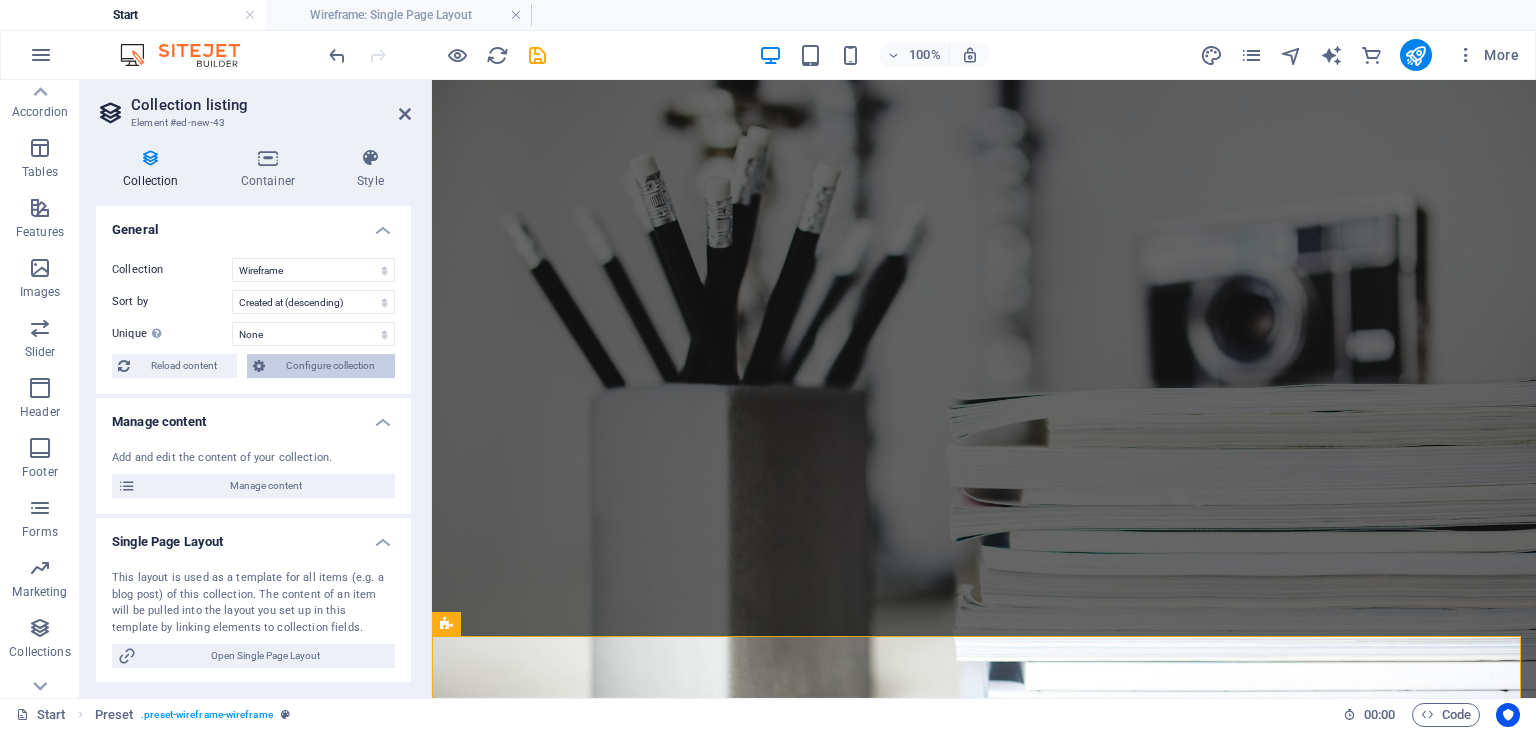 click on "Configure collection" at bounding box center [330, 366] 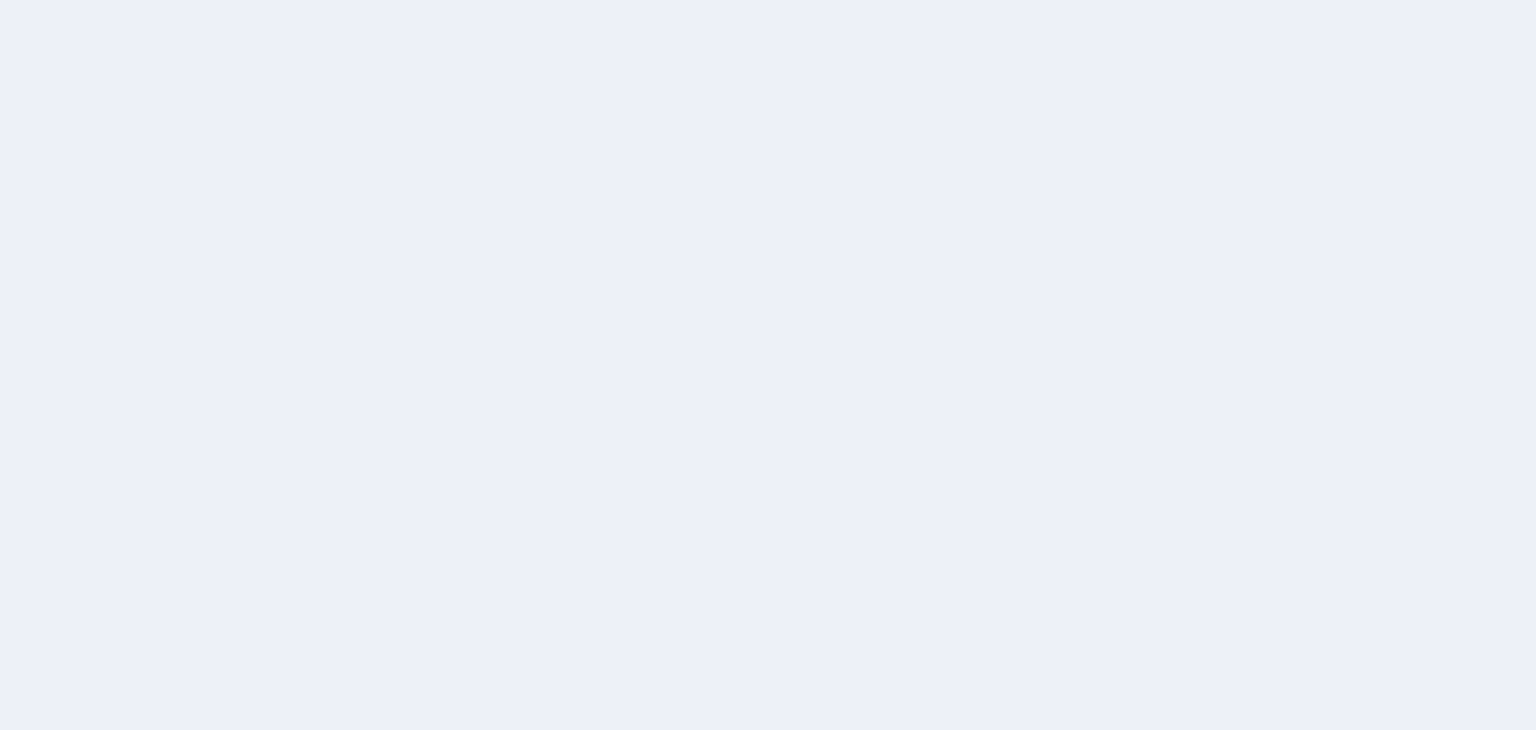 scroll, scrollTop: 0, scrollLeft: 0, axis: both 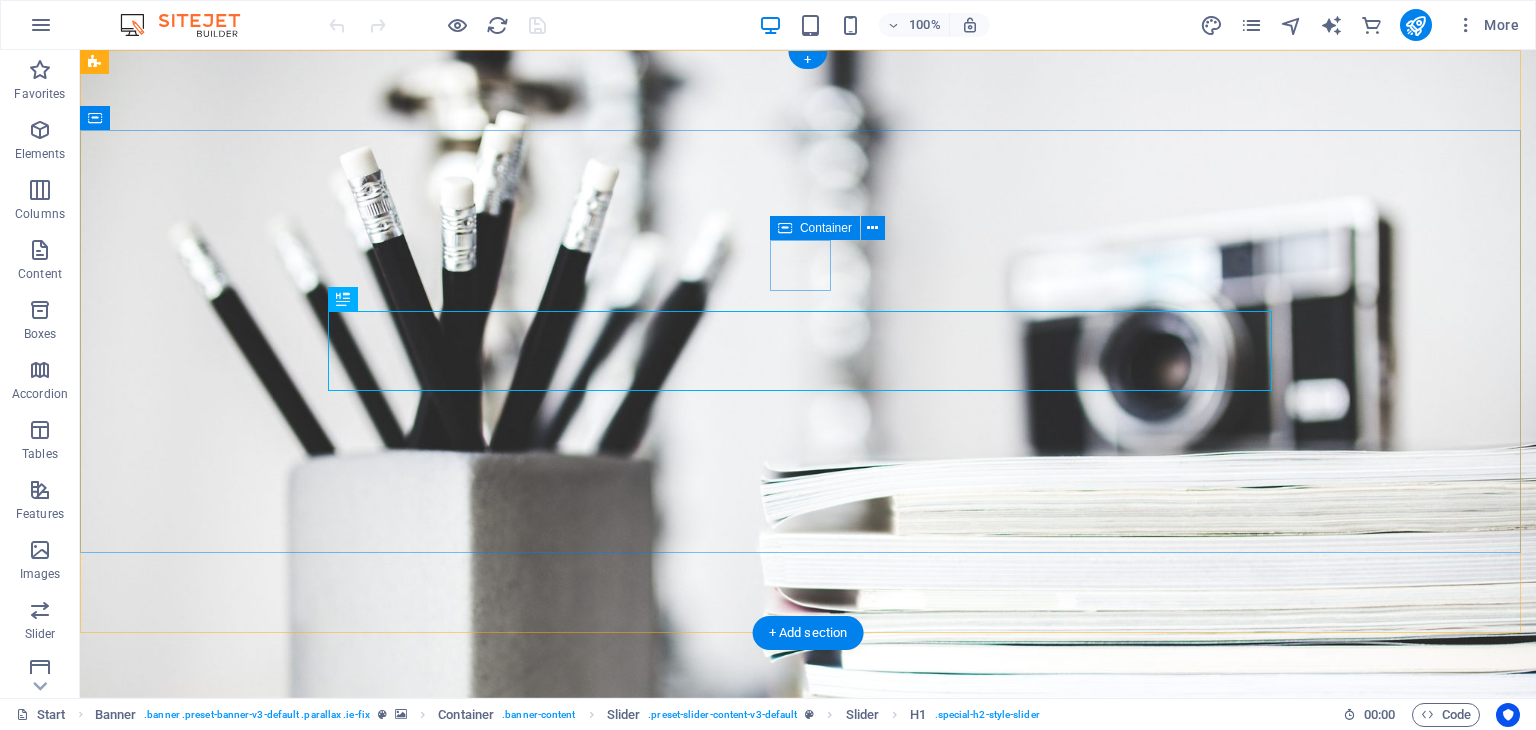 click on "I'm" at bounding box center [808, 883] 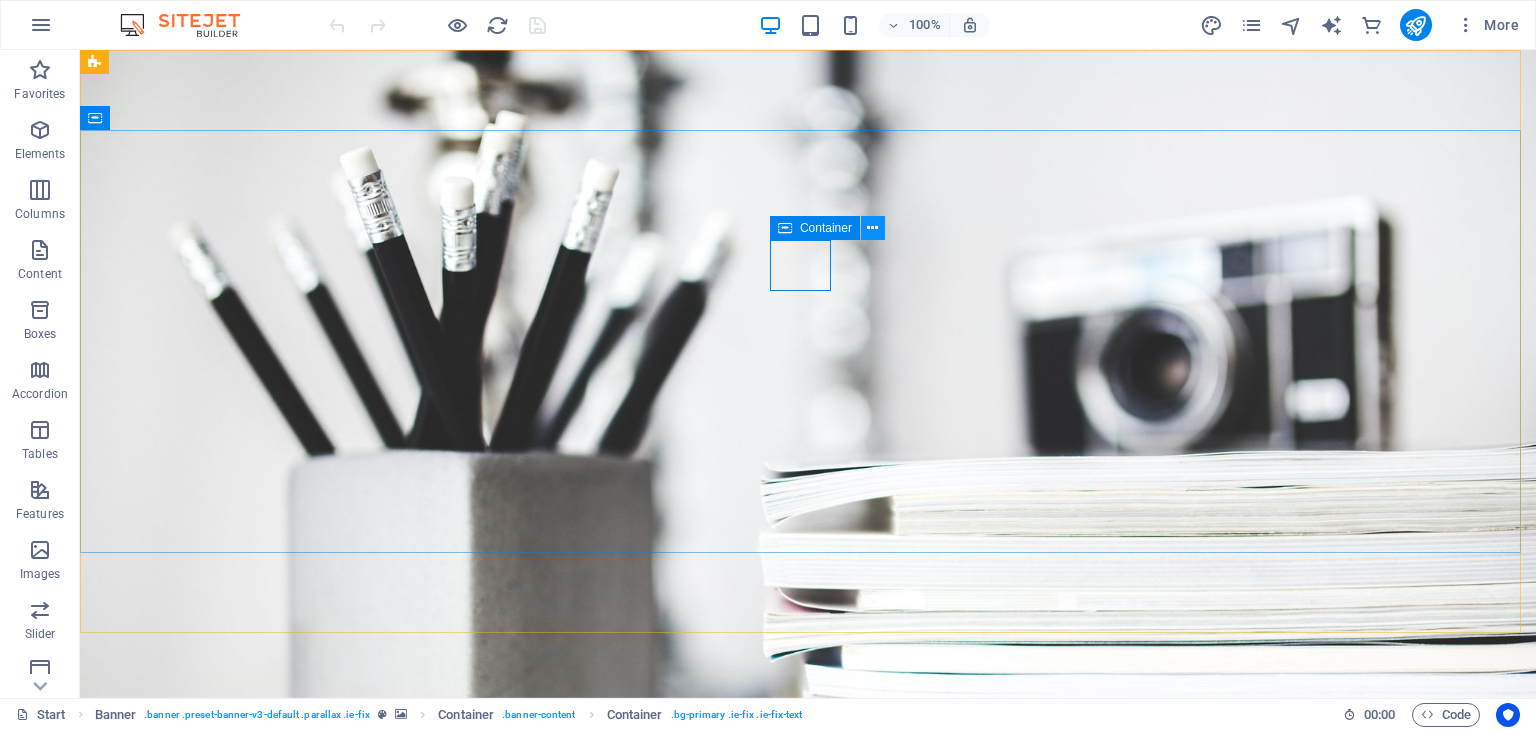 click at bounding box center [872, 228] 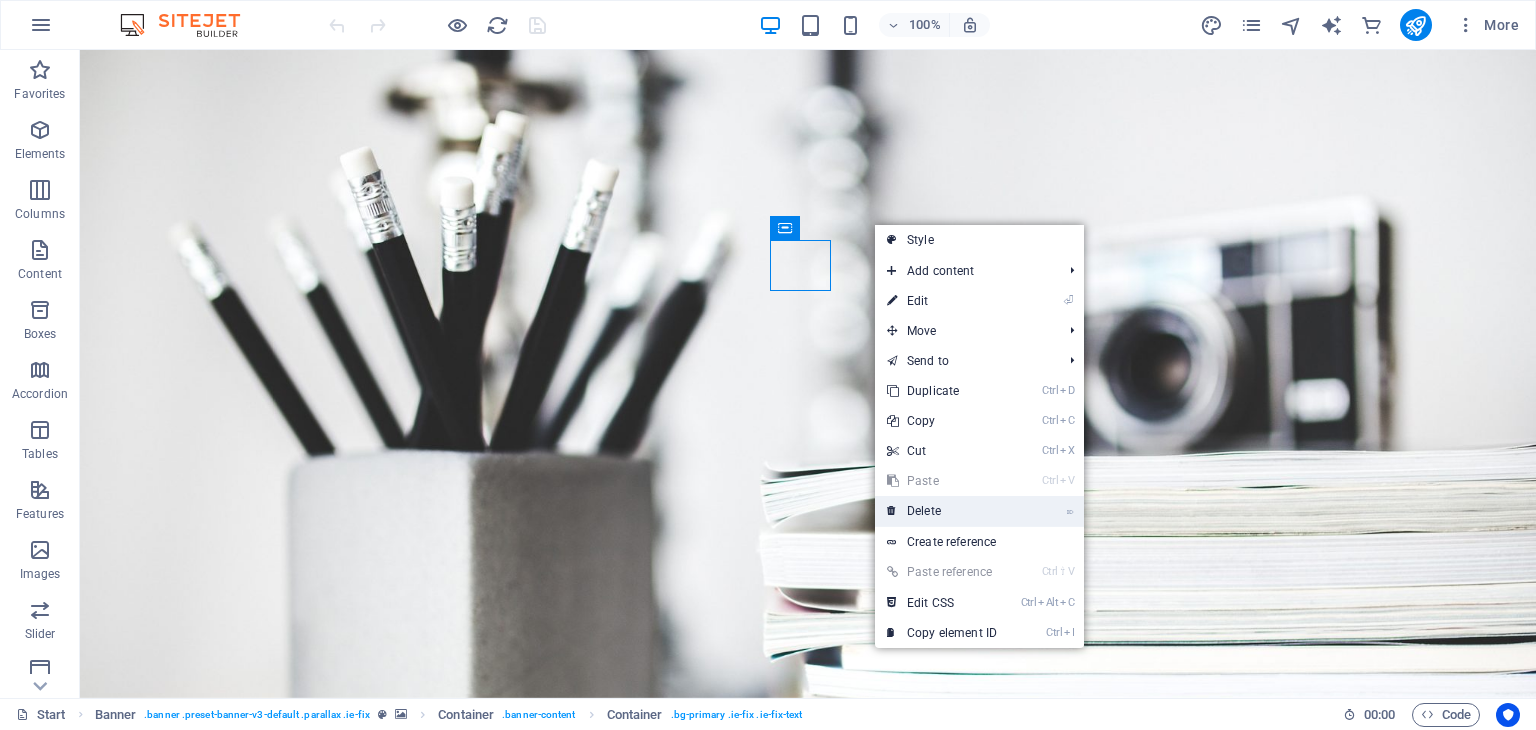 click on "⌦  Delete" at bounding box center [942, 511] 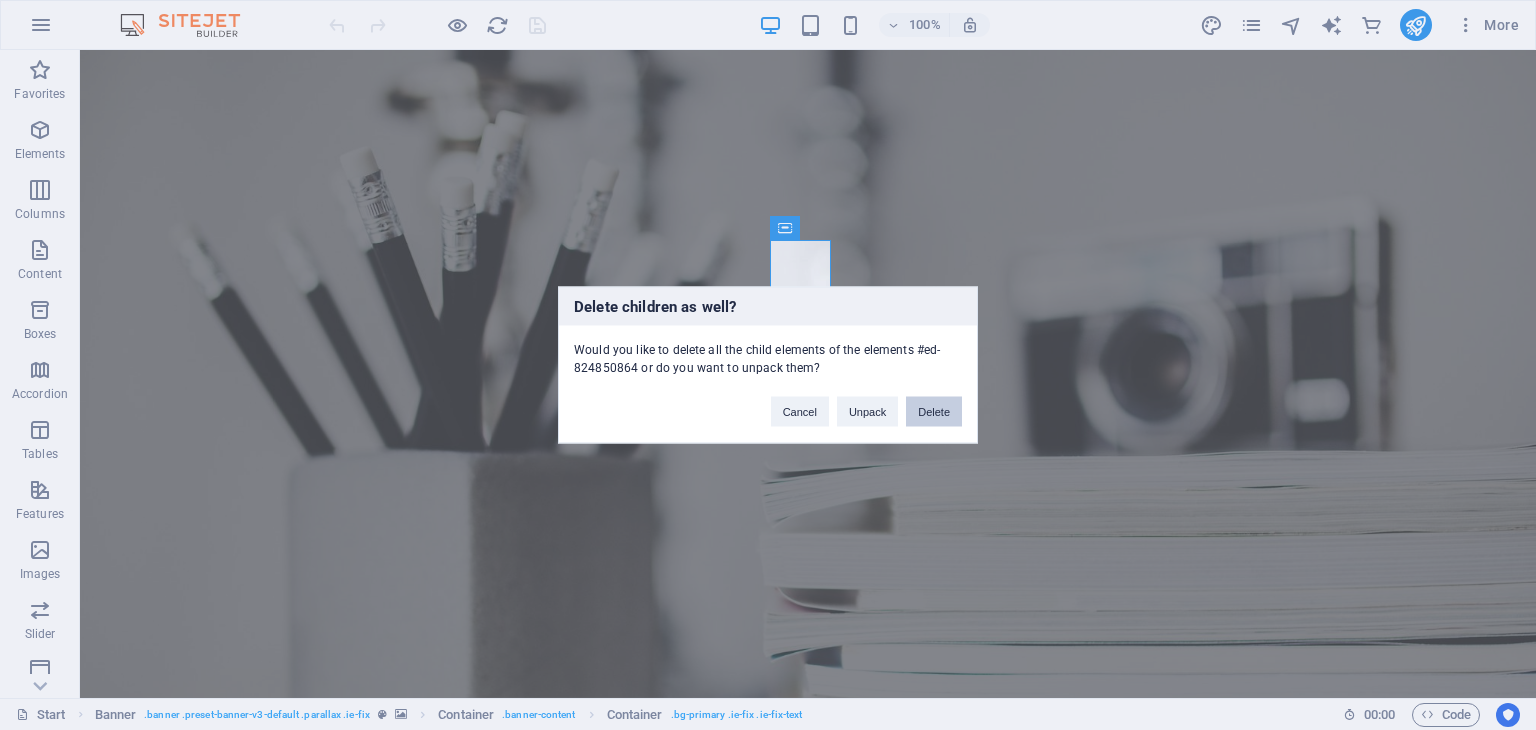 click on "Delete" at bounding box center [934, 412] 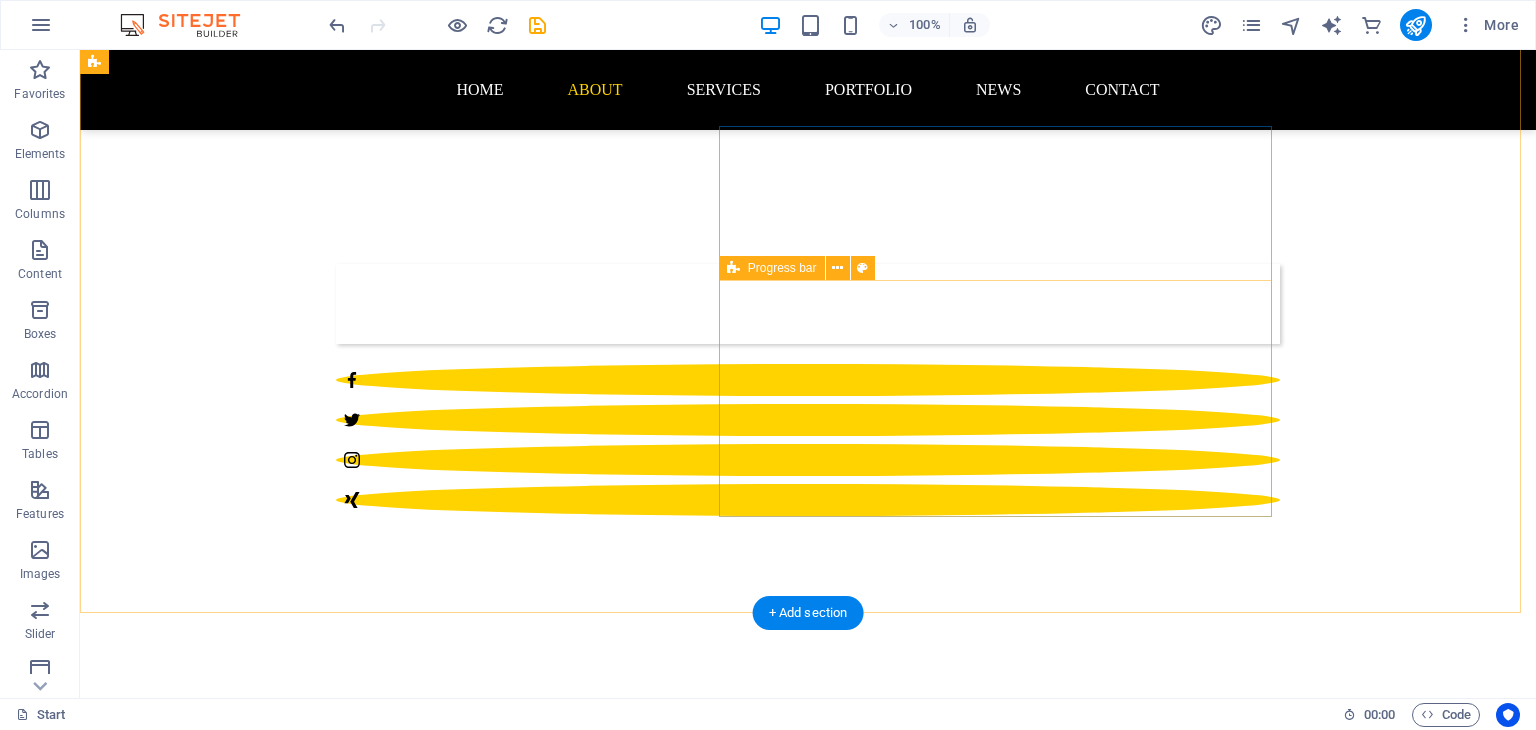 scroll, scrollTop: 600, scrollLeft: 0, axis: vertical 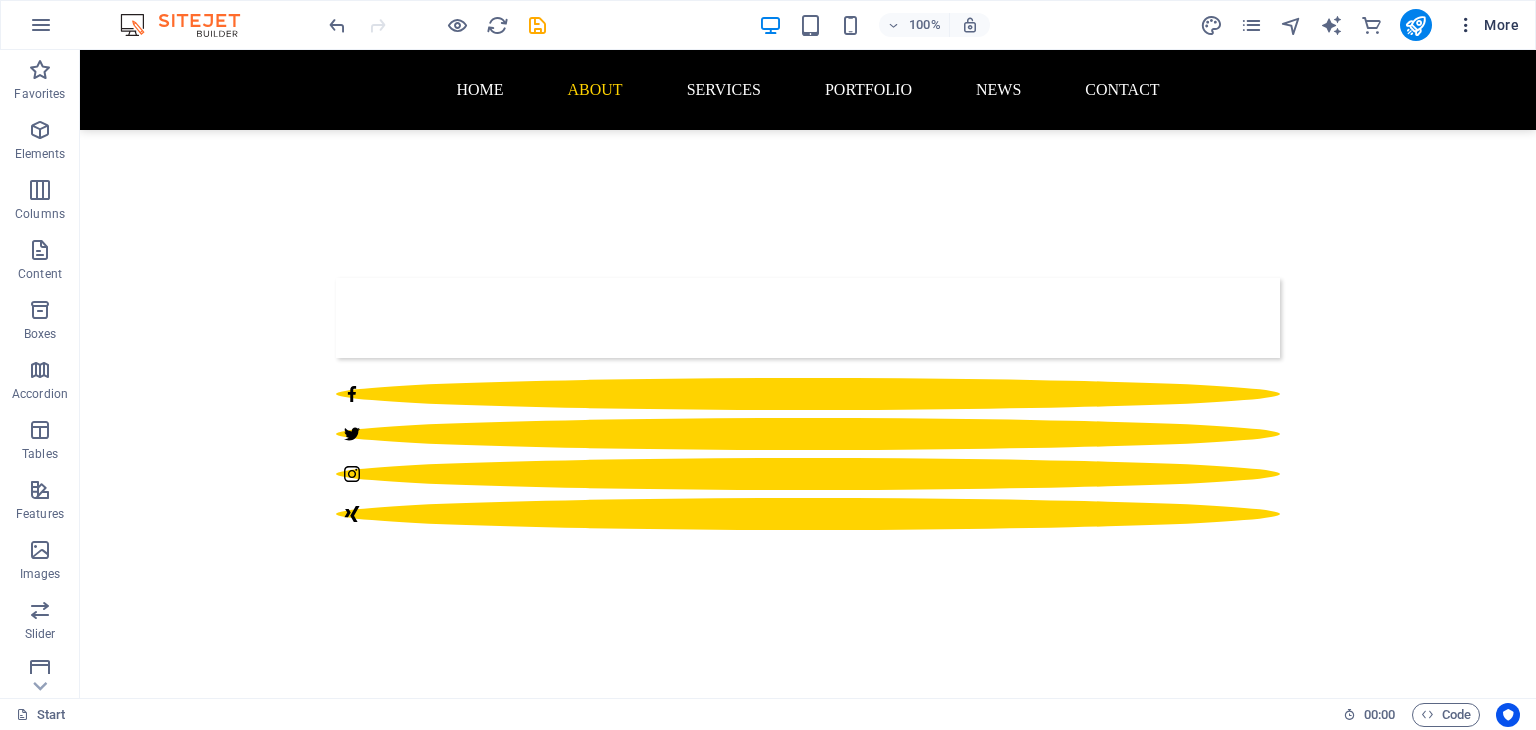 click at bounding box center (1466, 25) 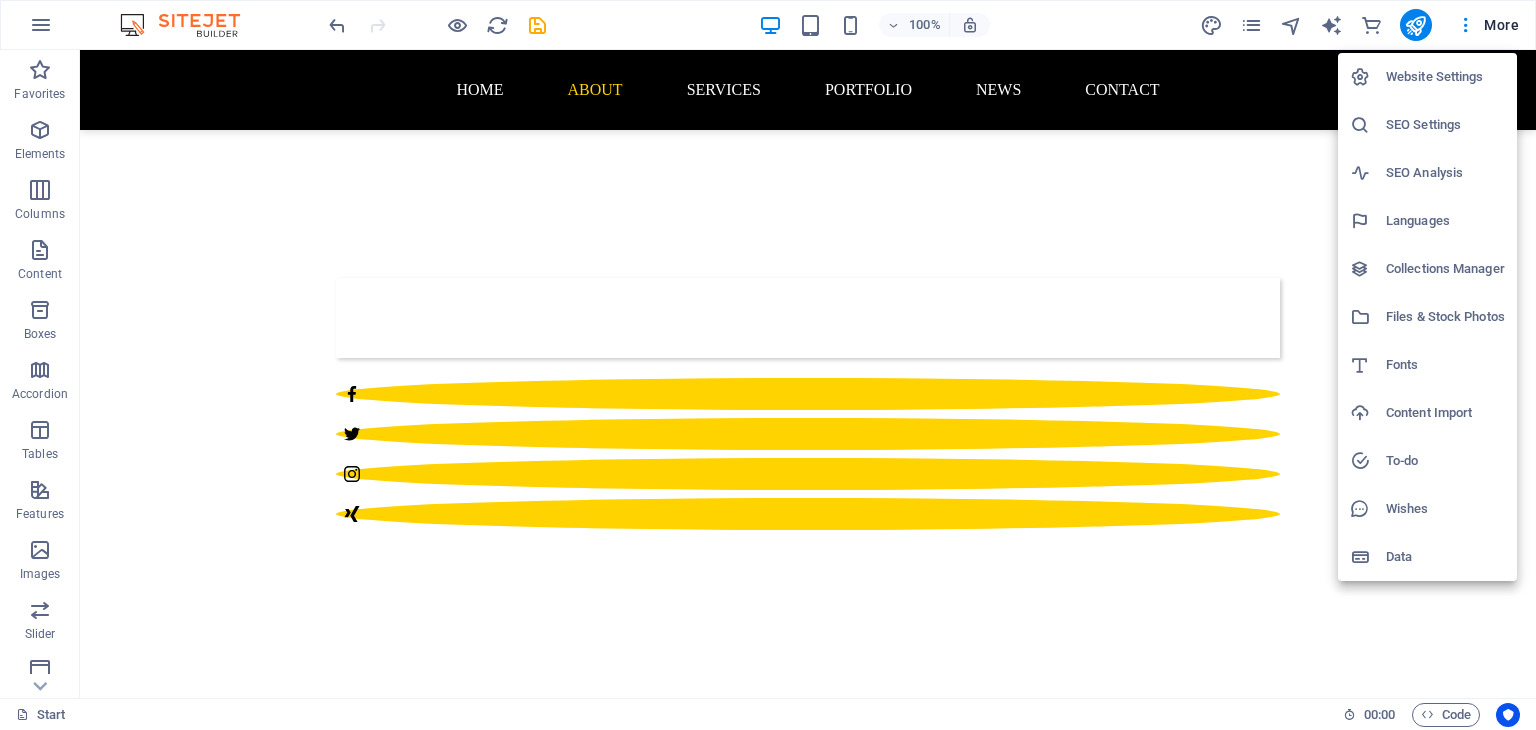 click on "Website Settings" at bounding box center [1445, 77] 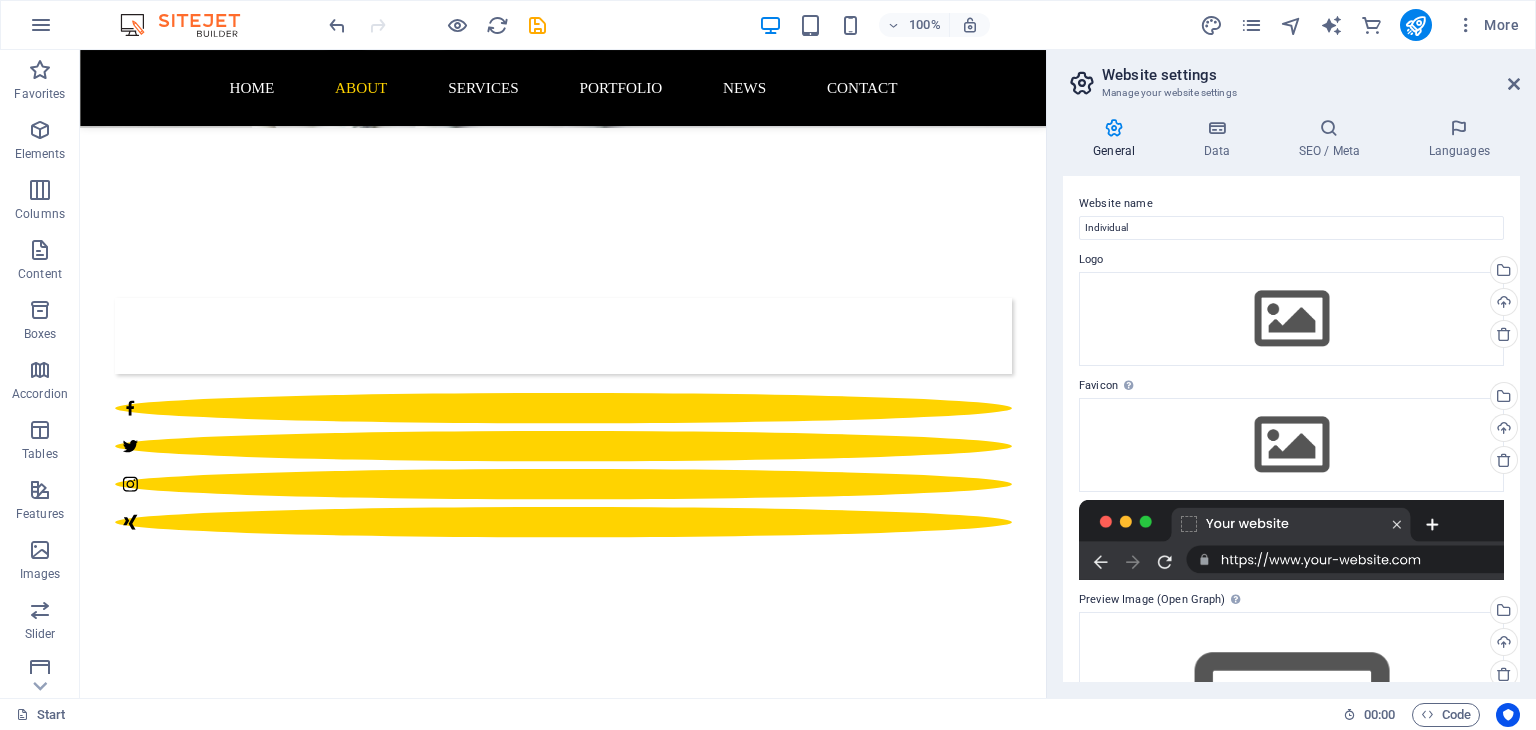 scroll, scrollTop: 630, scrollLeft: 0, axis: vertical 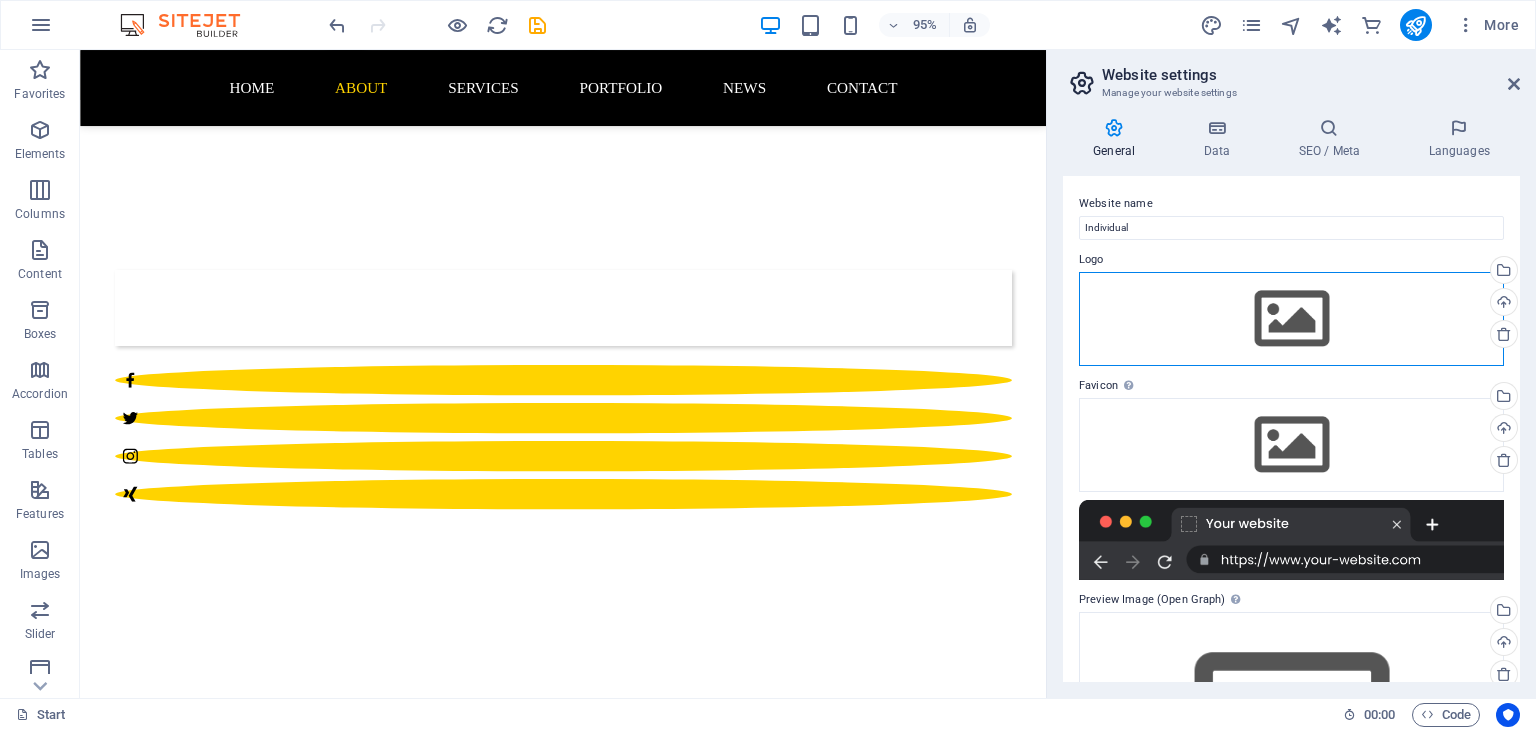 click on "Drag files here, click to choose files or select files from Files or our free stock photos & videos" at bounding box center (1291, 319) 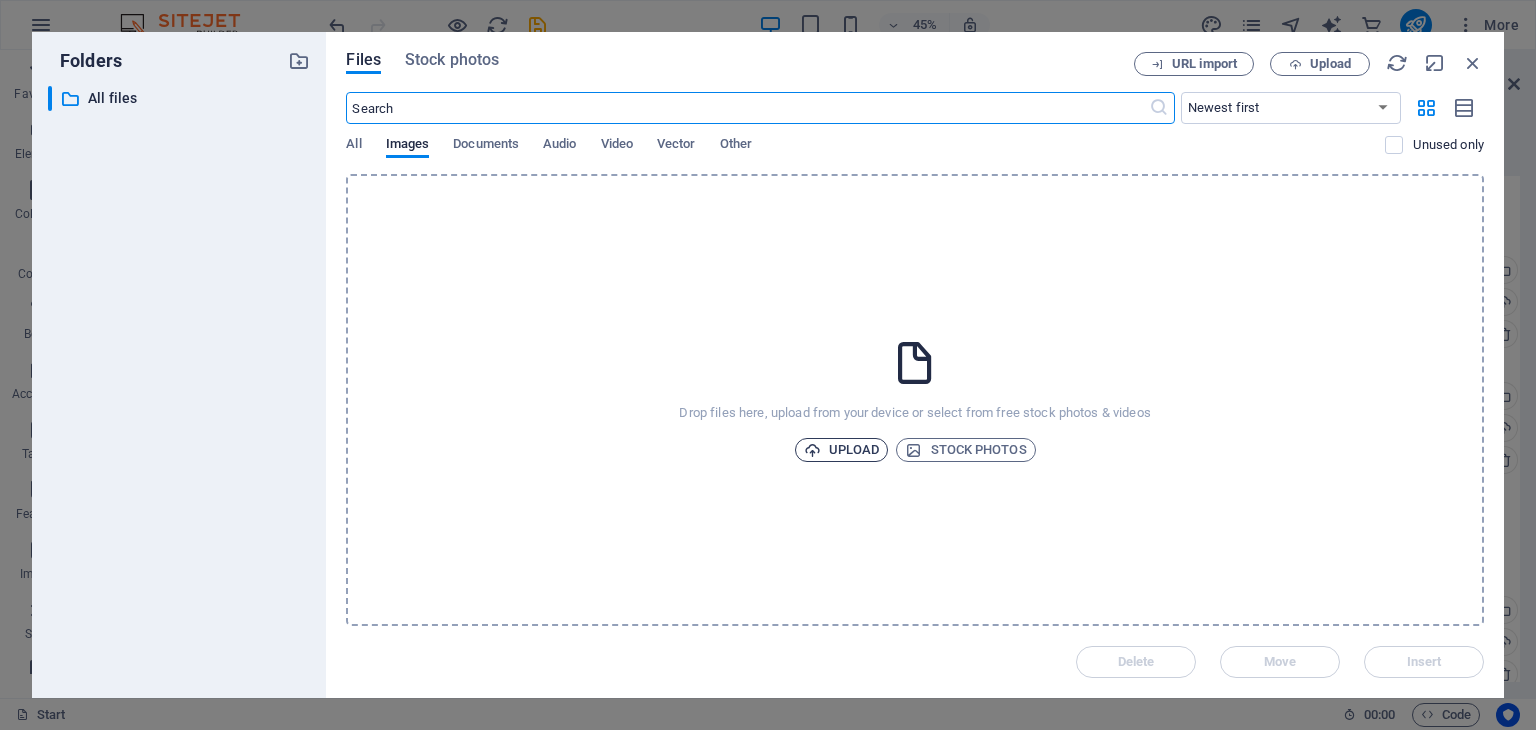 click on "Upload" at bounding box center [842, 450] 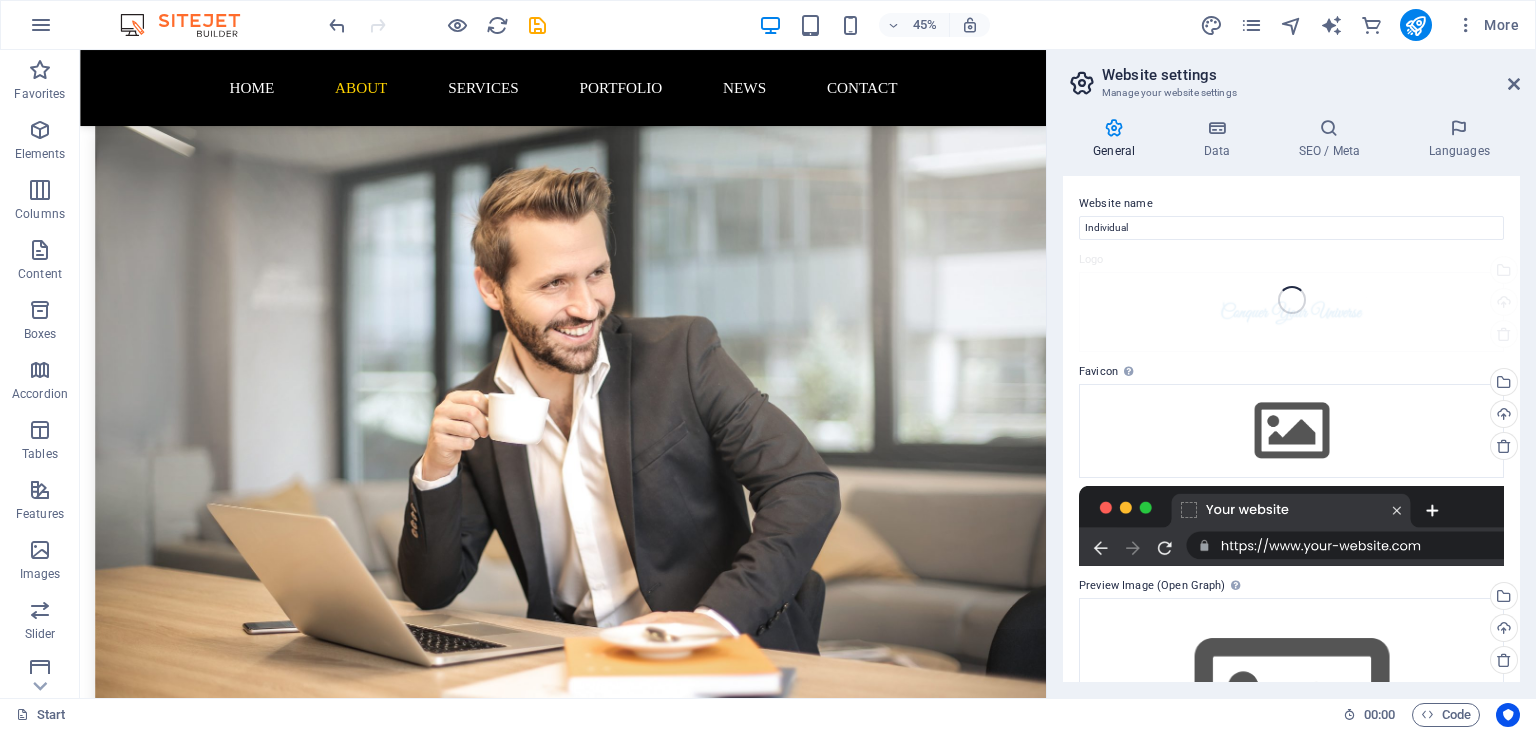 scroll, scrollTop: 630, scrollLeft: 0, axis: vertical 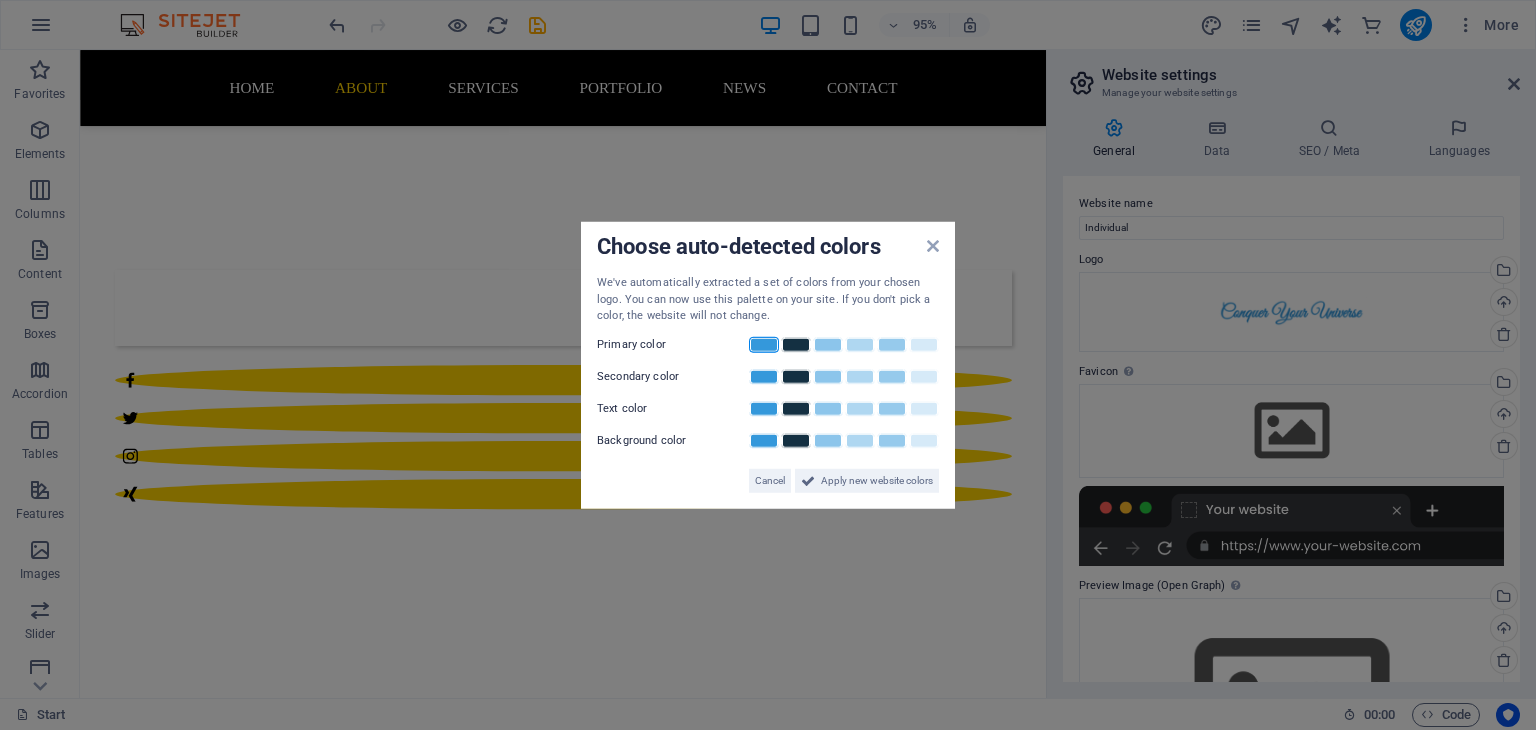 click at bounding box center [764, 344] 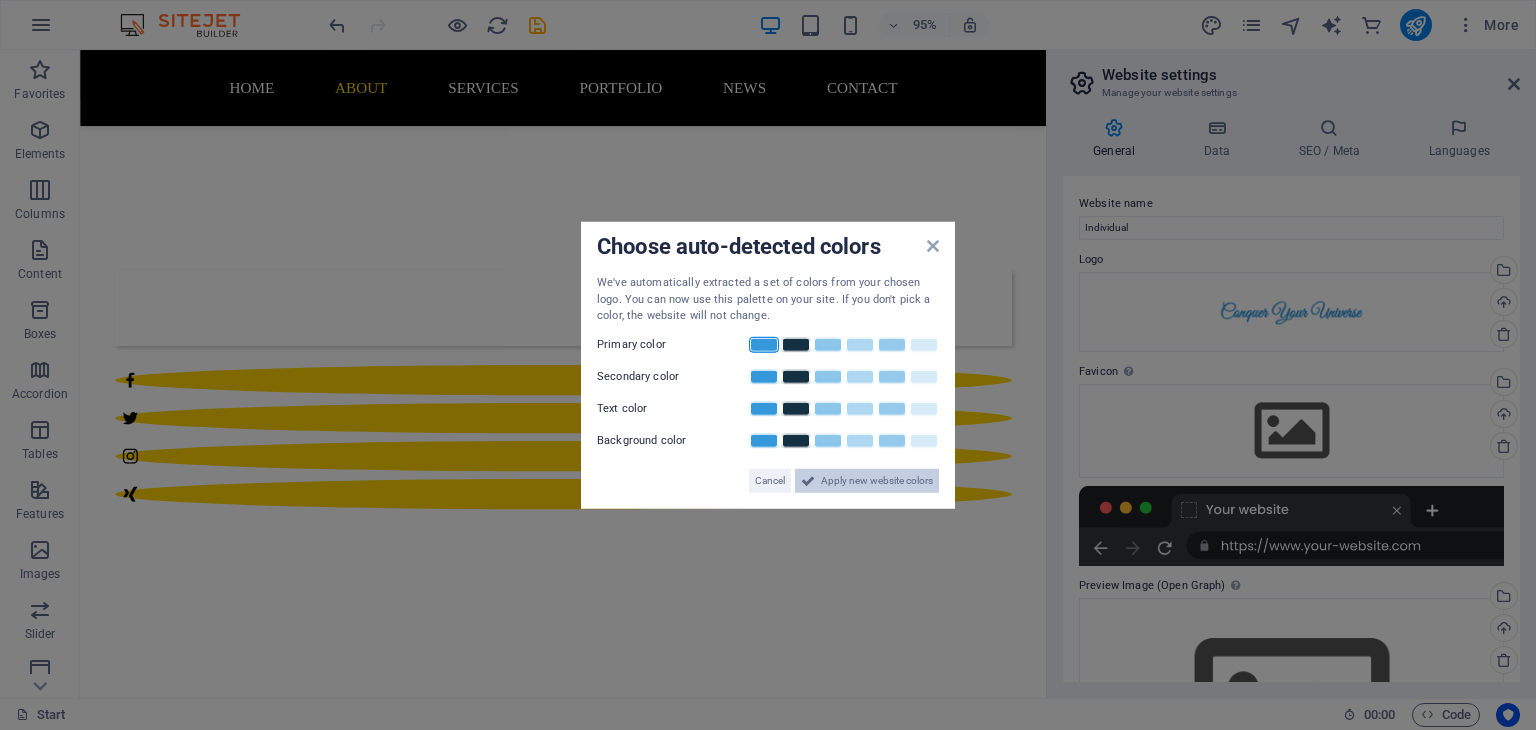 drag, startPoint x: 826, startPoint y: 487, endPoint x: 789, endPoint y: 462, distance: 44.65423 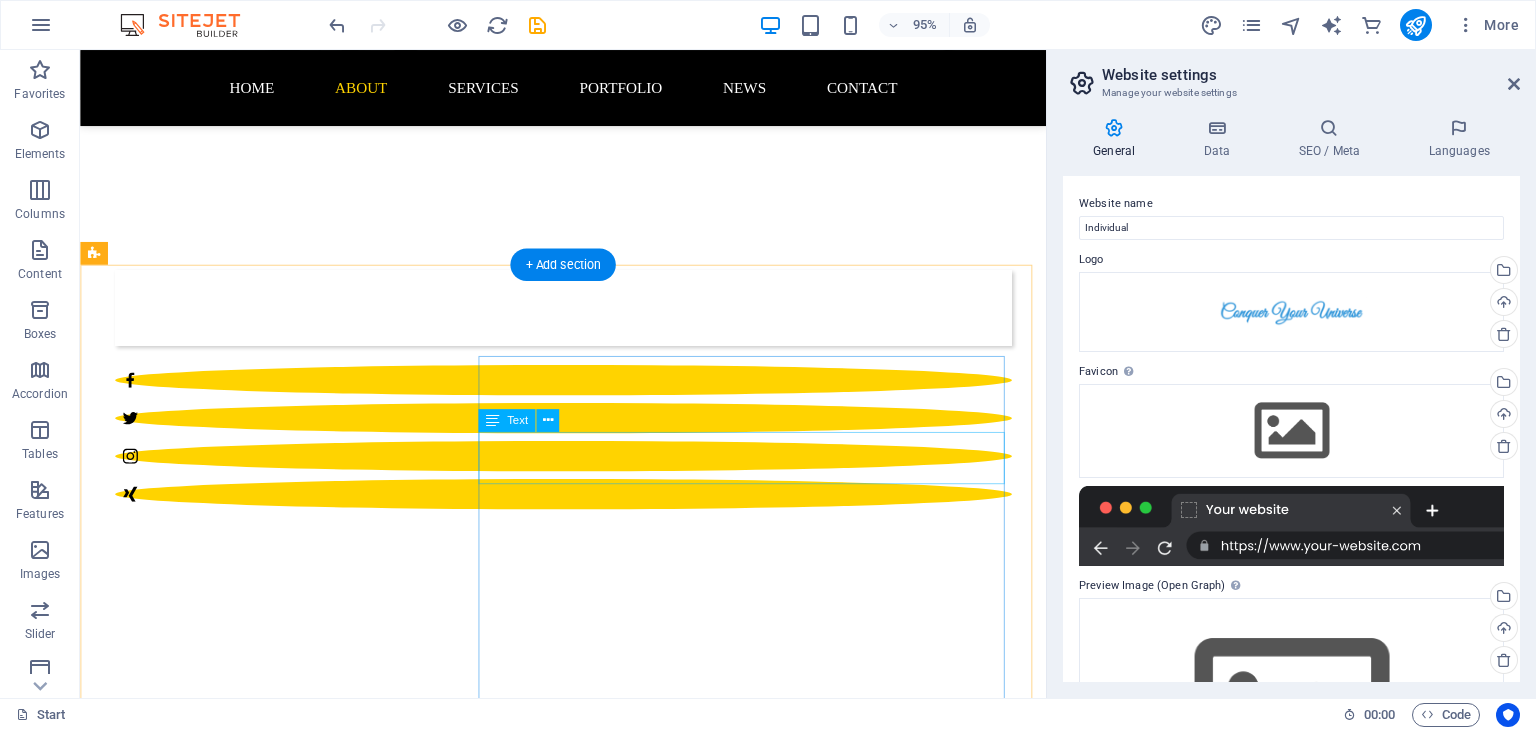 scroll, scrollTop: 0, scrollLeft: 0, axis: both 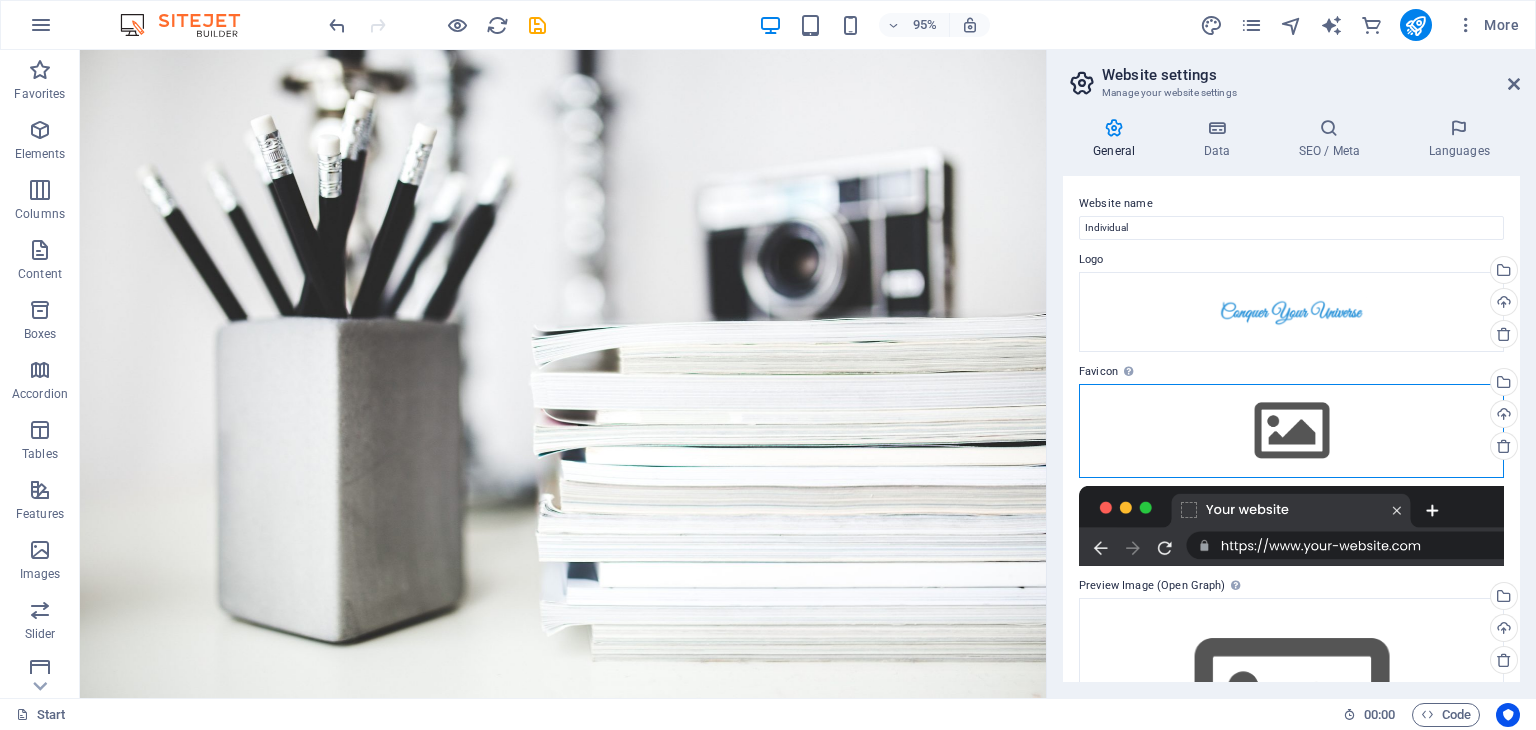 click on "Drag files here, click to choose files or select files from Files or our free stock photos & videos" at bounding box center [1291, 431] 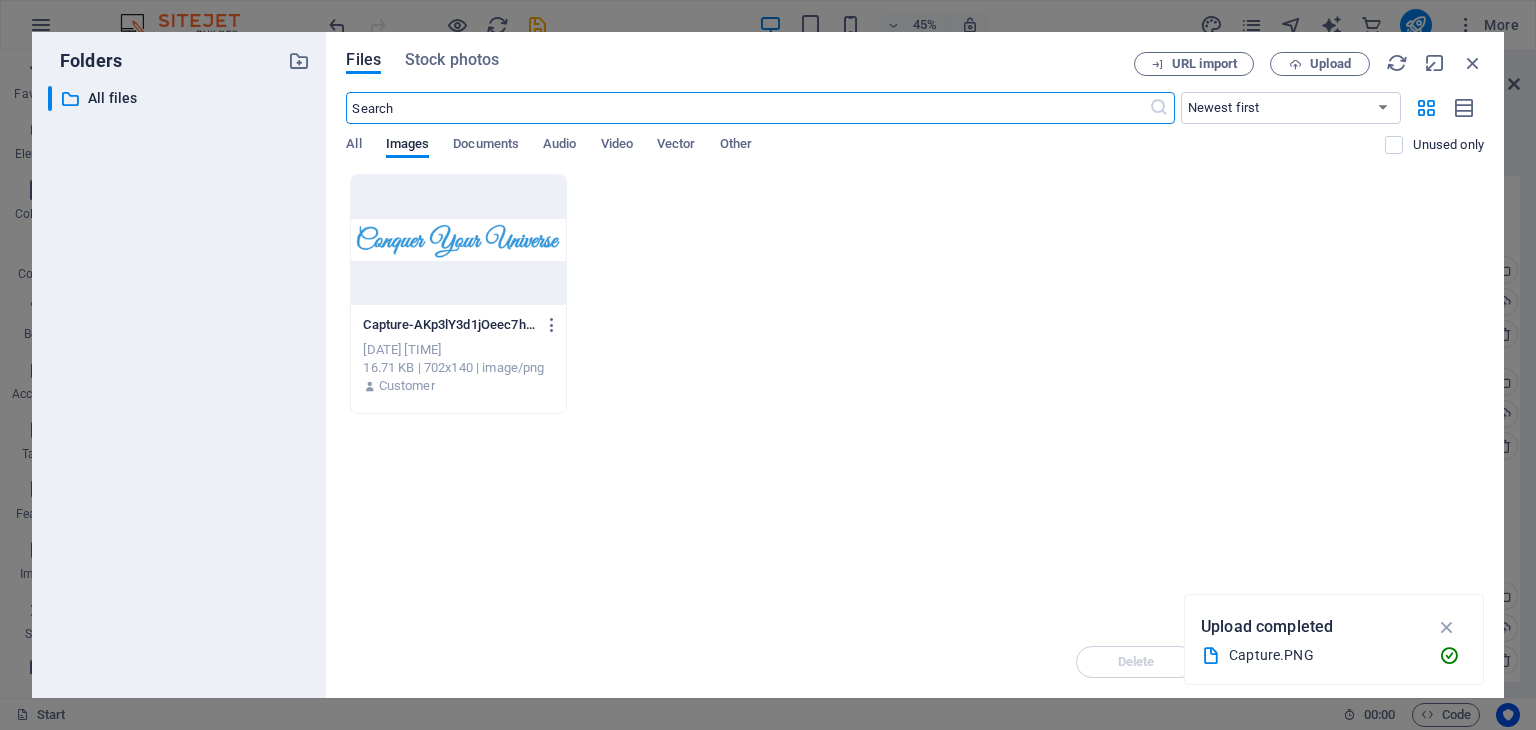 click on "All Images Documents Audio Video Vector Other" at bounding box center [865, 155] 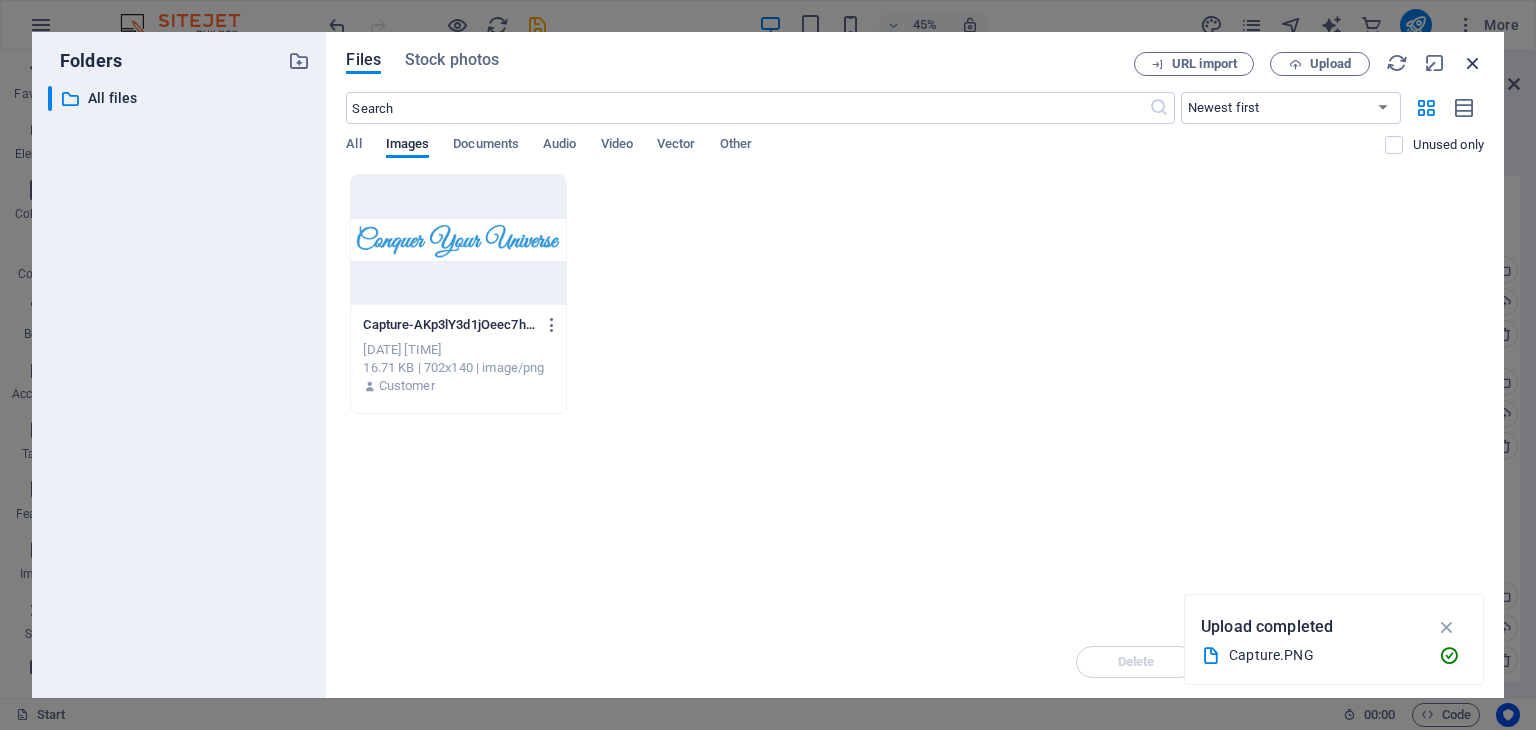 click at bounding box center (1473, 63) 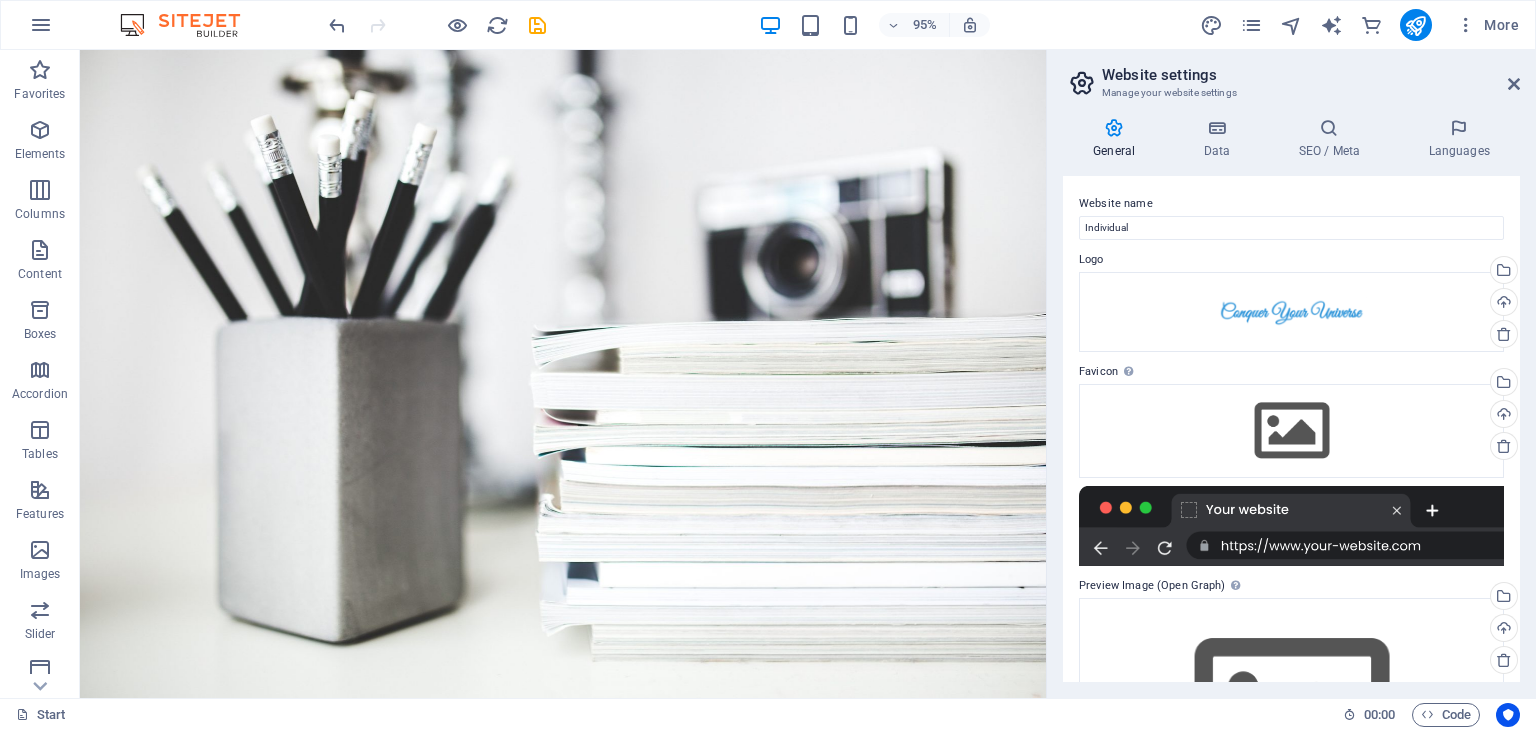 click on "Website settings Manage your website settings  General  Data  SEO / Meta  Languages Website name Individual Logo Drag files here, click to choose files or select files from Files or our free stock photos & videos Select files from the file manager, stock photos, or upload file(s) Upload Favicon Set the favicon of your website here. A favicon is a small icon shown in the browser tab next to your website title. It helps visitors identify your website. Drag files here, click to choose files or select files from Files or our free stock photos & videos Select files from the file manager, stock photos, or upload file(s) Upload Preview Image (Open Graph) This image will be shown when the website is shared on social networks Drag files here, click to choose files or select files from Files or our free stock photos & videos Select files from the file manager, stock photos, or upload file(s) Upload Contact data for this website. This can be used everywhere on the website and will update automatically. Company Last name" at bounding box center [1291, 374] 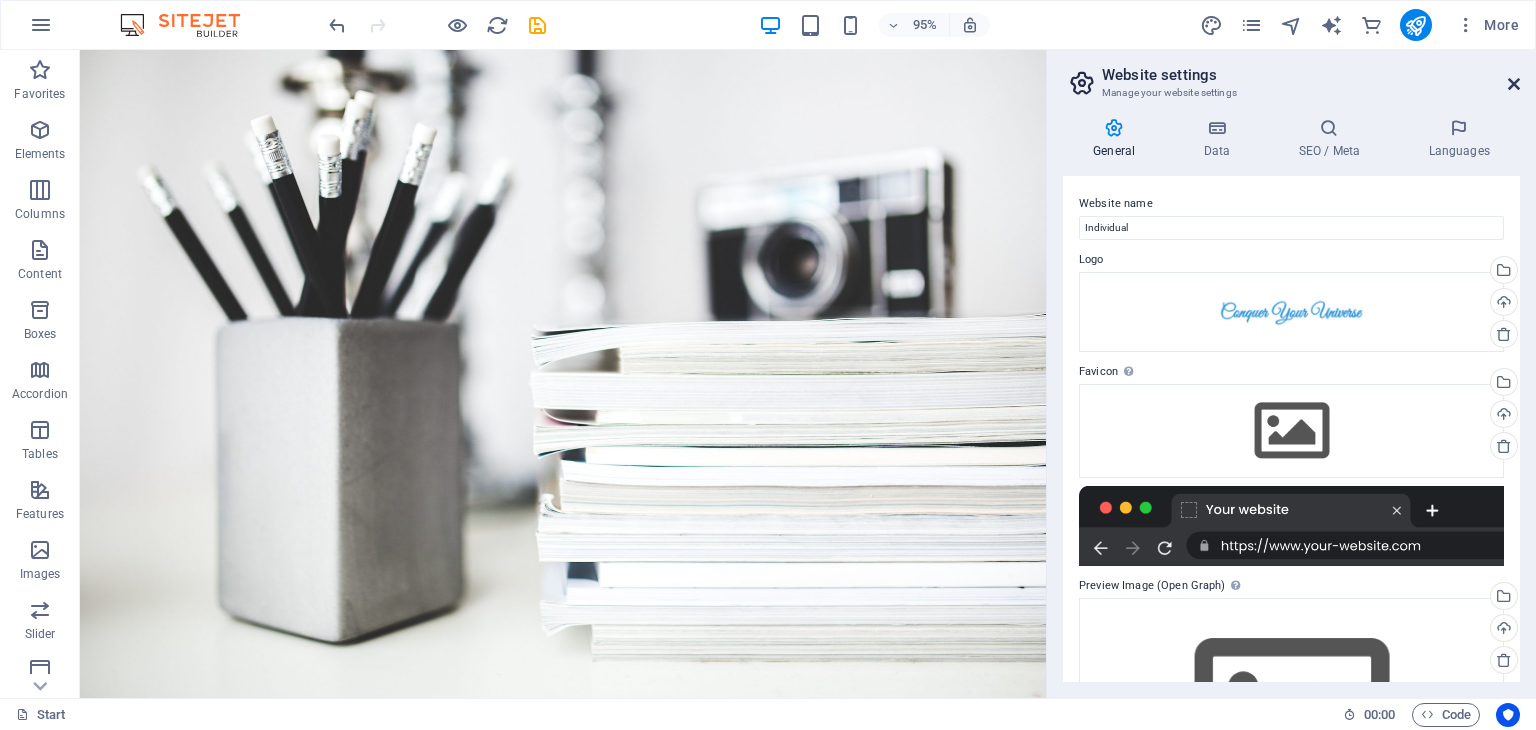 click at bounding box center [1514, 84] 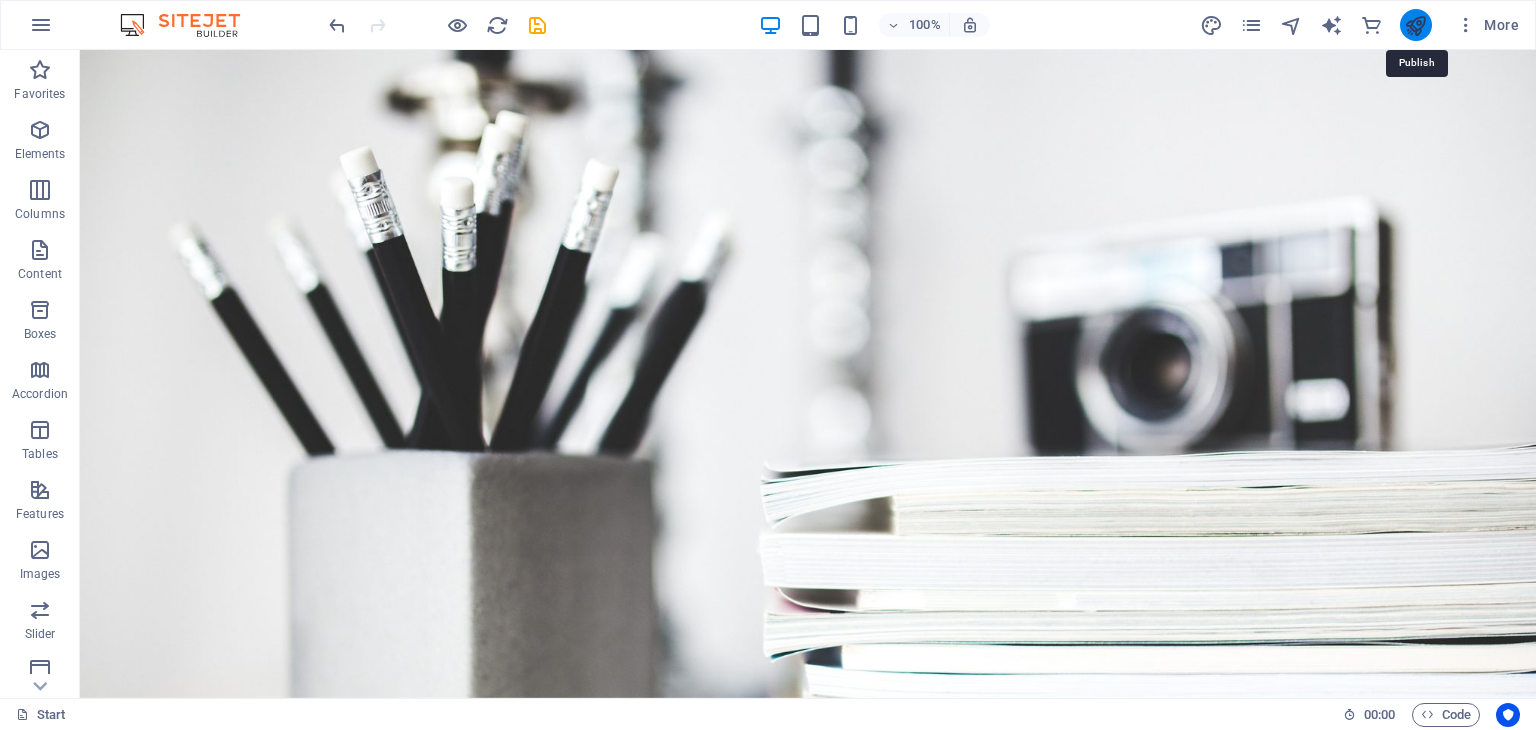click at bounding box center [1415, 25] 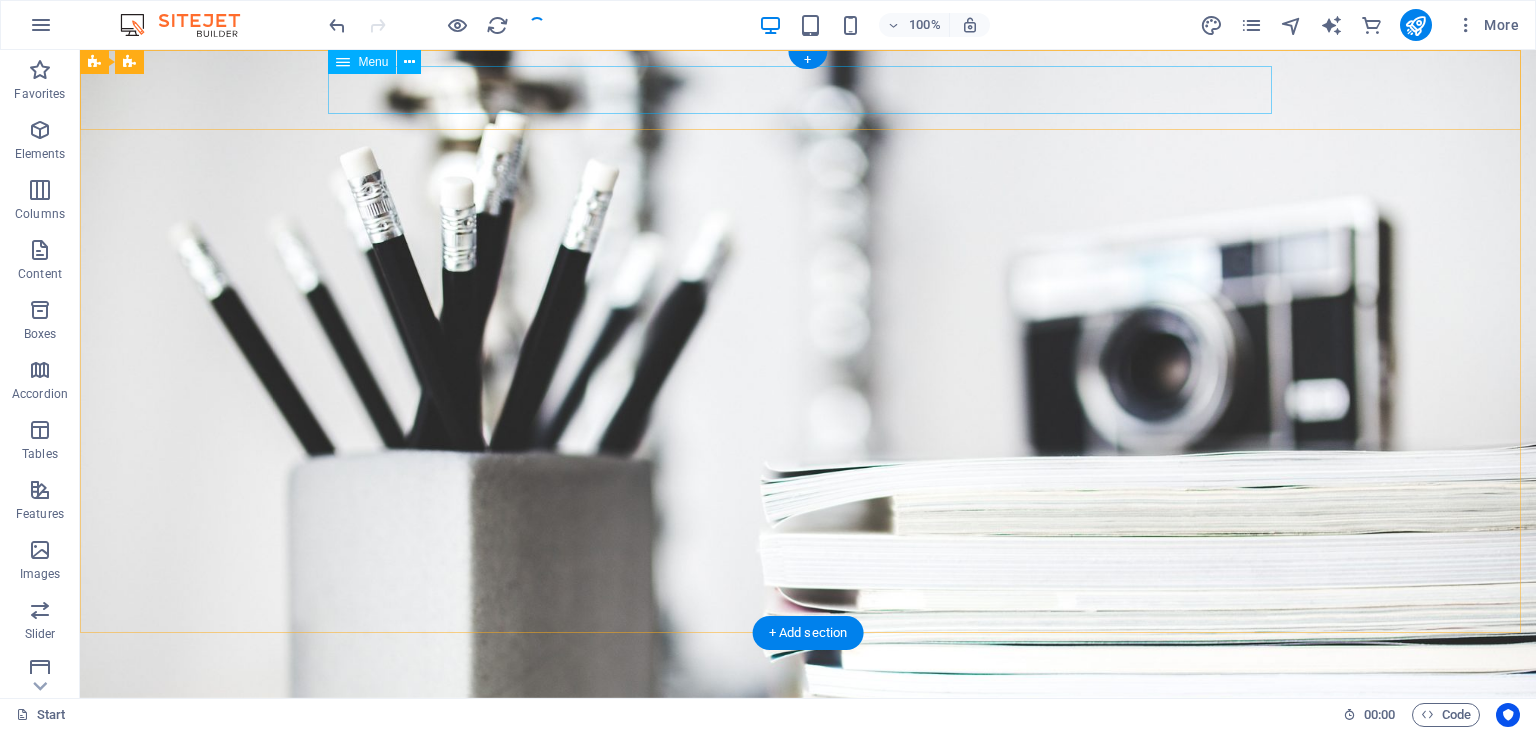 click on "Home About Services Portfolio News Contact" at bounding box center (808, 722) 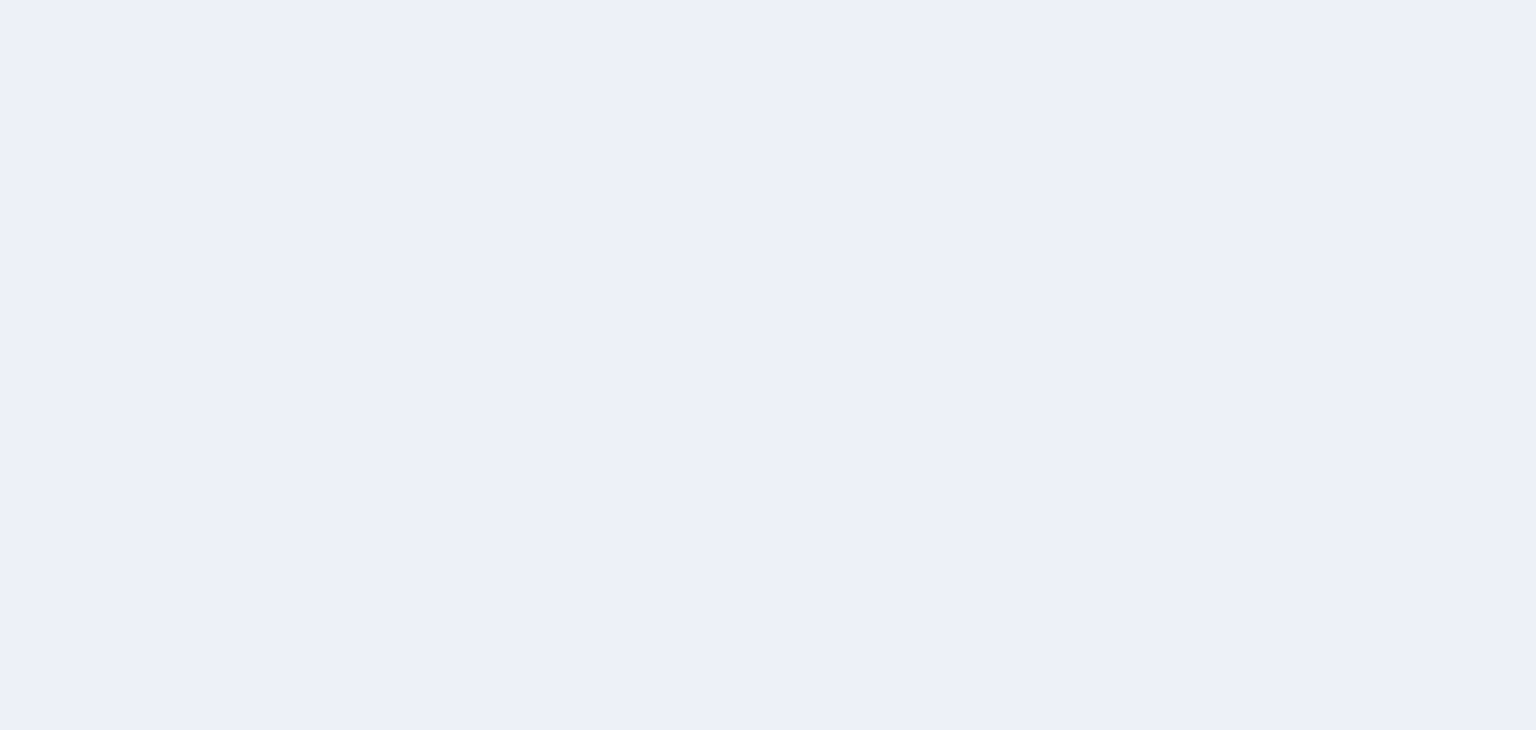 scroll, scrollTop: 0, scrollLeft: 0, axis: both 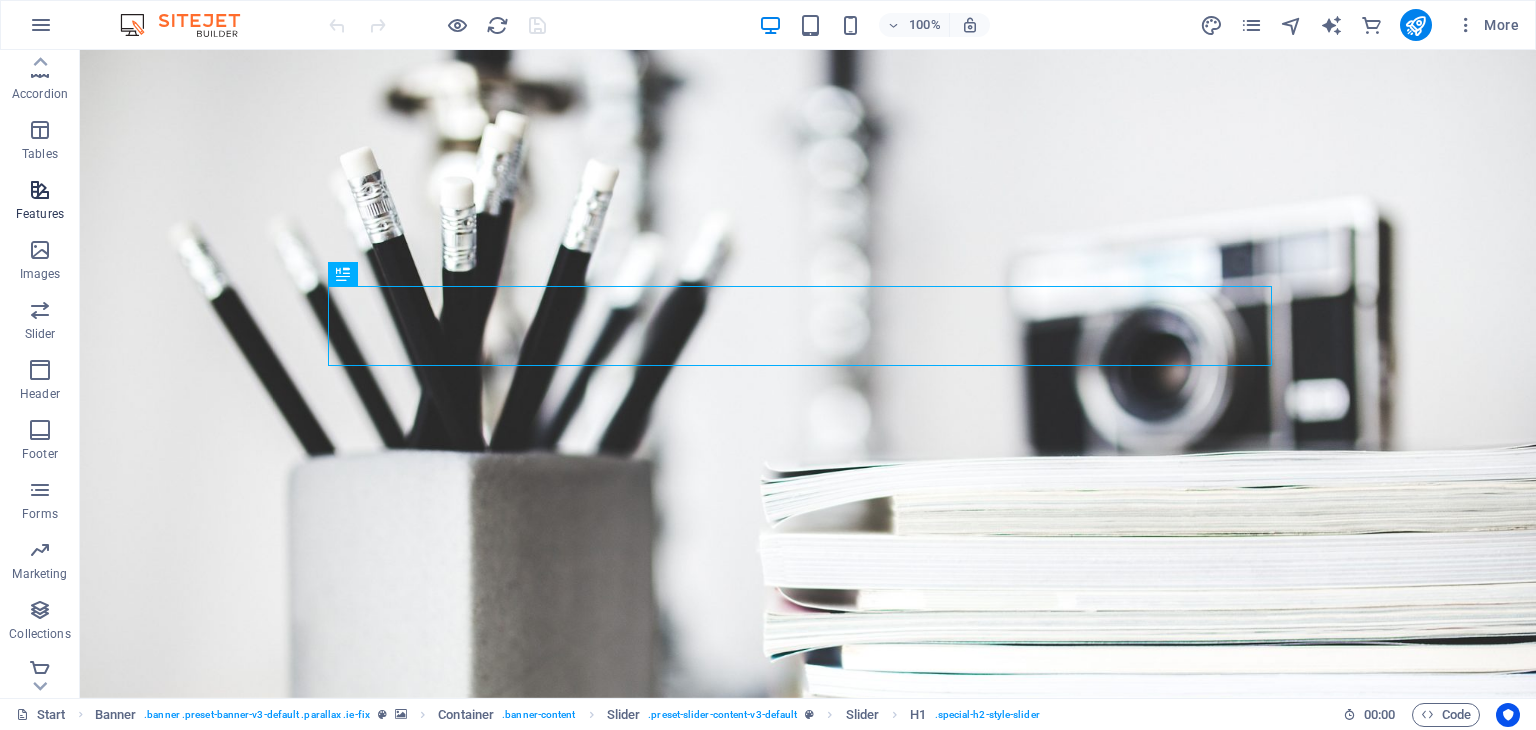 click at bounding box center (40, 190) 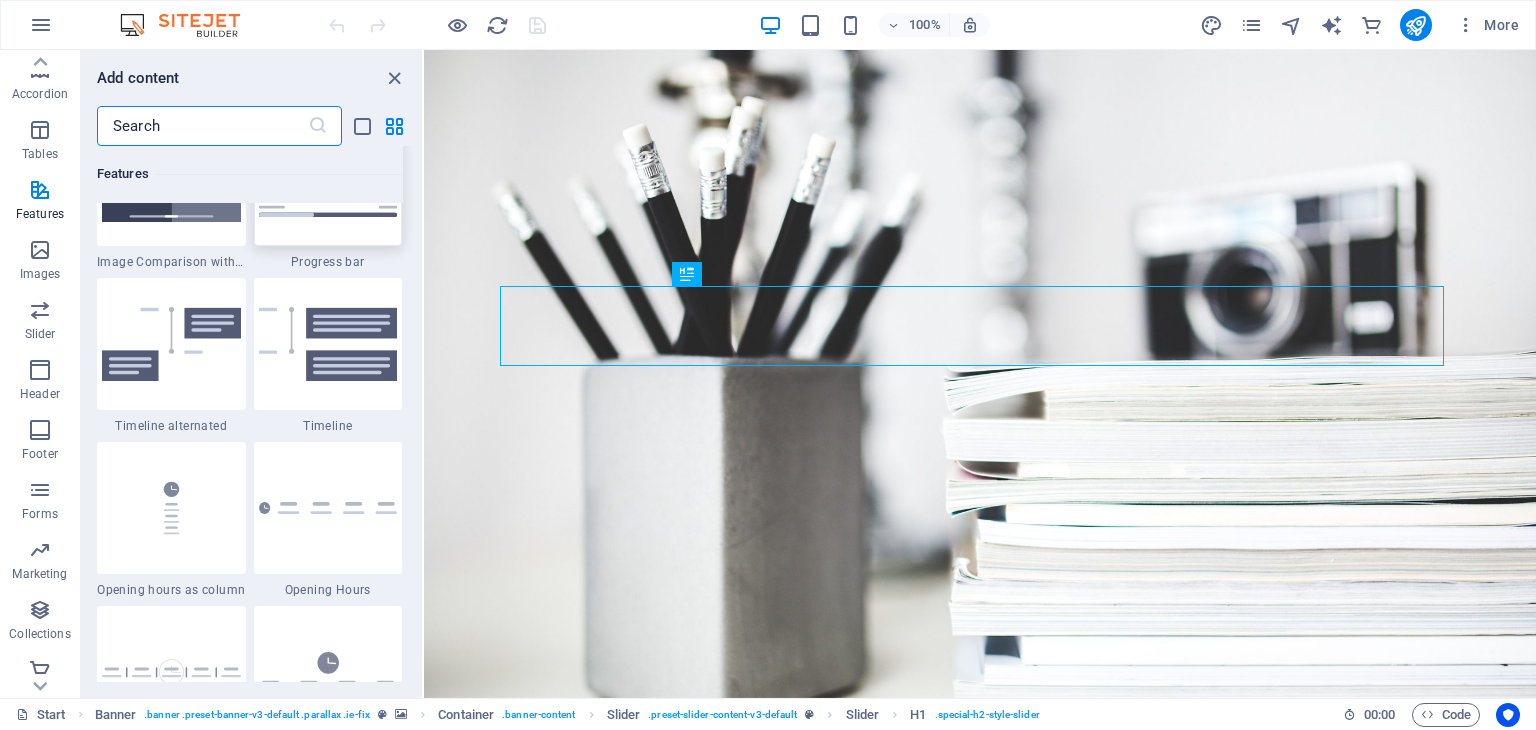 scroll, scrollTop: 8495, scrollLeft: 0, axis: vertical 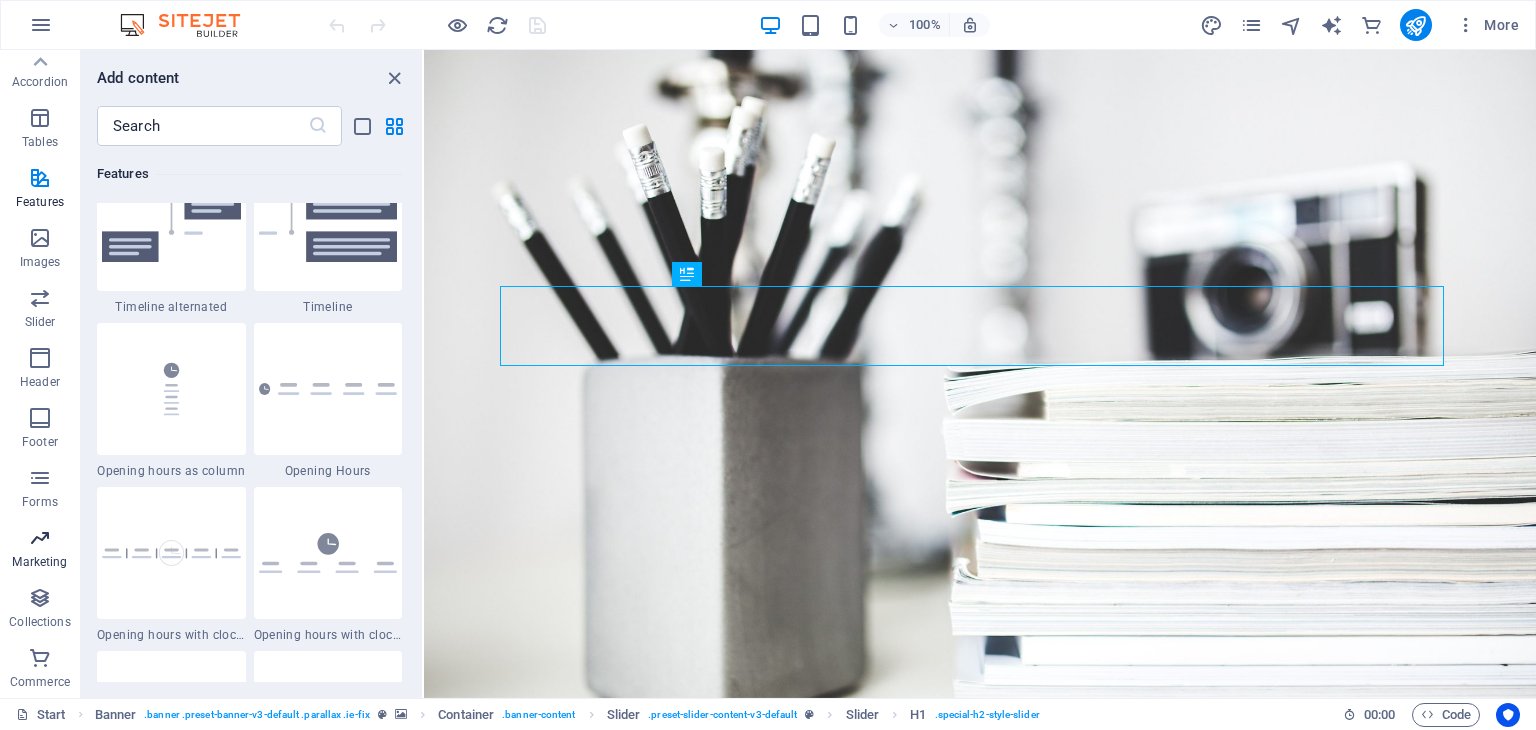 click on "Marketing" at bounding box center (39, 562) 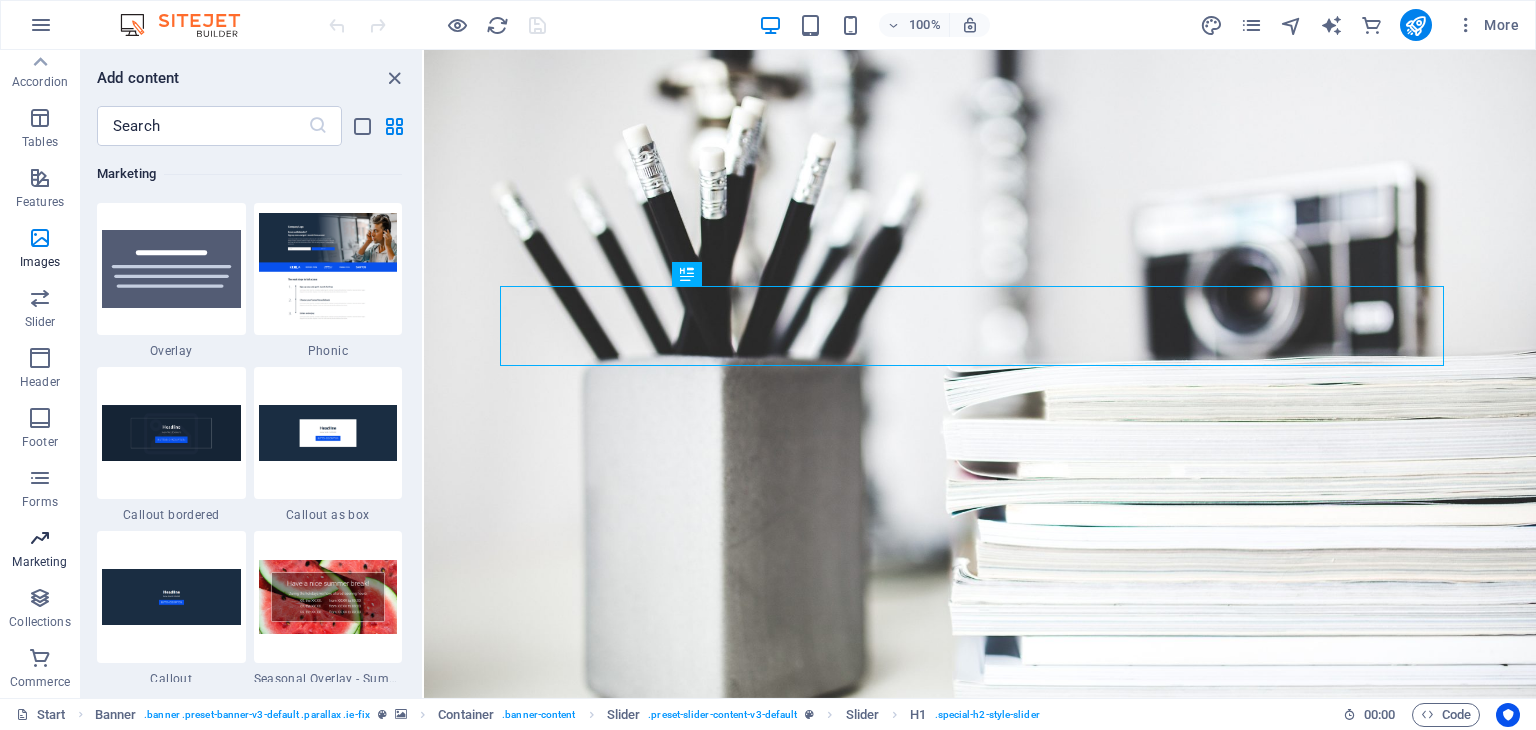 scroll, scrollTop: 16289, scrollLeft: 0, axis: vertical 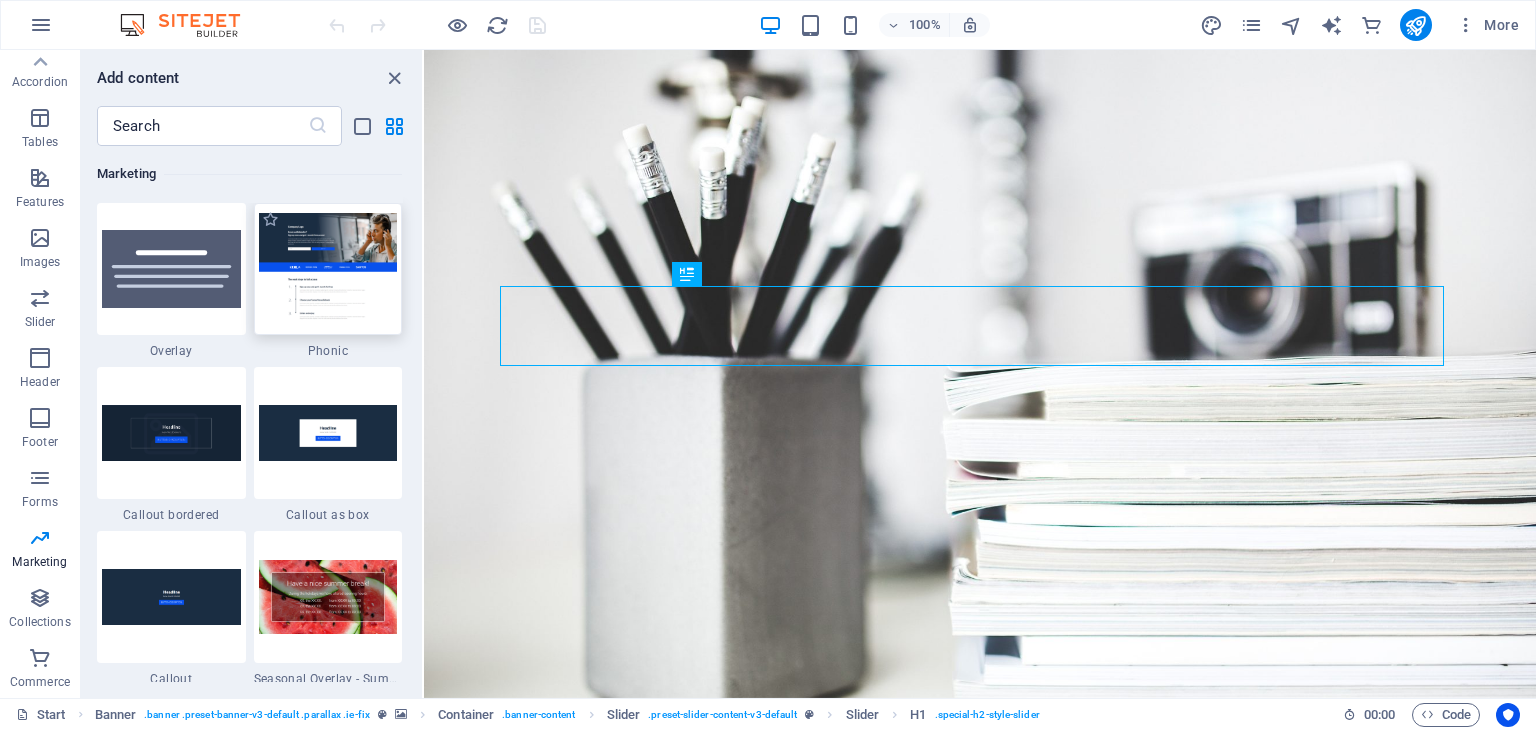 click at bounding box center [328, 269] 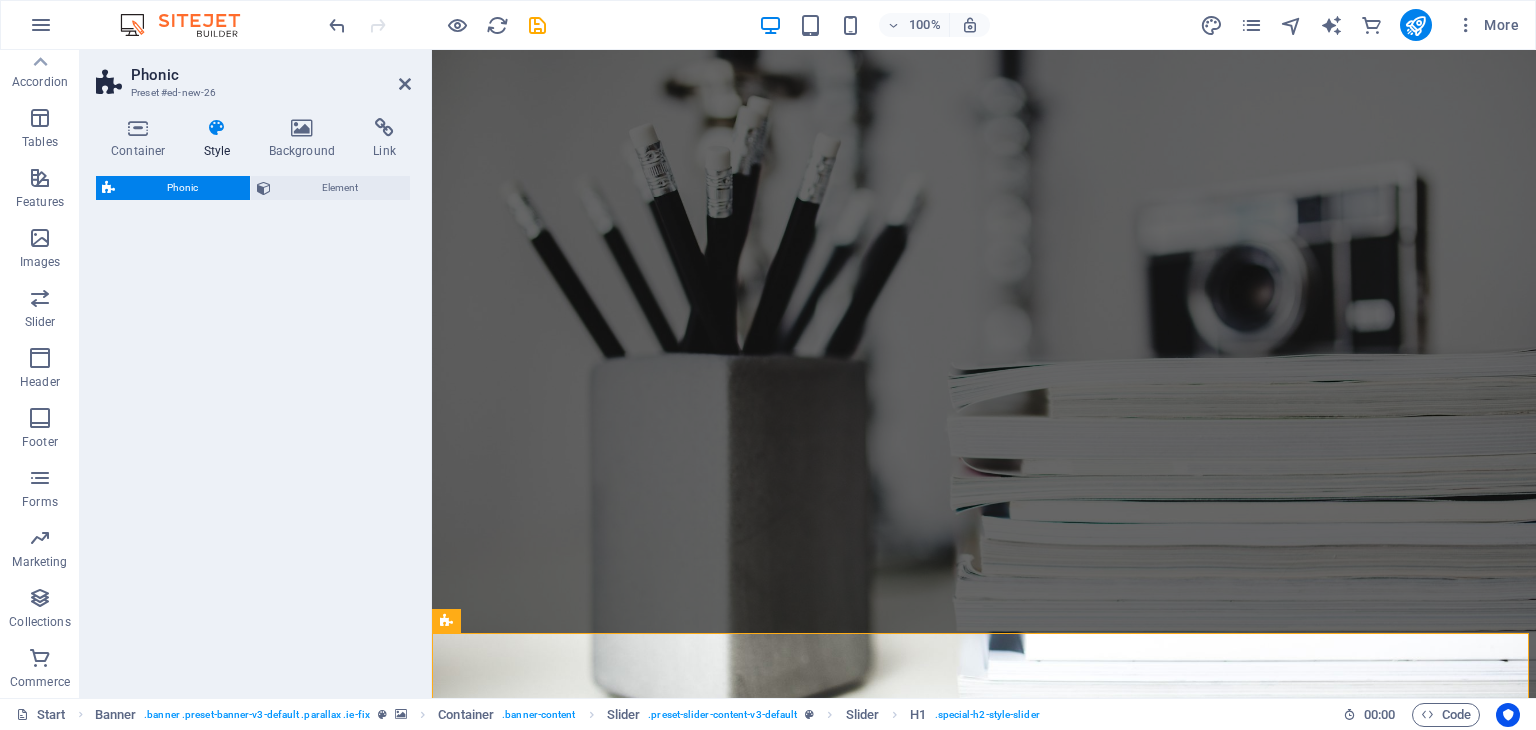 select on "%" 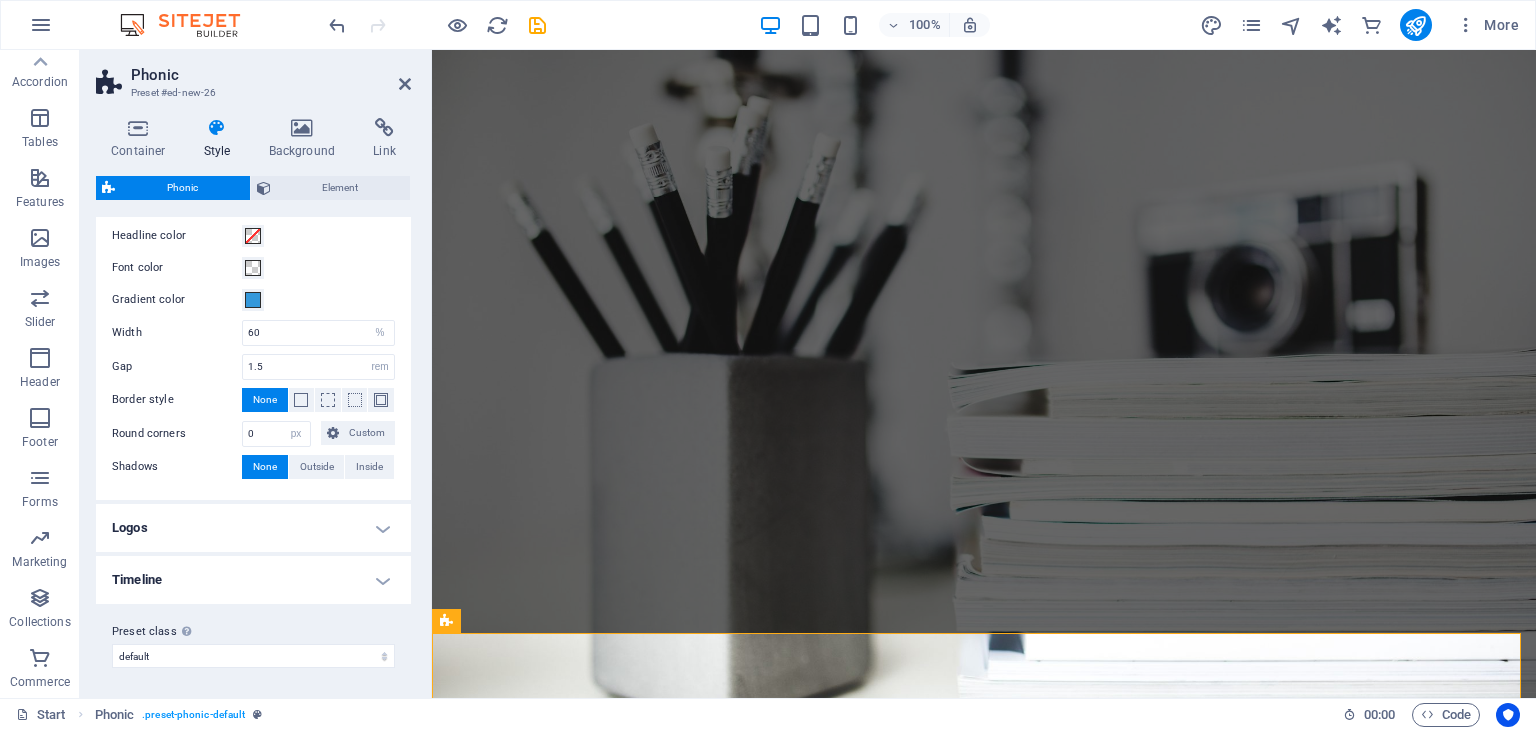 scroll, scrollTop: 0, scrollLeft: 0, axis: both 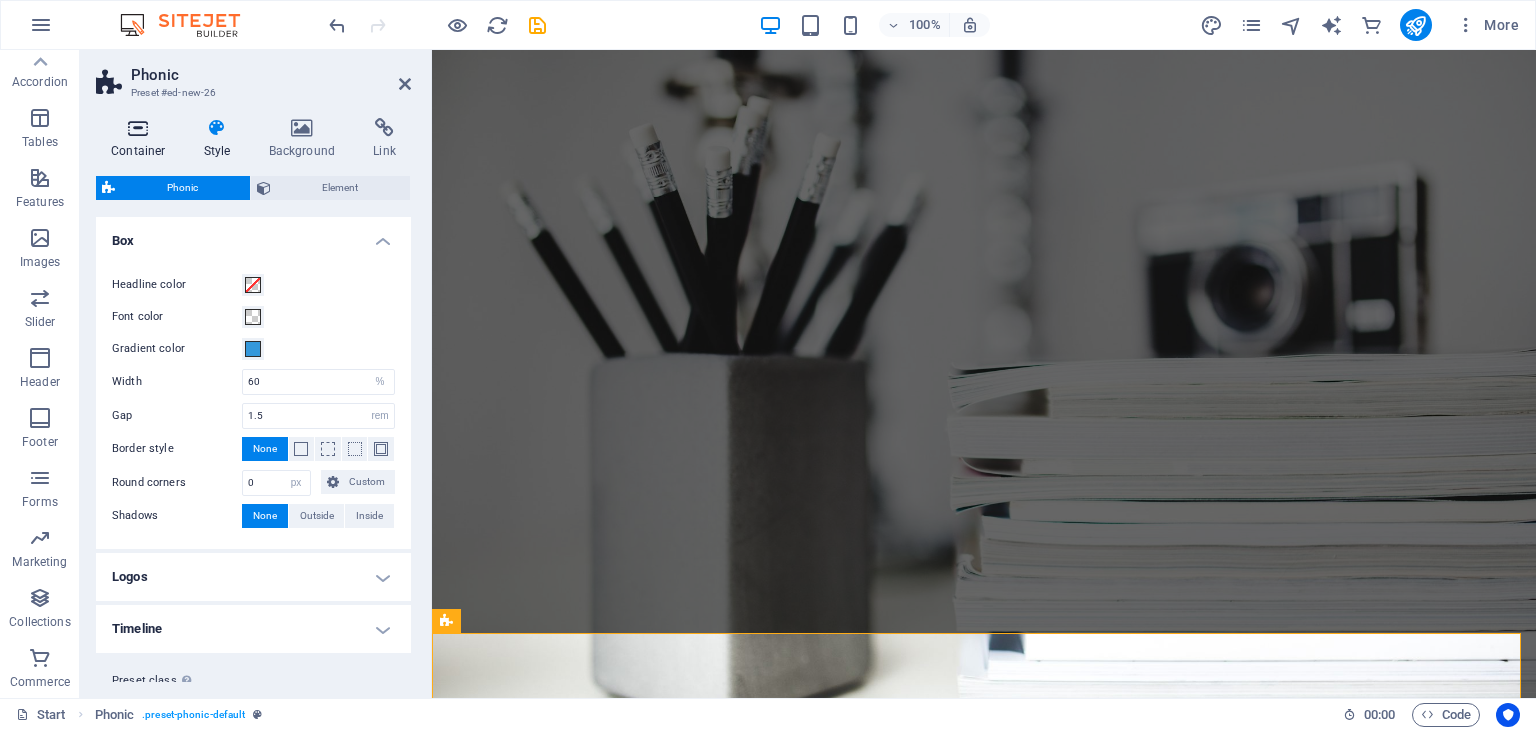 click at bounding box center [138, 128] 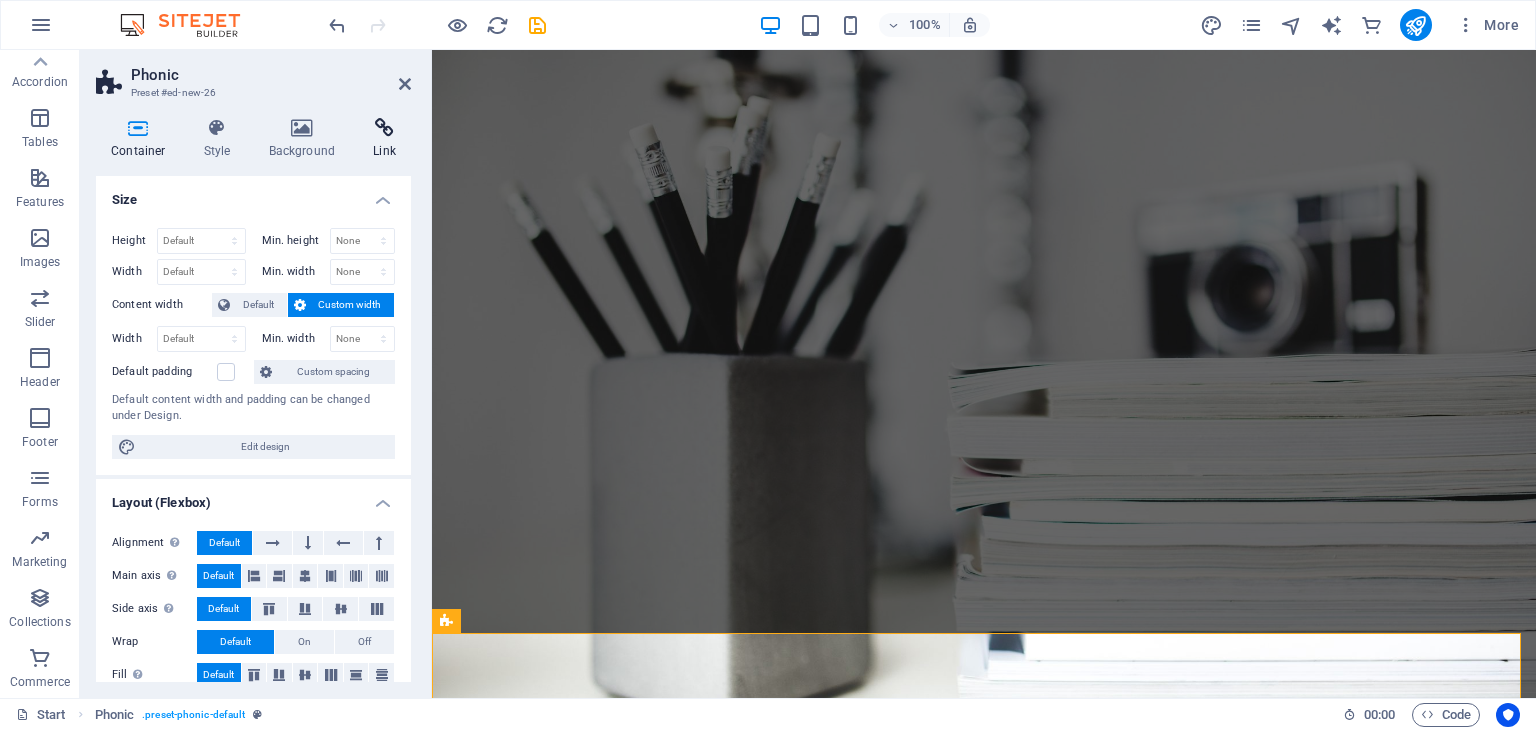 click at bounding box center (384, 128) 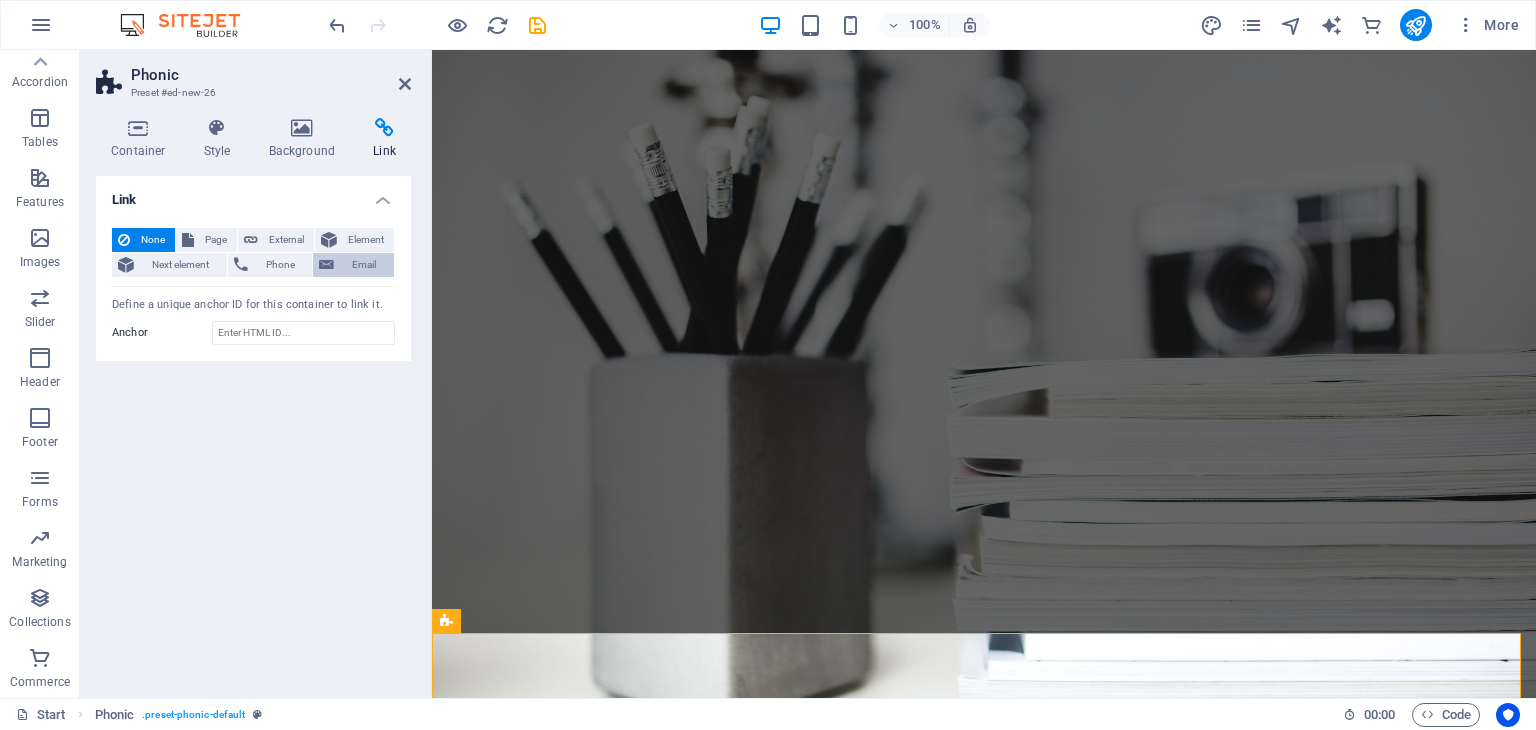 click on "Email" at bounding box center (364, 265) 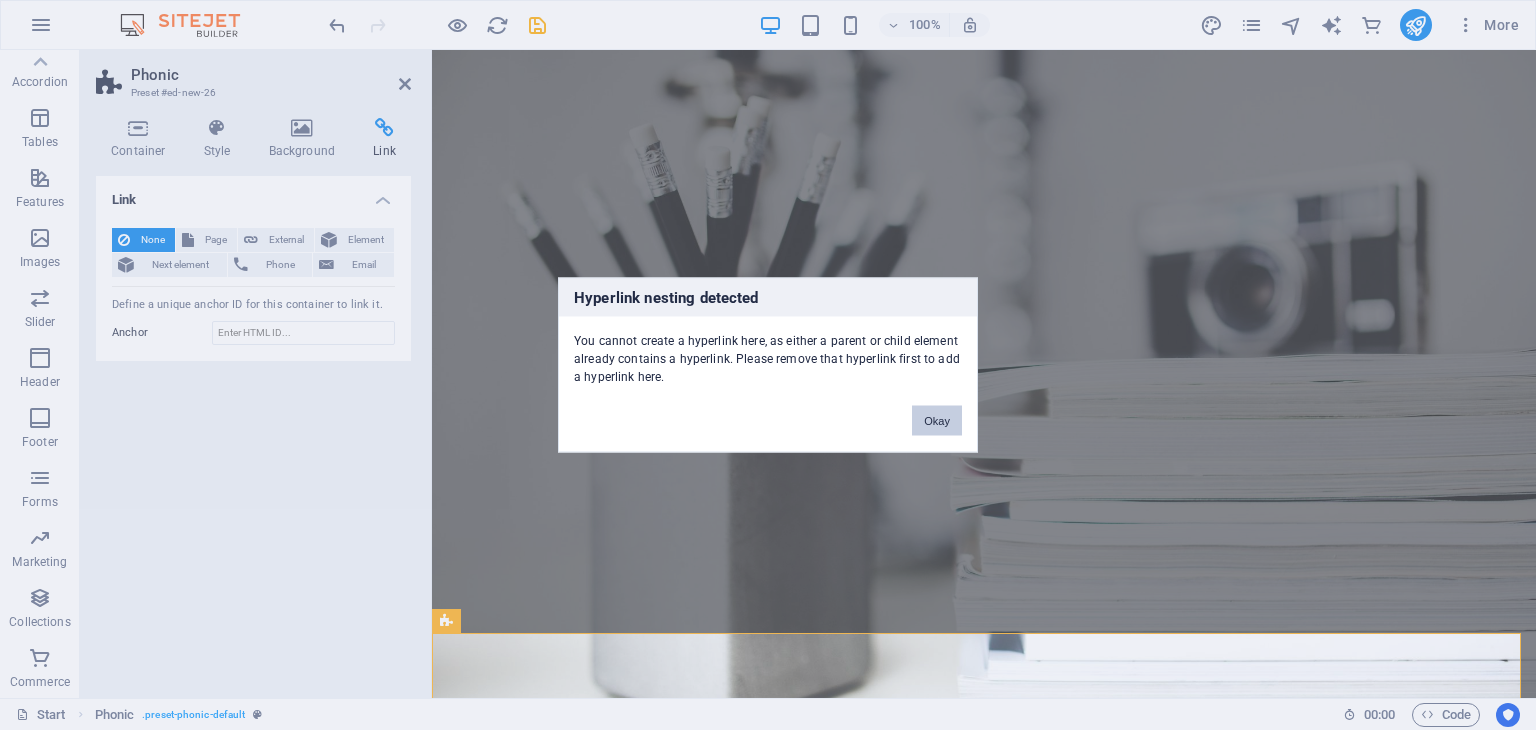 drag, startPoint x: 951, startPoint y: 427, endPoint x: 516, endPoint y: 375, distance: 438.09702 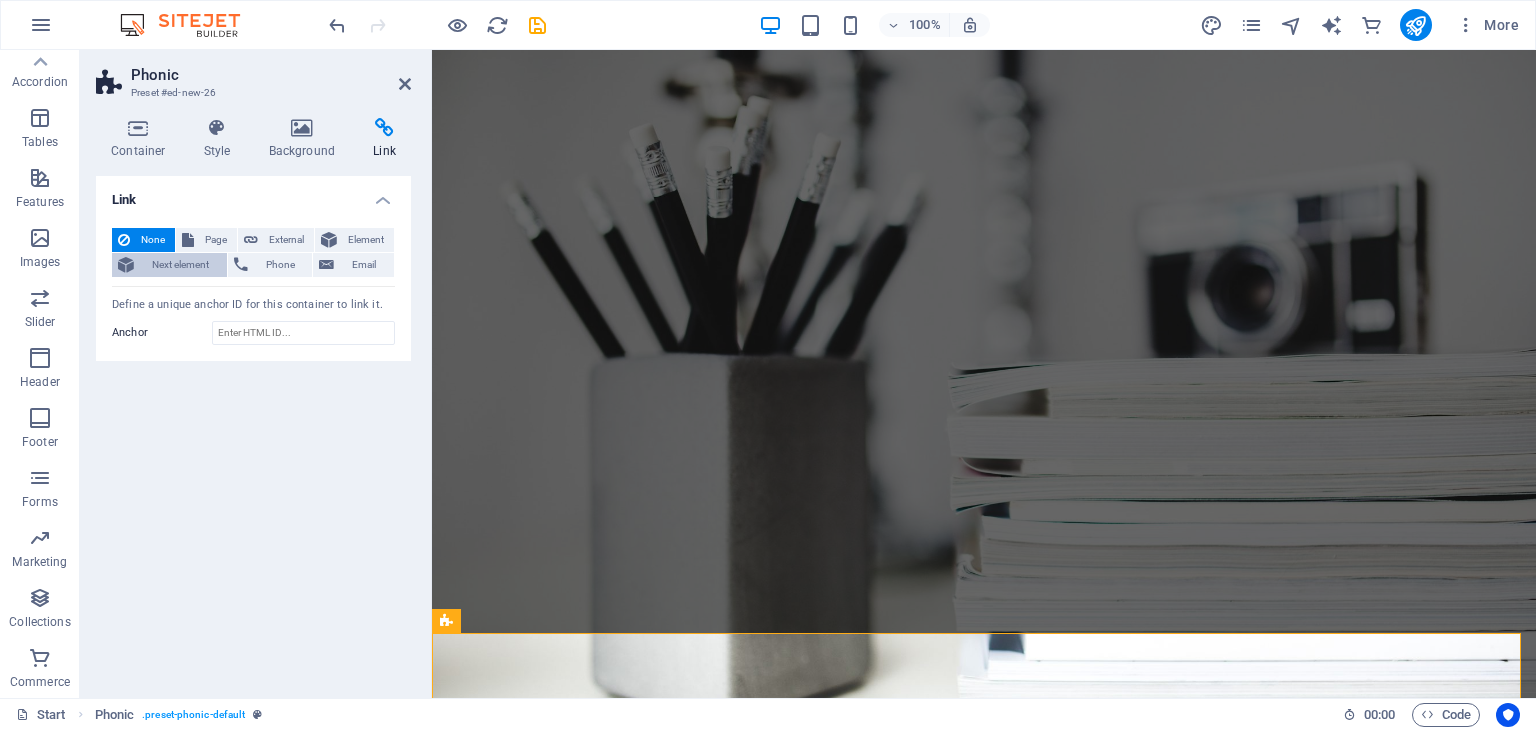 click on "Next element" at bounding box center (180, 265) 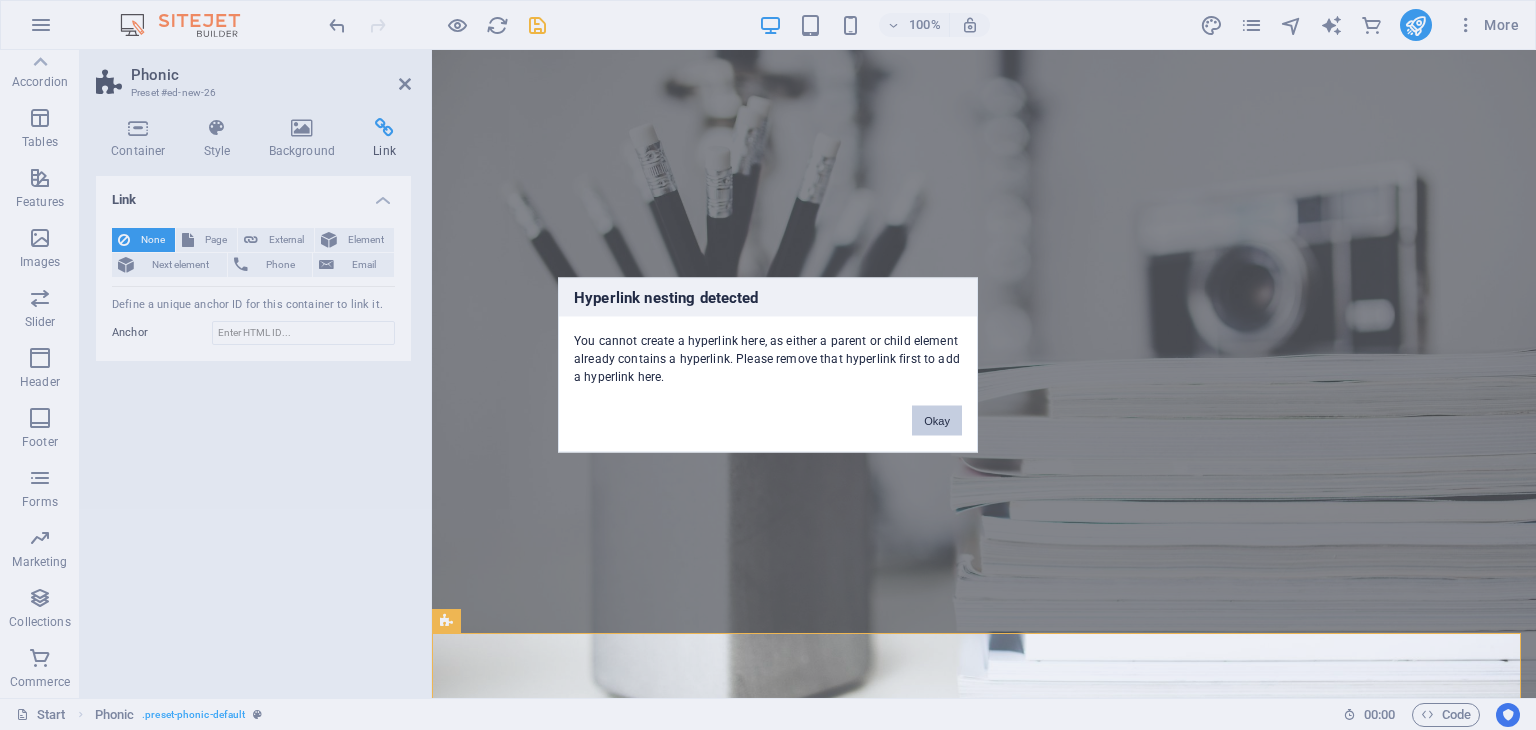 click on "Okay" at bounding box center (937, 421) 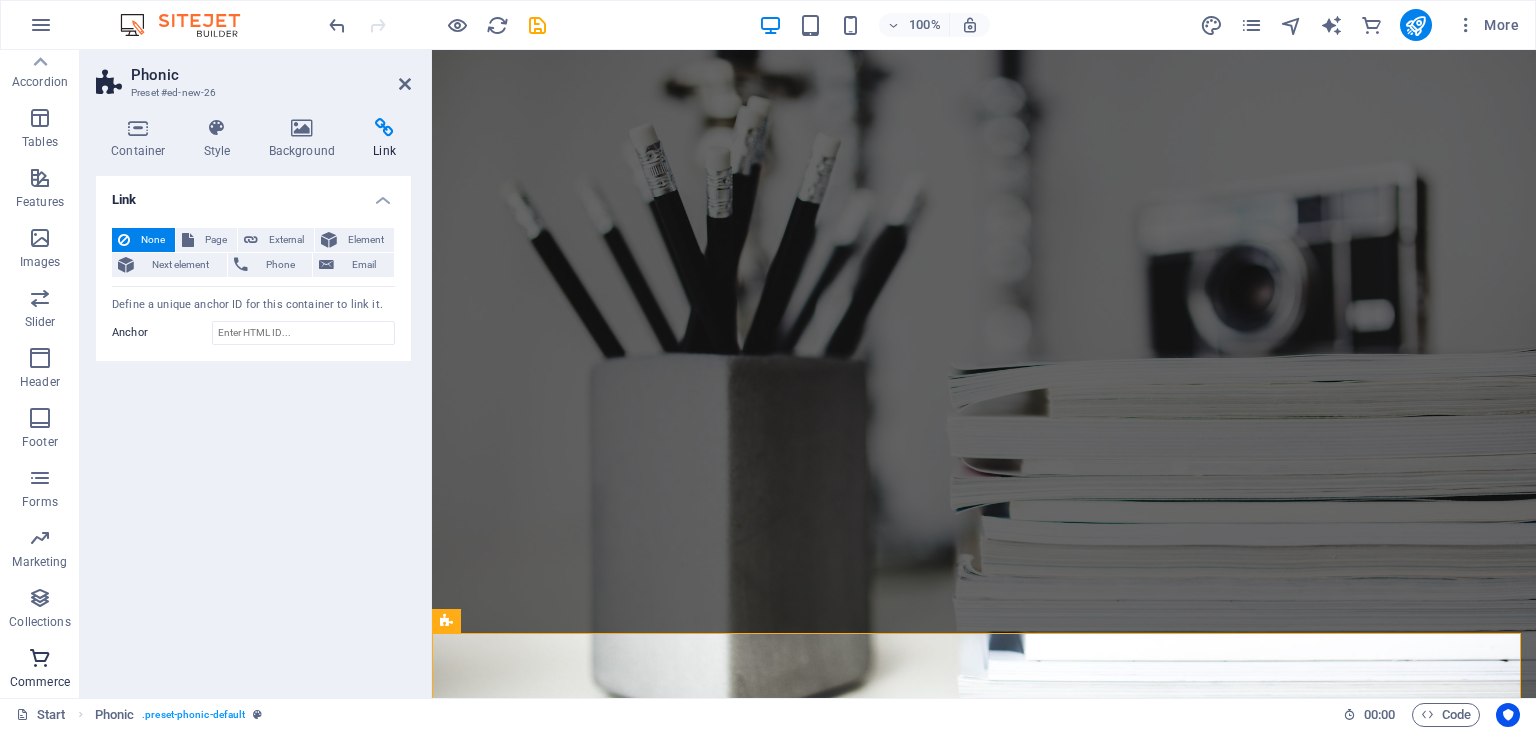 click at bounding box center [40, 658] 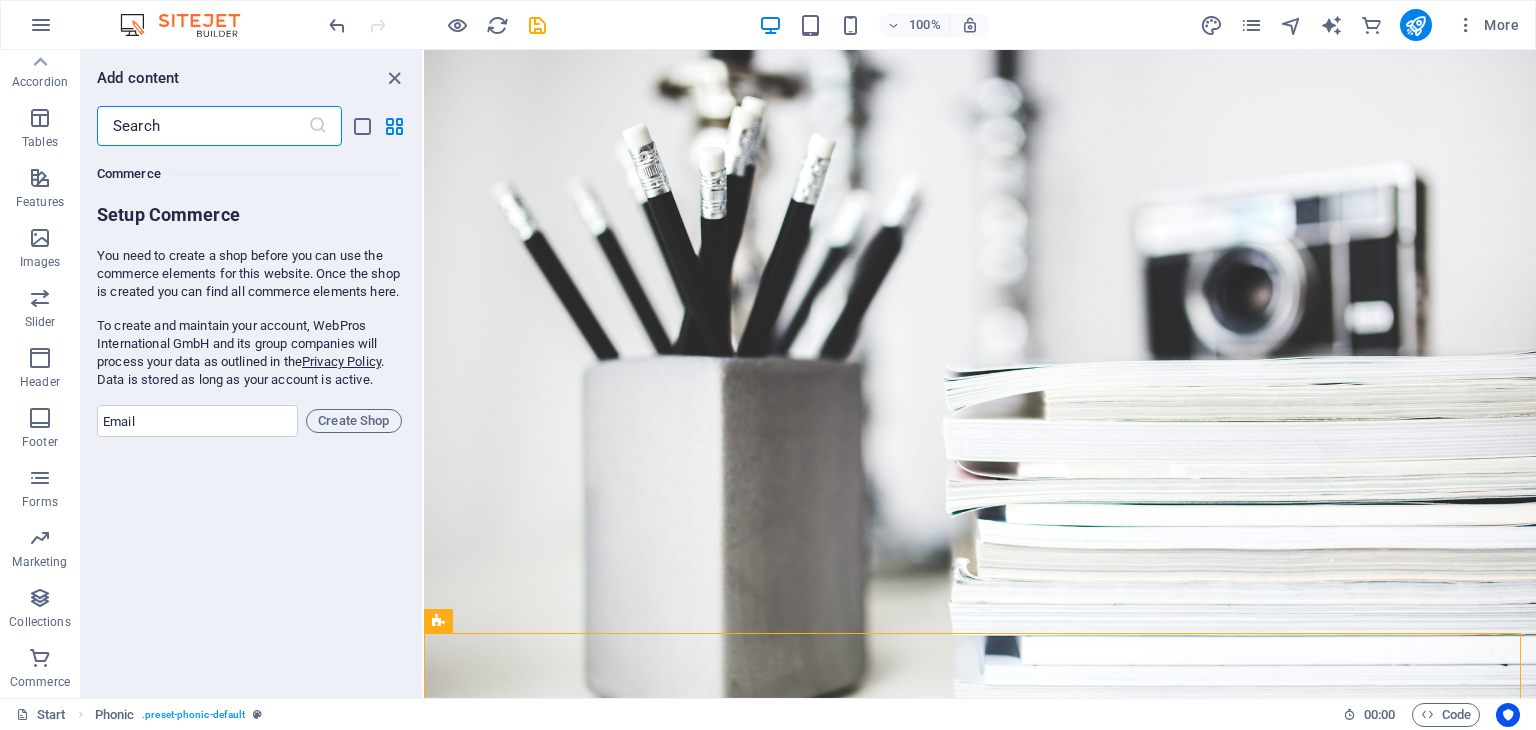scroll, scrollTop: 19271, scrollLeft: 0, axis: vertical 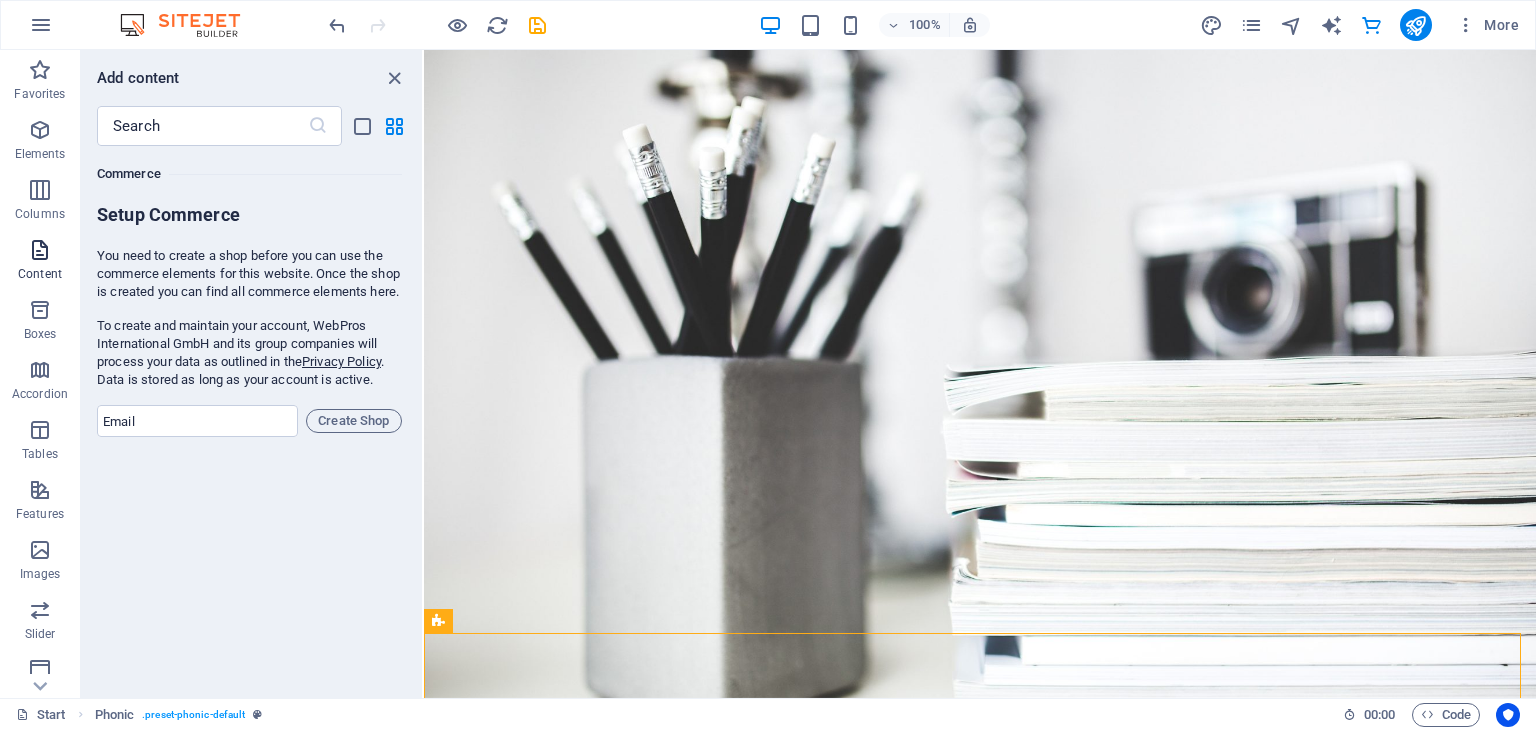 click at bounding box center (40, 250) 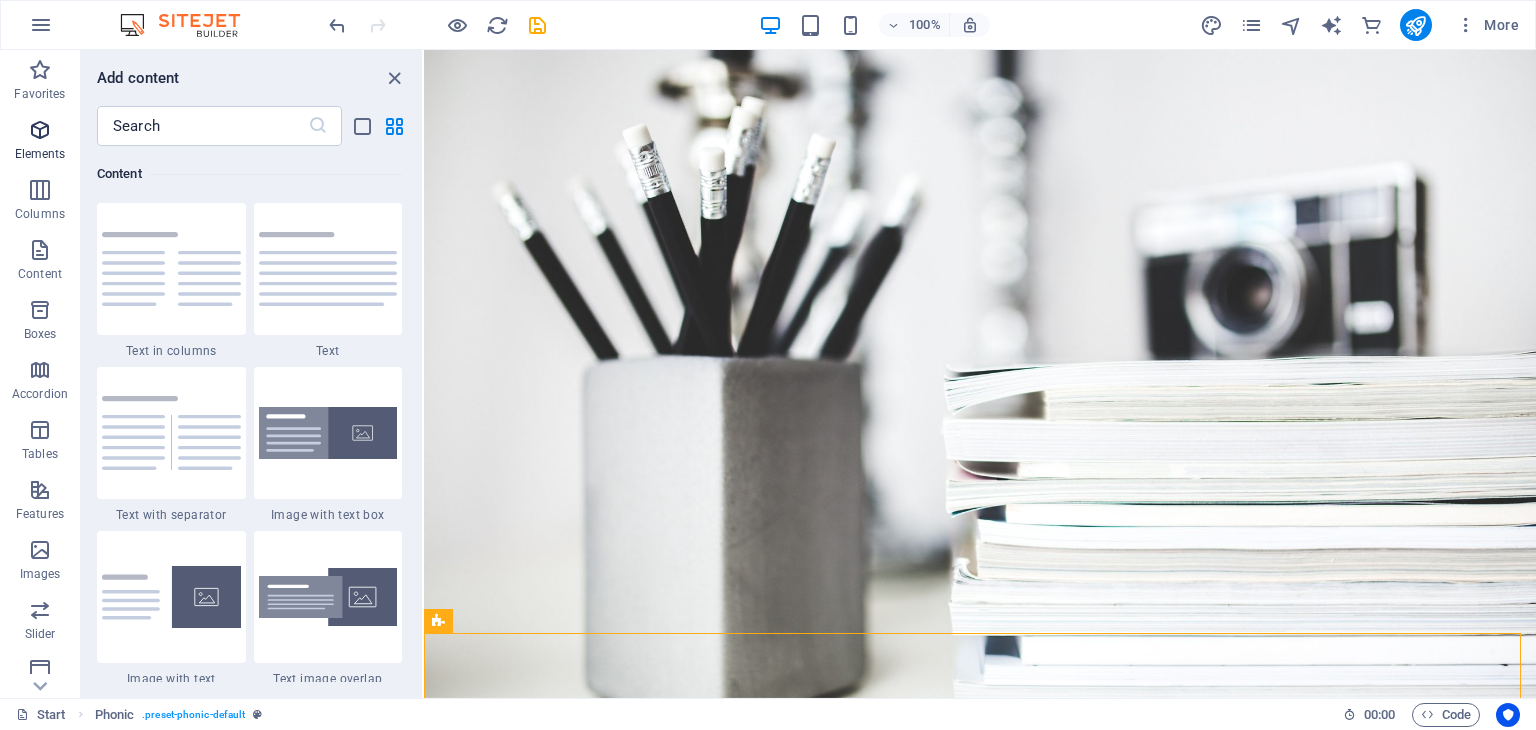 click at bounding box center (40, 130) 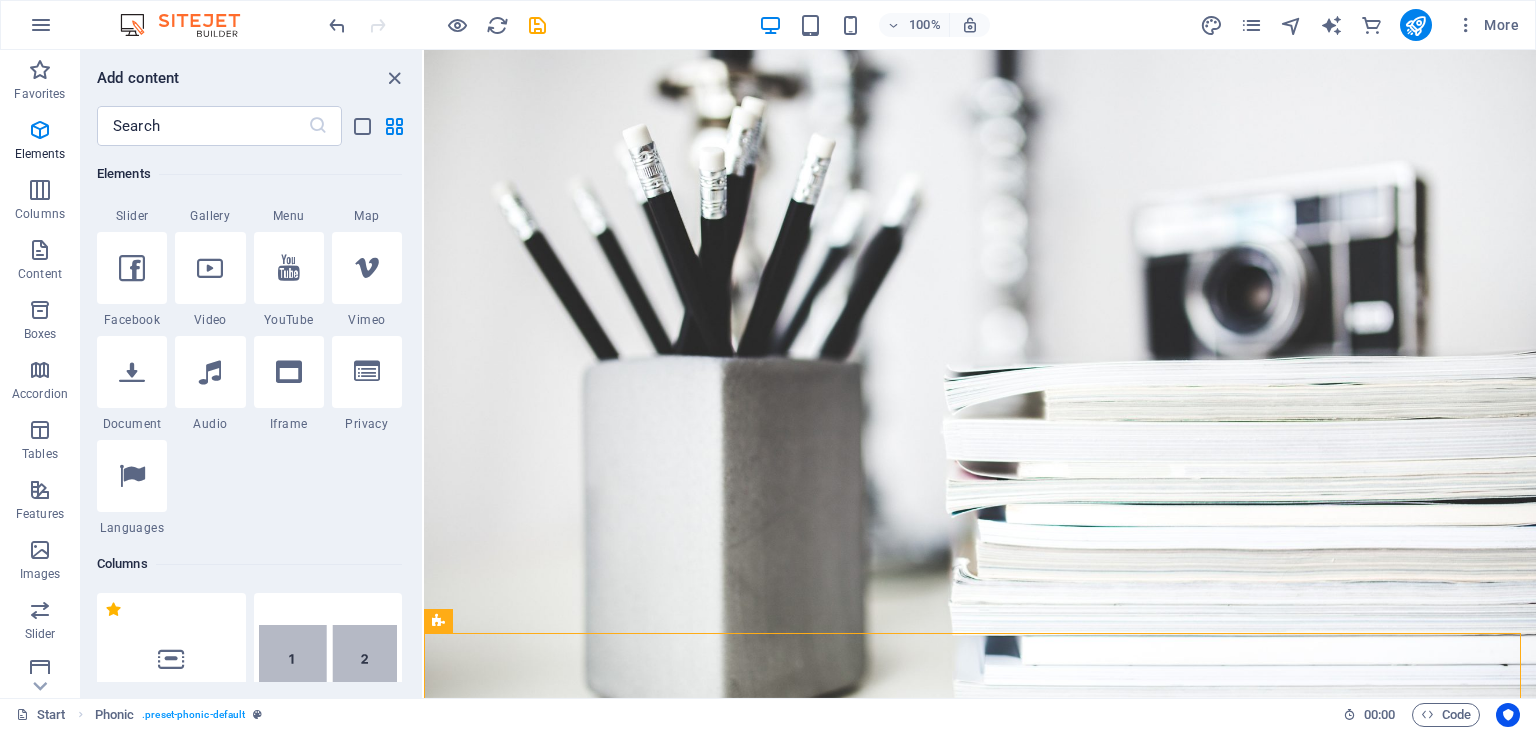 scroll, scrollTop: 612, scrollLeft: 0, axis: vertical 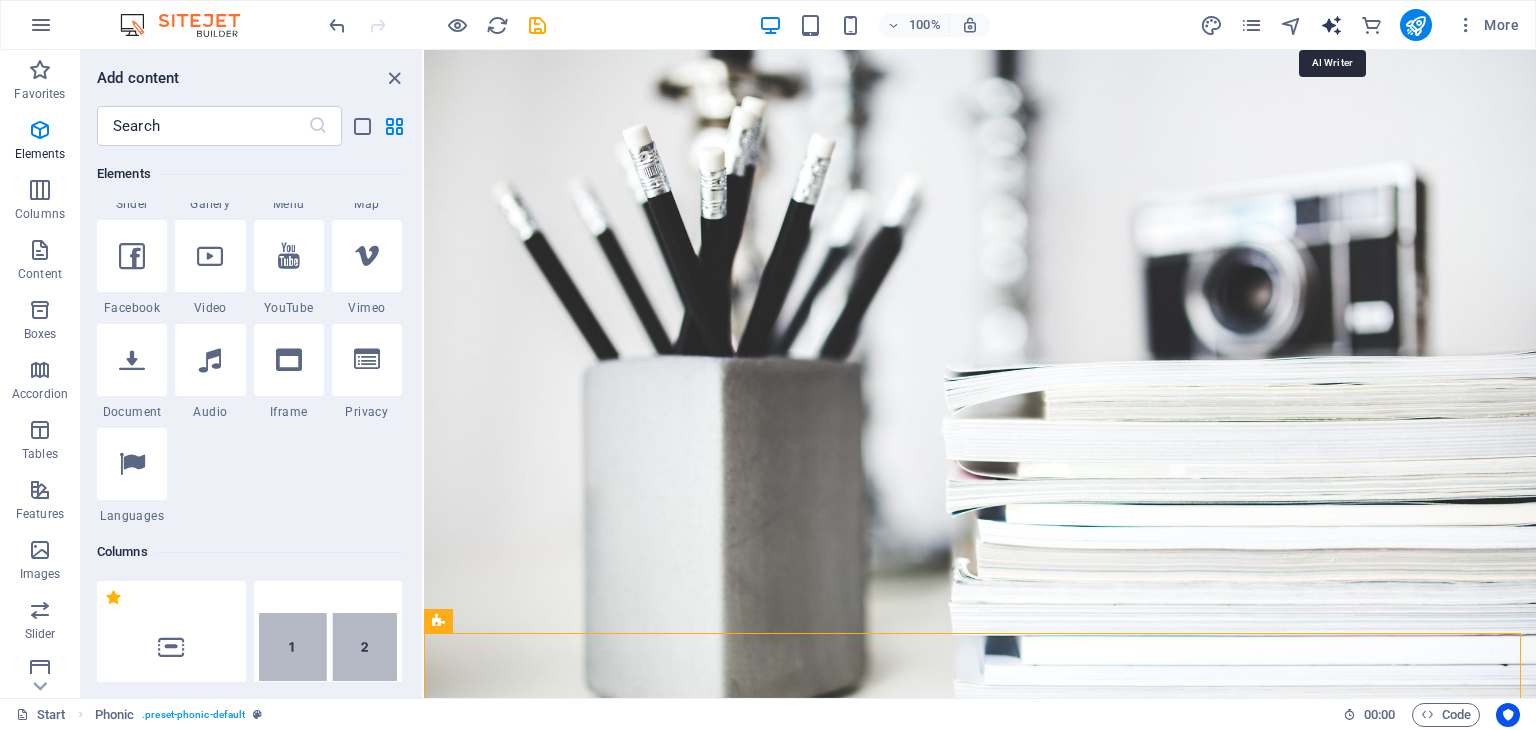 click at bounding box center (1331, 25) 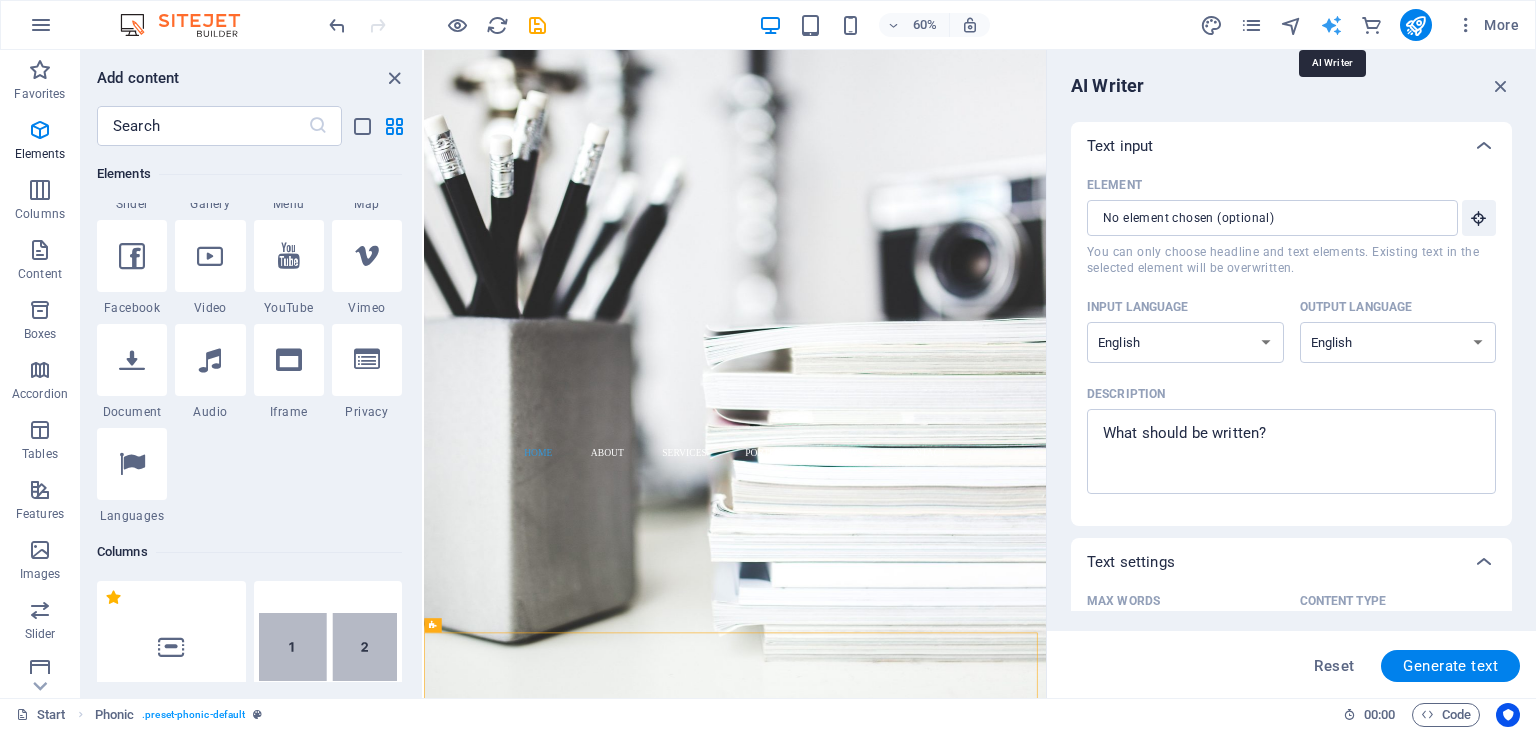scroll, scrollTop: 0, scrollLeft: 0, axis: both 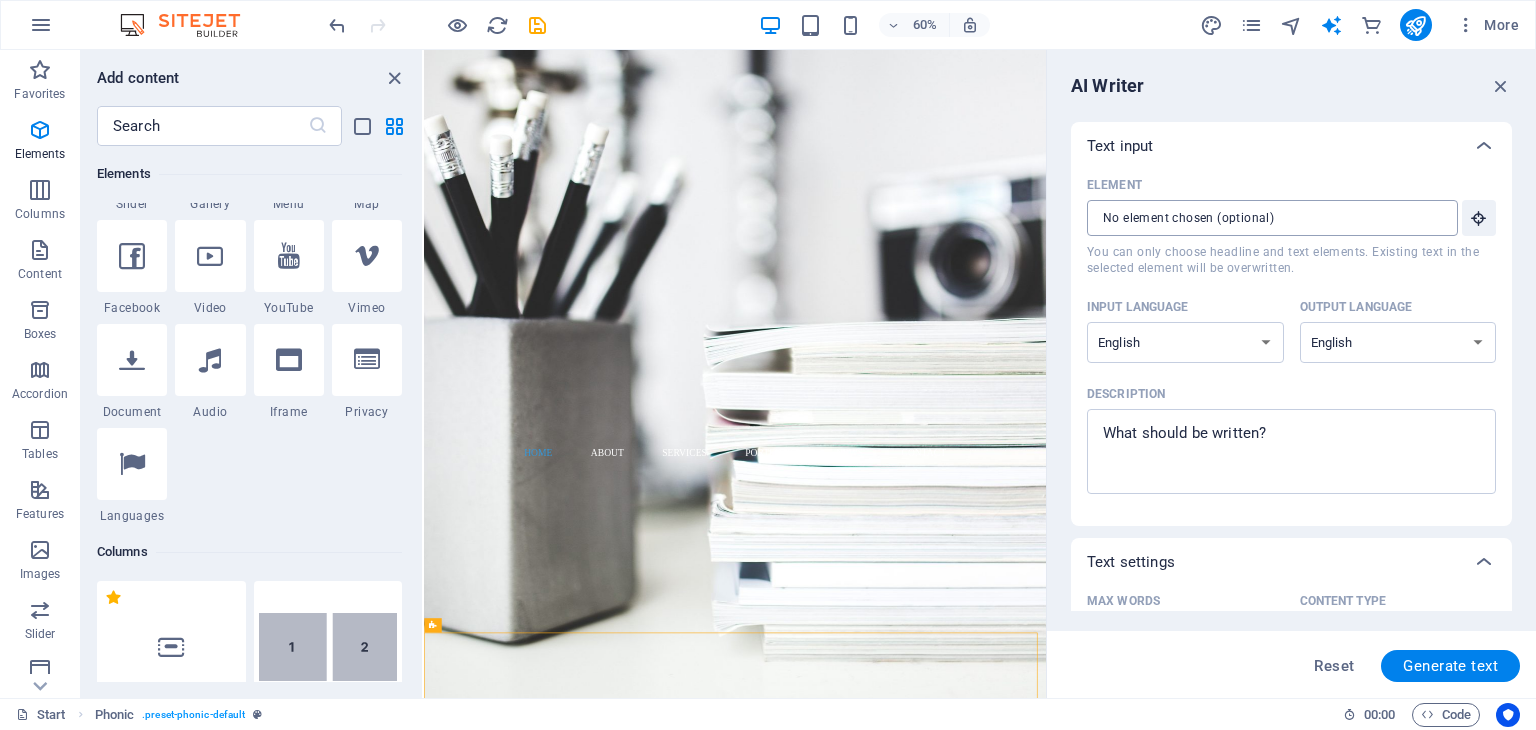 click on "Element ​ You can only choose headline and text elements. Existing text in the selected element will be overwritten." at bounding box center [1265, 218] 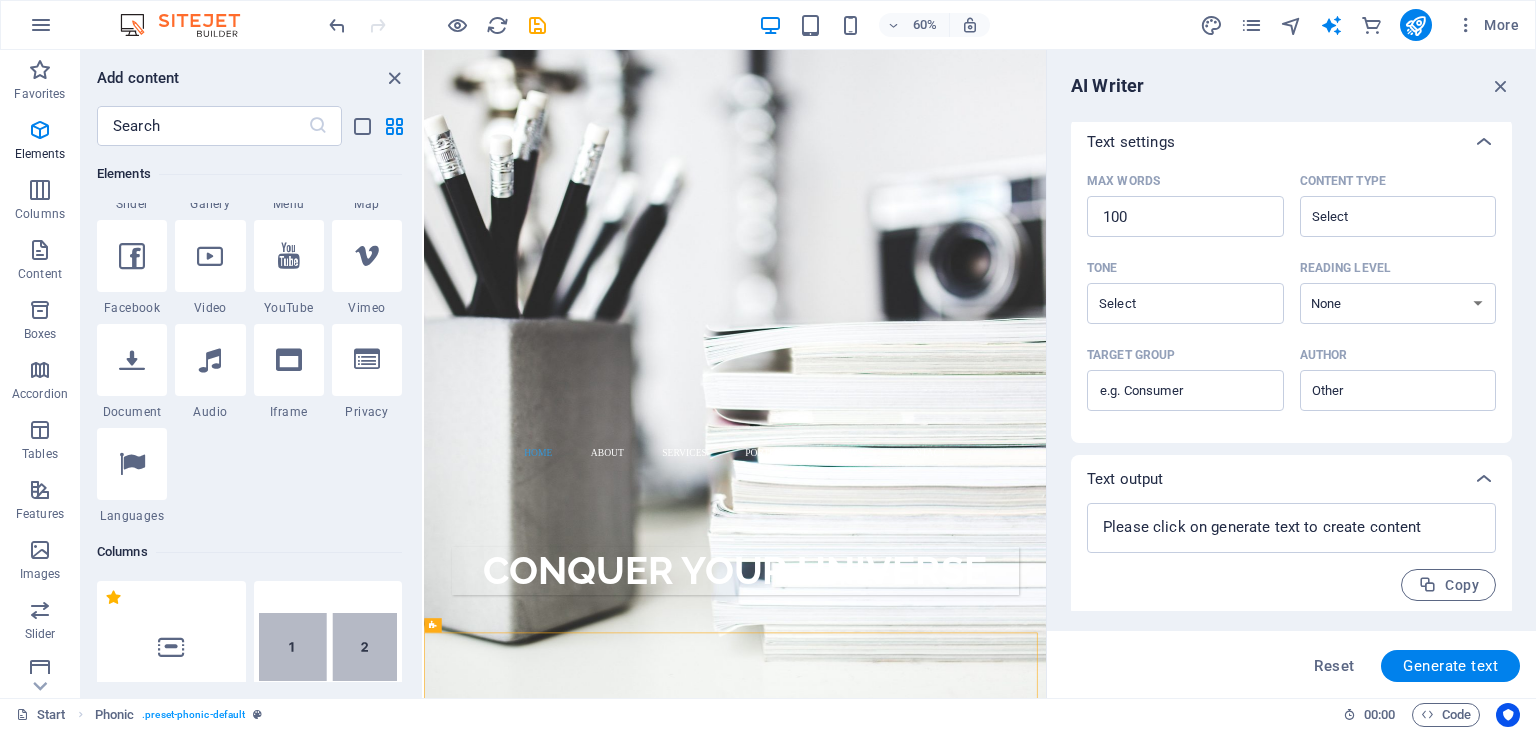 scroll, scrollTop: 425, scrollLeft: 0, axis: vertical 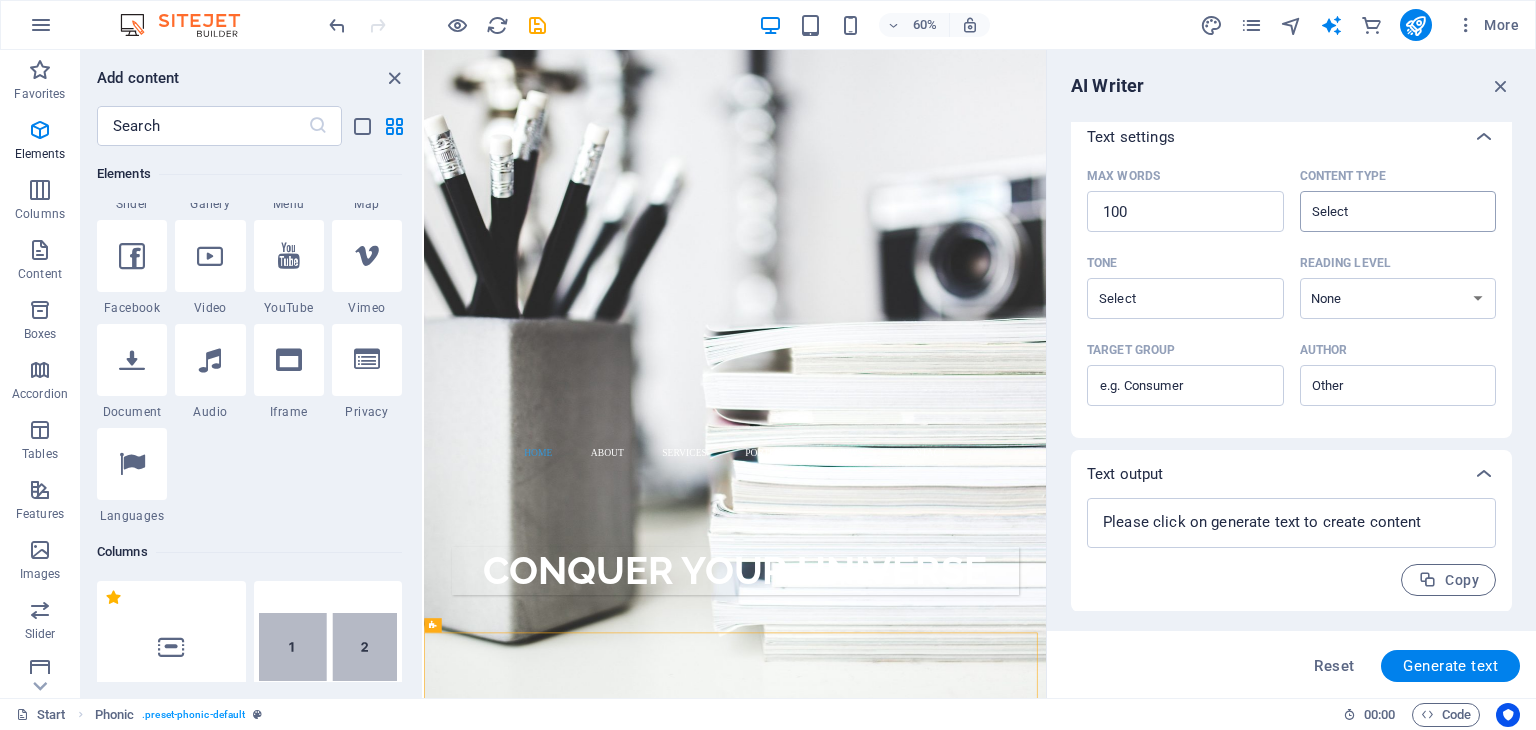 click on "Content type ​" at bounding box center (1382, 211) 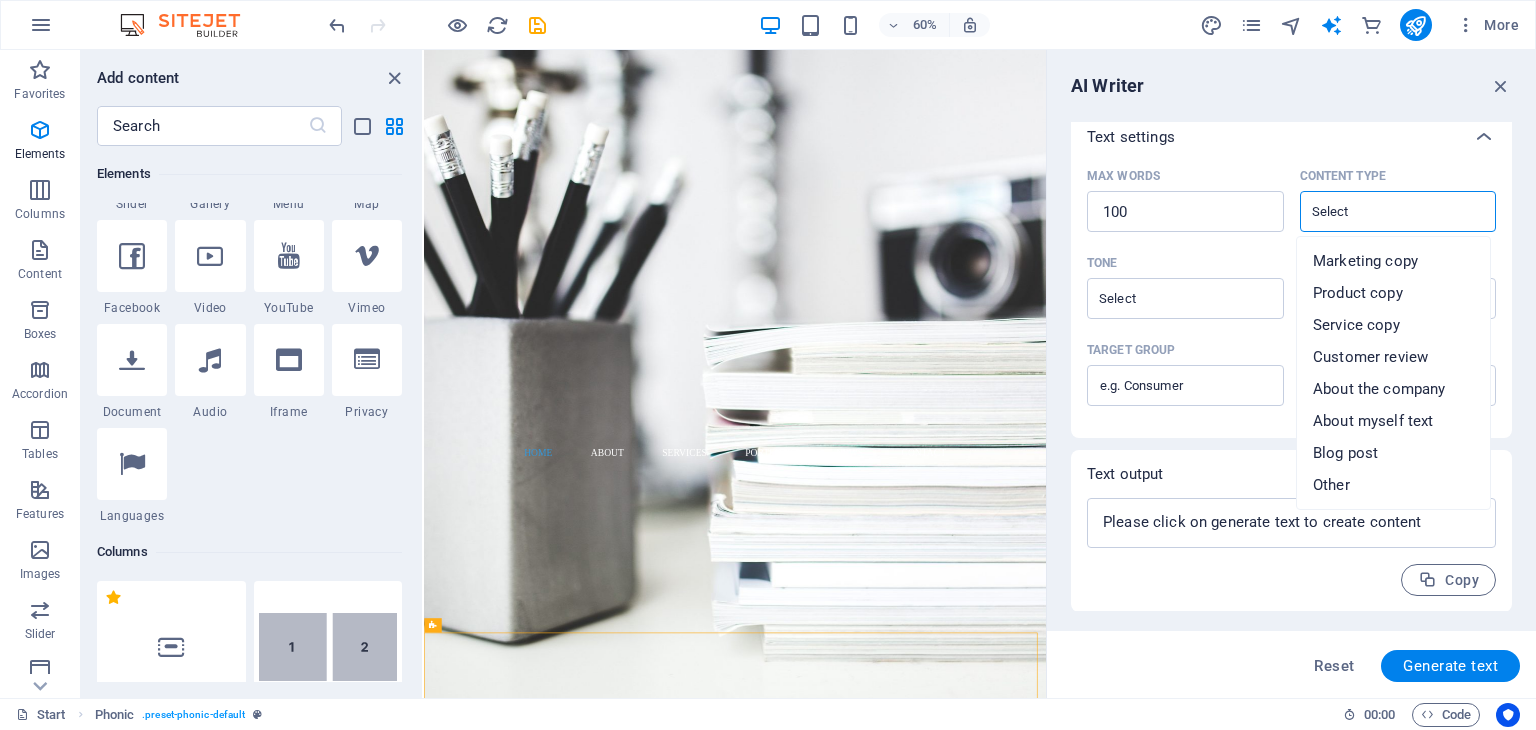 click on "Target group" at bounding box center (1181, 350) 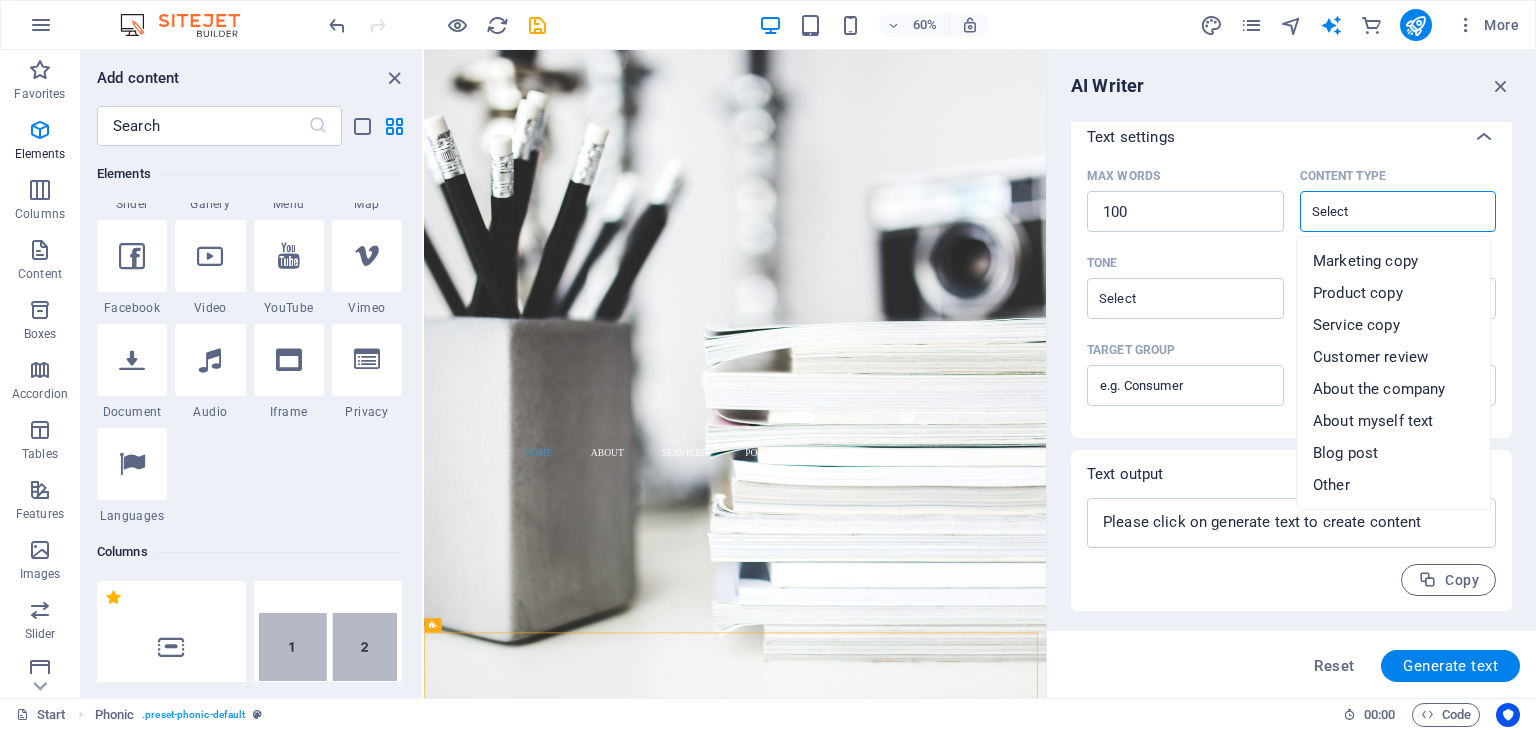 click on "Target group ​" at bounding box center [1185, 386] 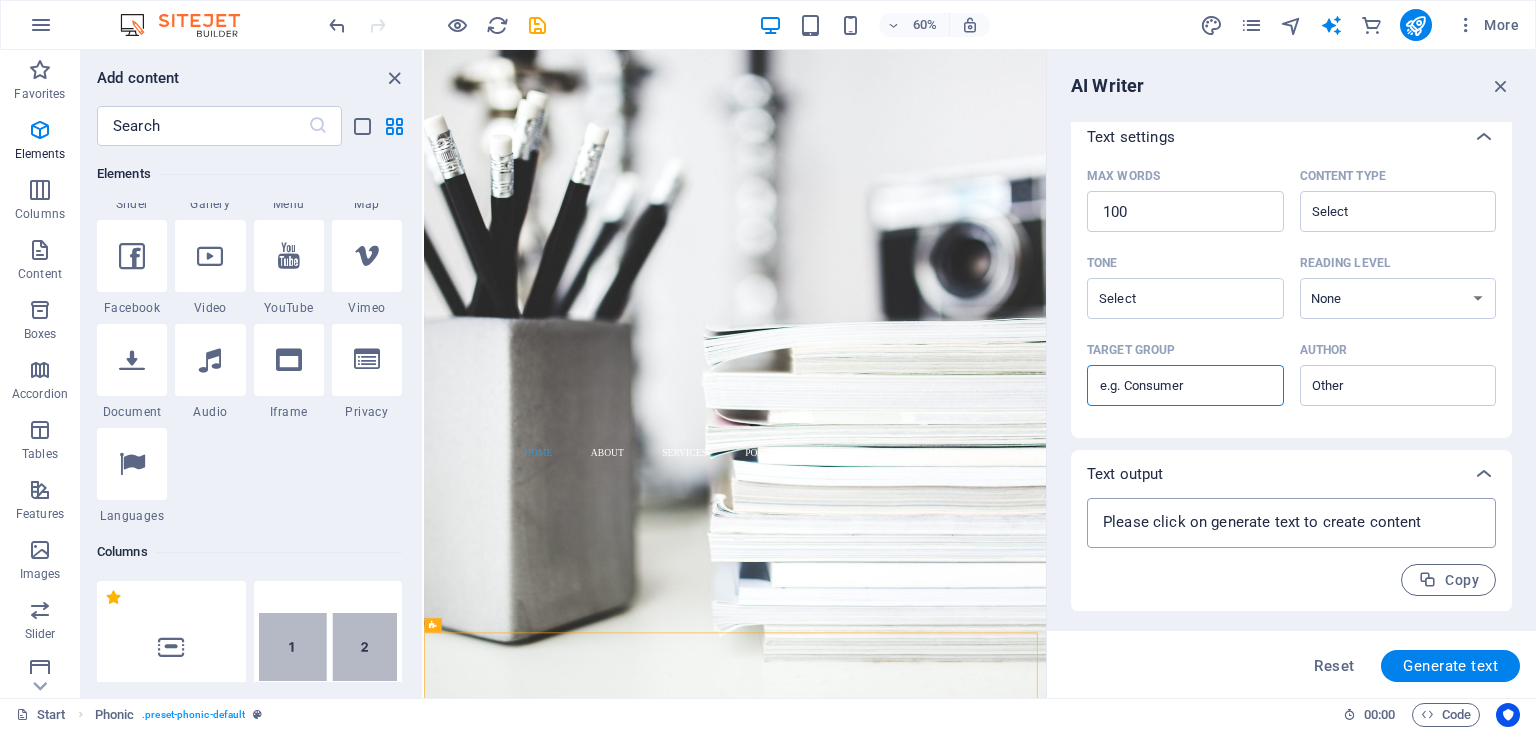 type on "x" 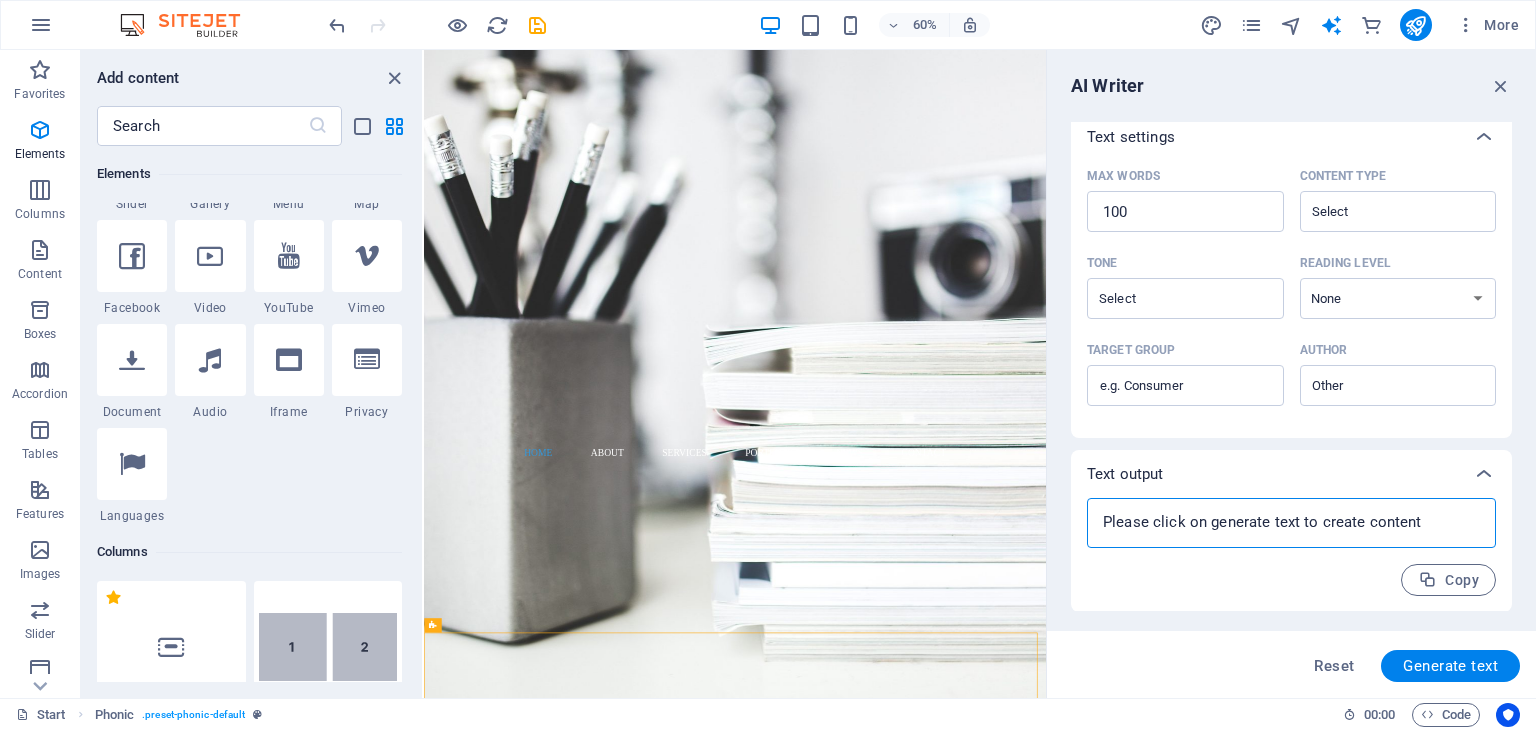 click at bounding box center (1291, 523) 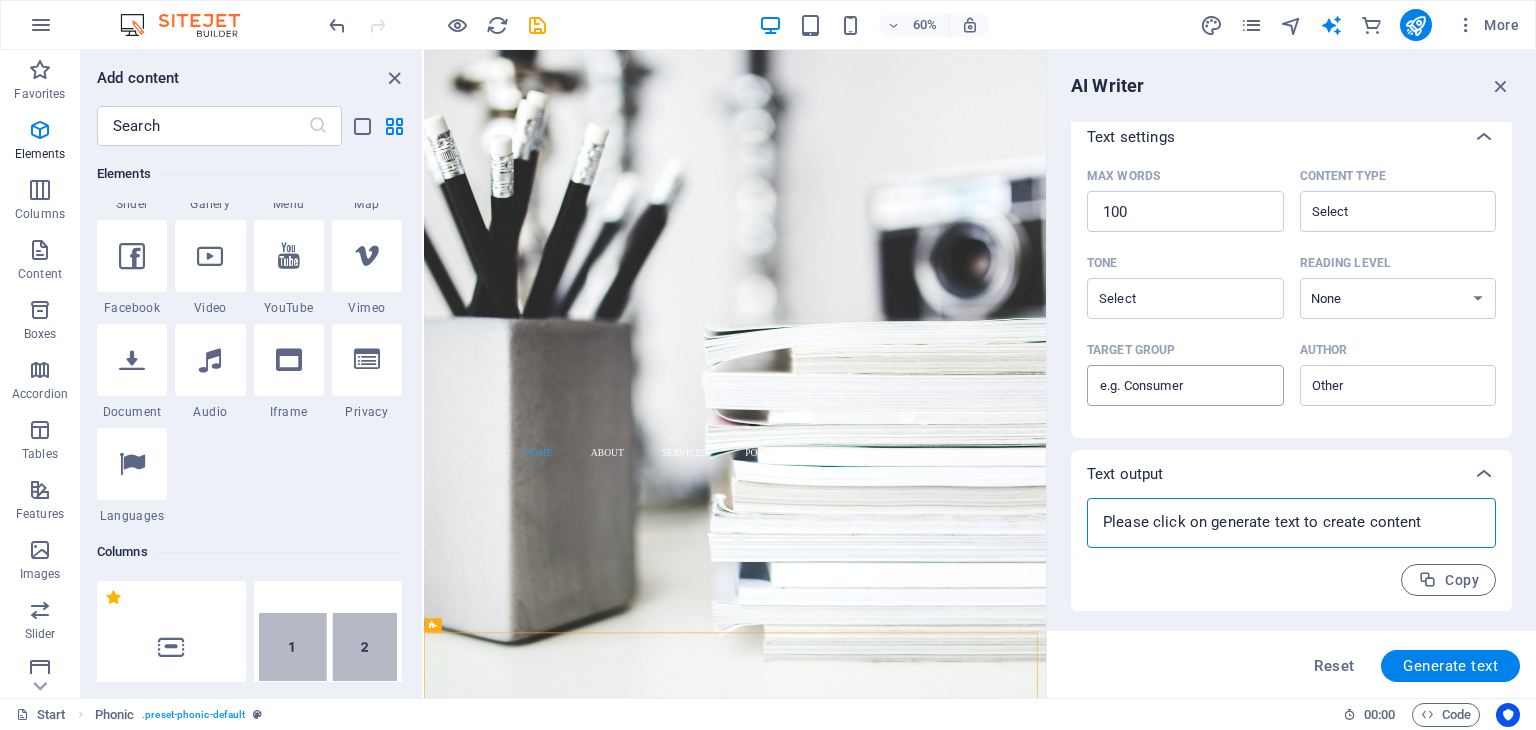 scroll, scrollTop: 0, scrollLeft: 0, axis: both 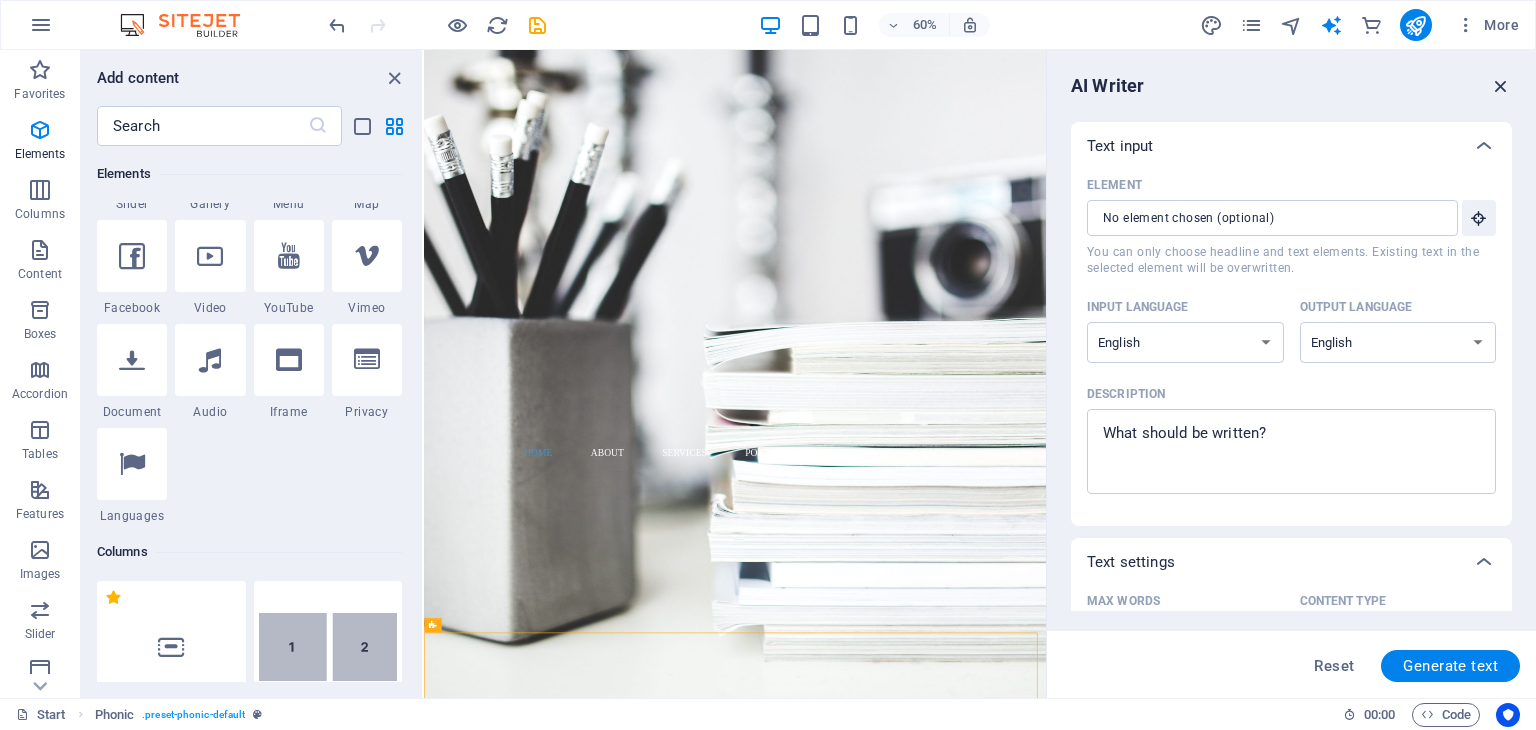 click at bounding box center (1501, 86) 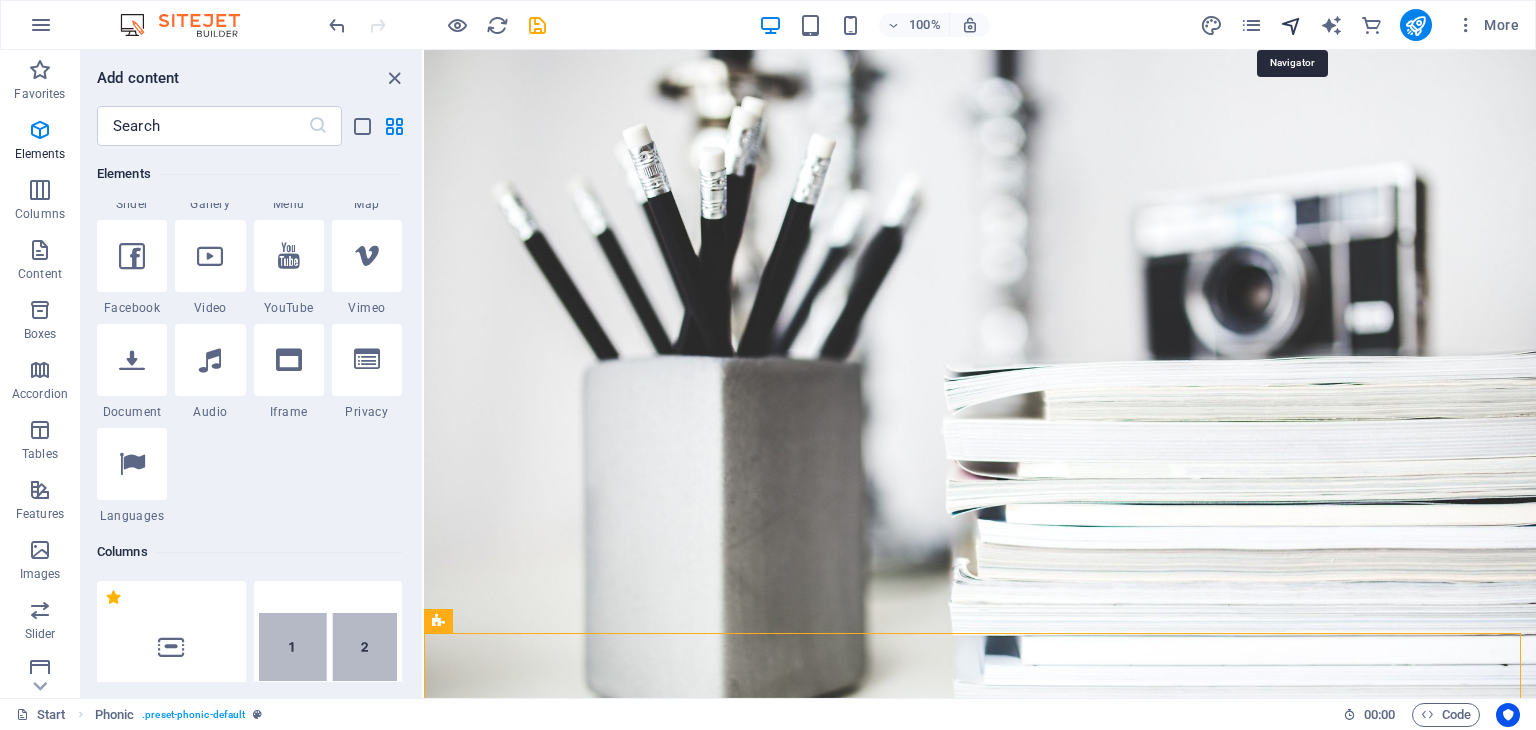 click at bounding box center (1291, 25) 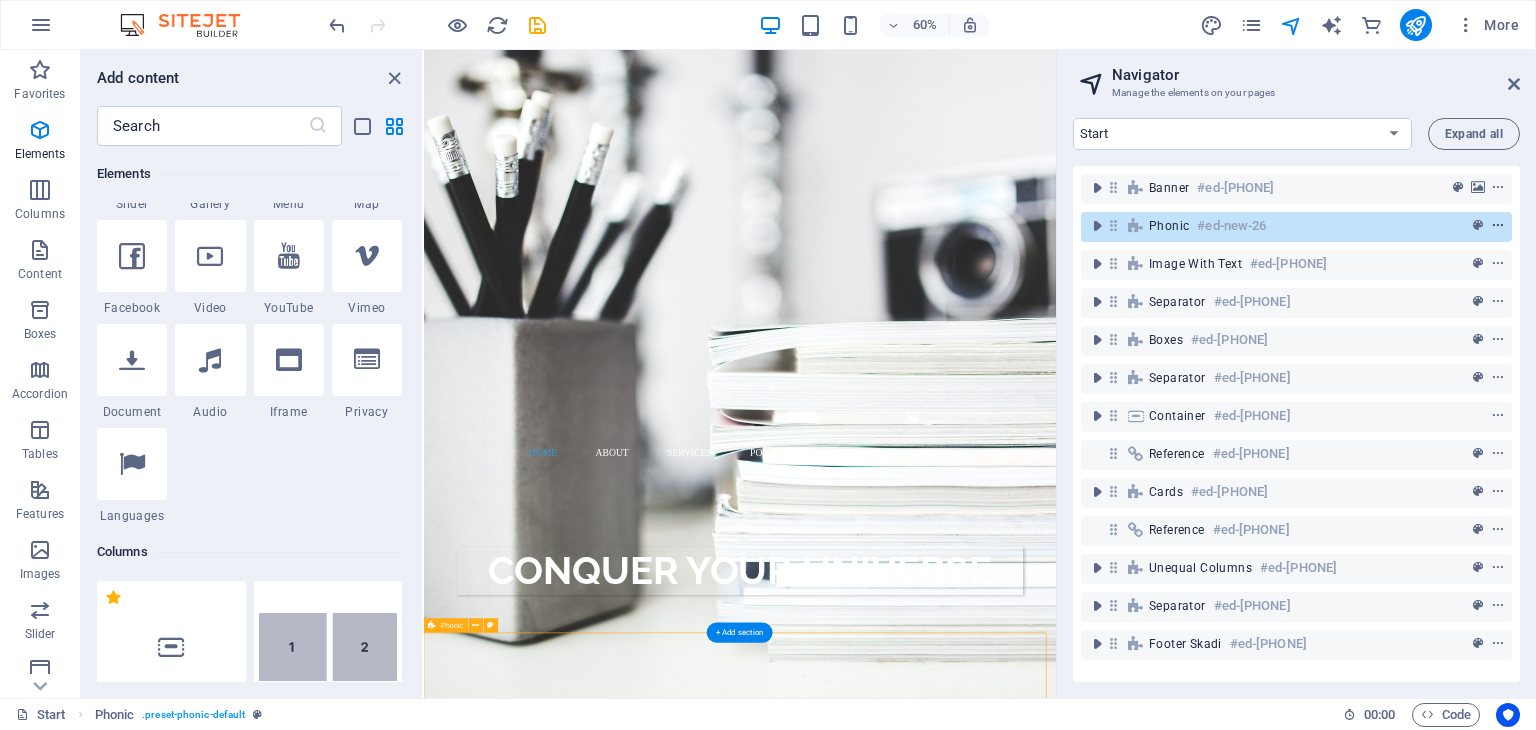 click at bounding box center [1498, 226] 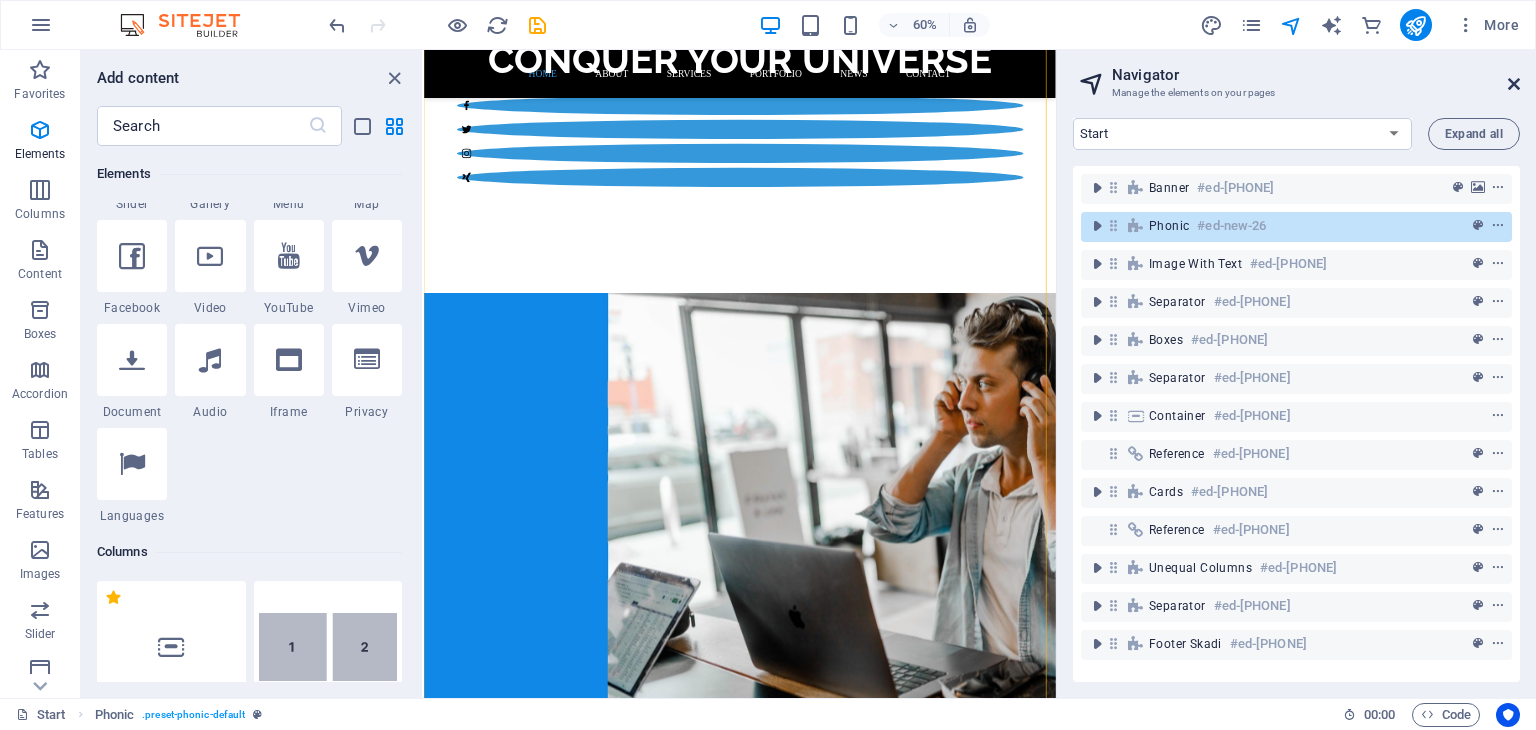 click on "Navigator" at bounding box center (1316, 75) 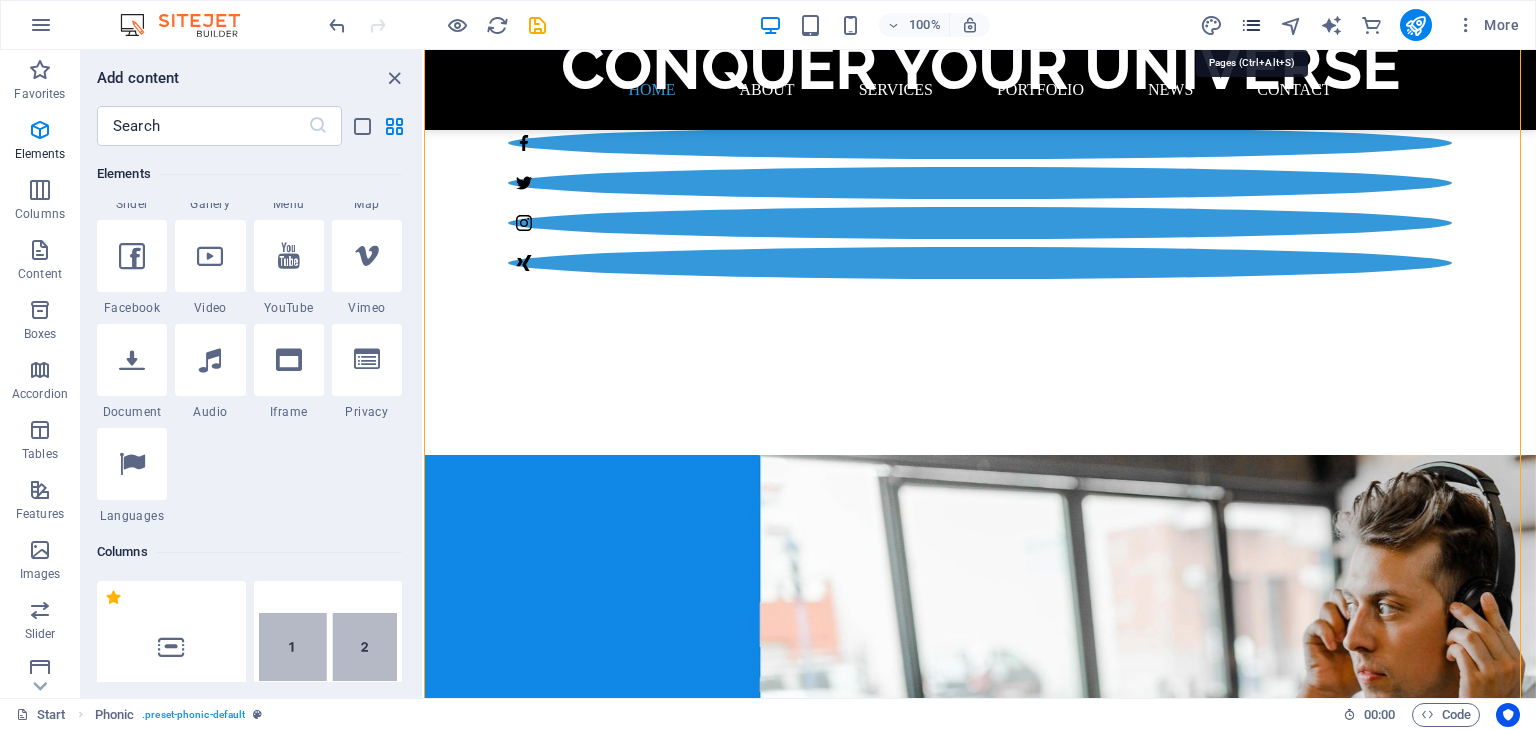 click at bounding box center (1251, 25) 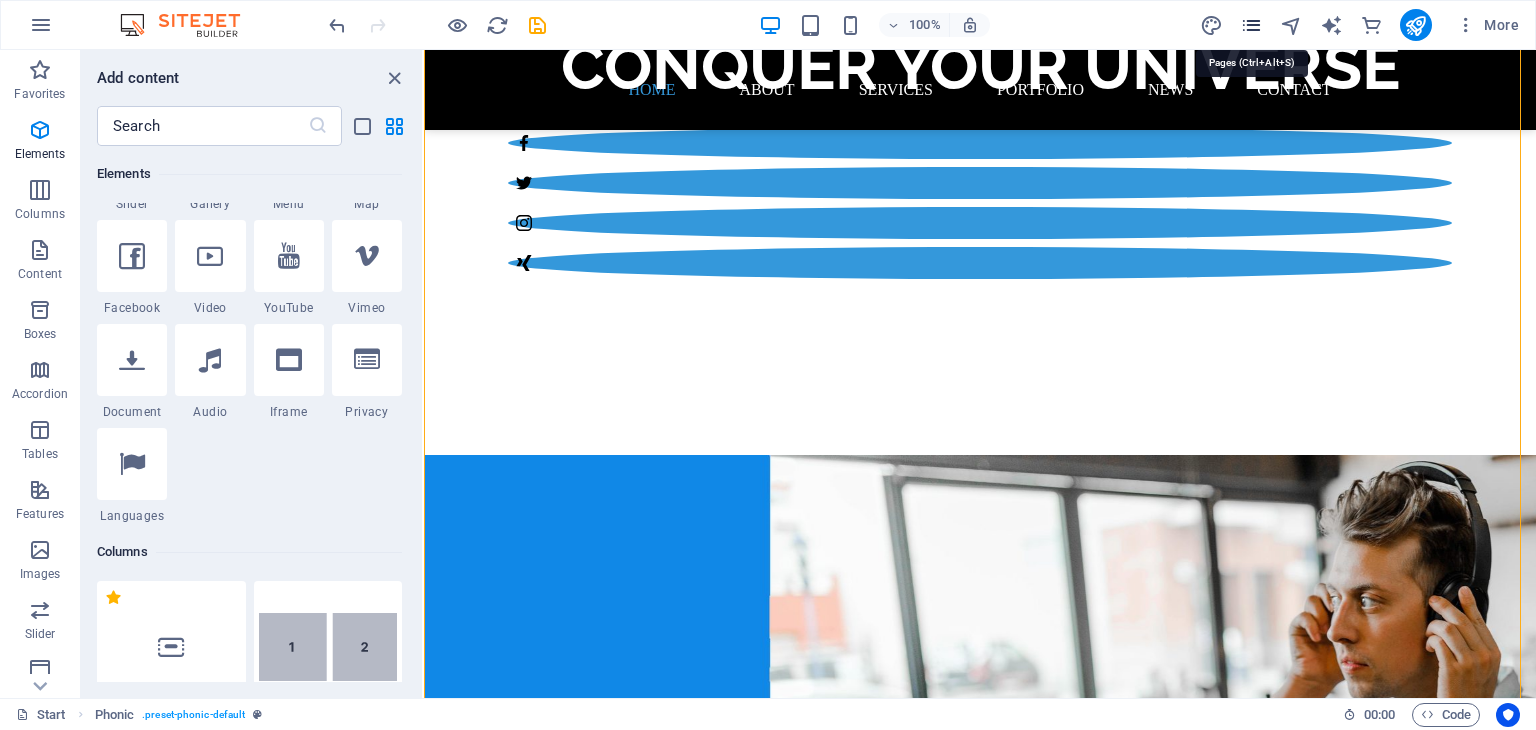 scroll, scrollTop: 1659, scrollLeft: 0, axis: vertical 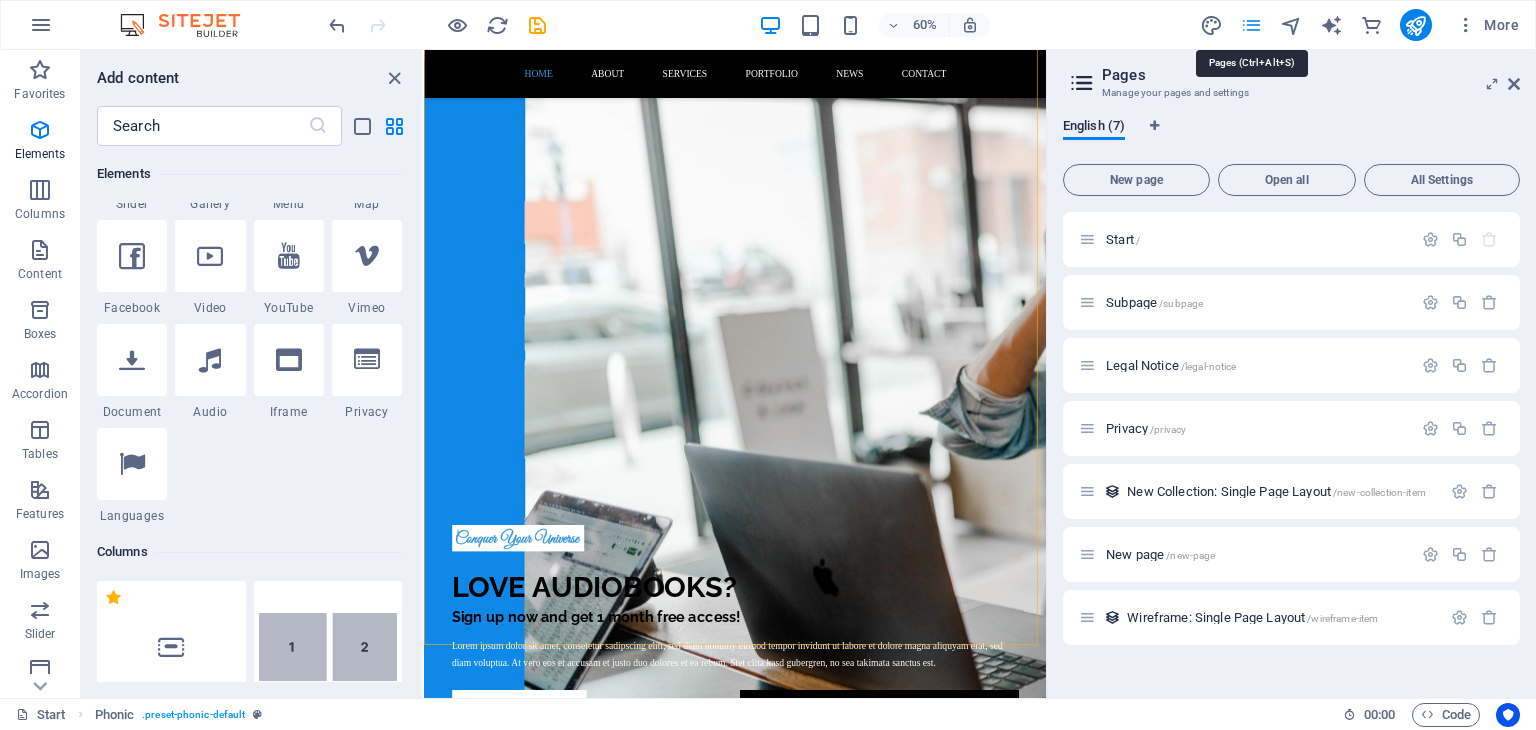 click at bounding box center (1251, 25) 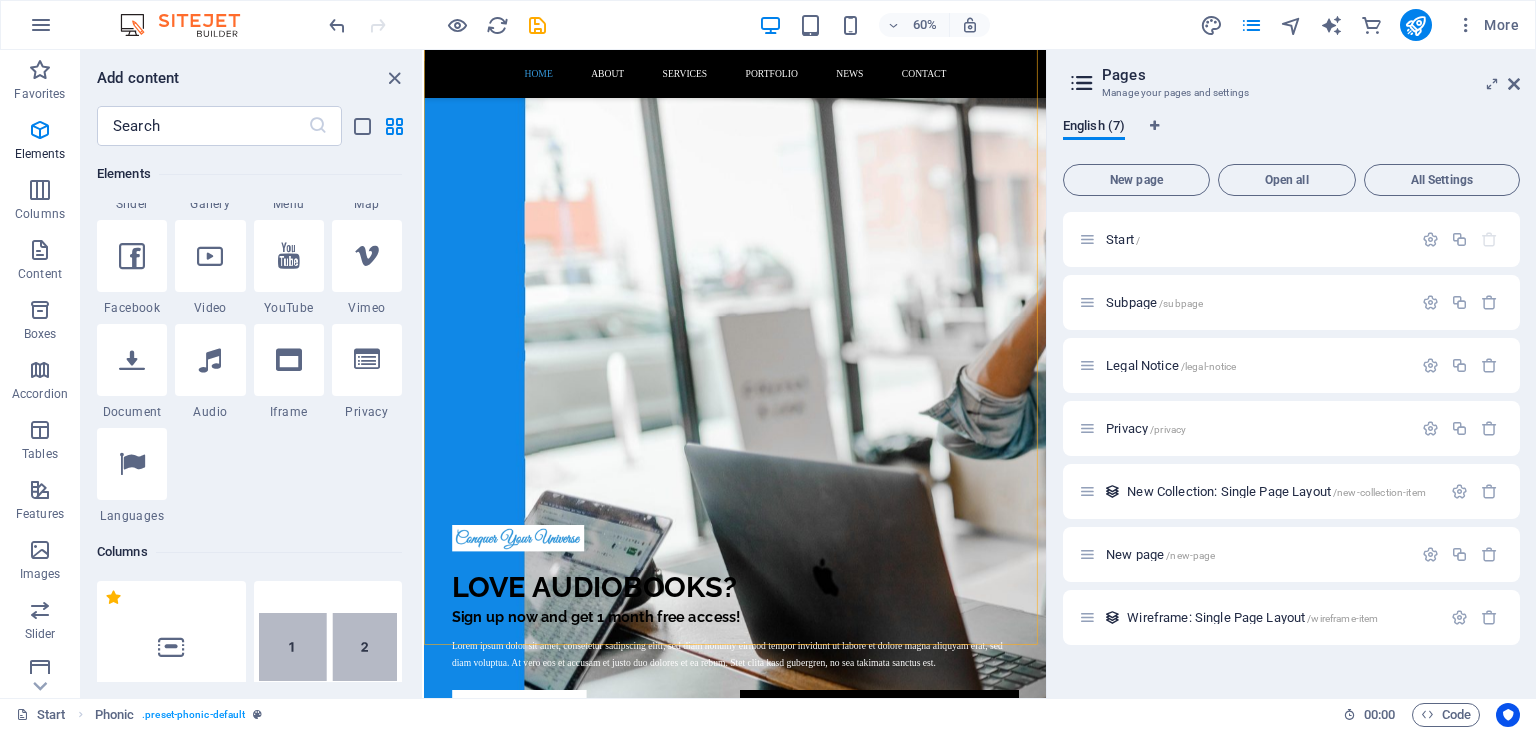 click on "Pages" at bounding box center (1311, 75) 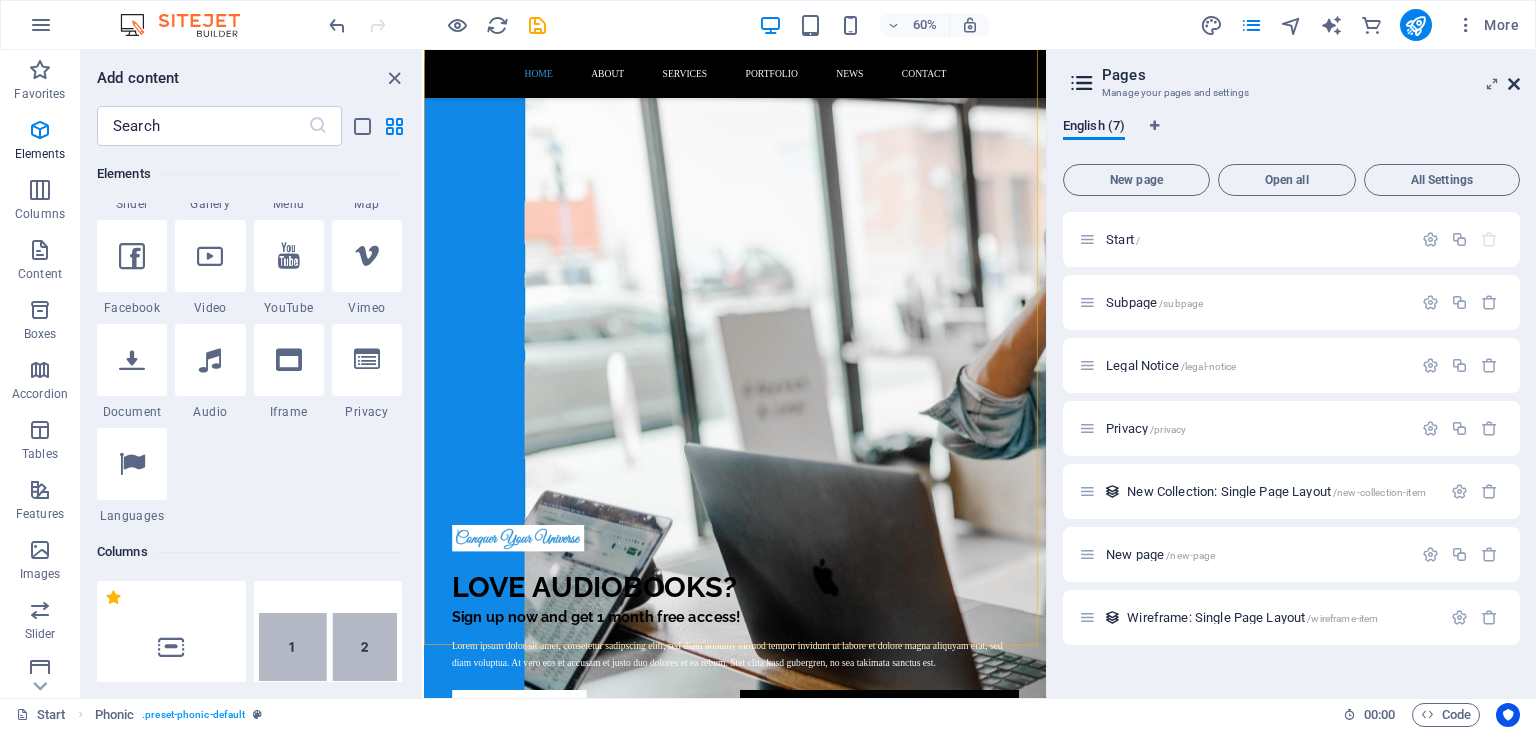 click at bounding box center [1514, 84] 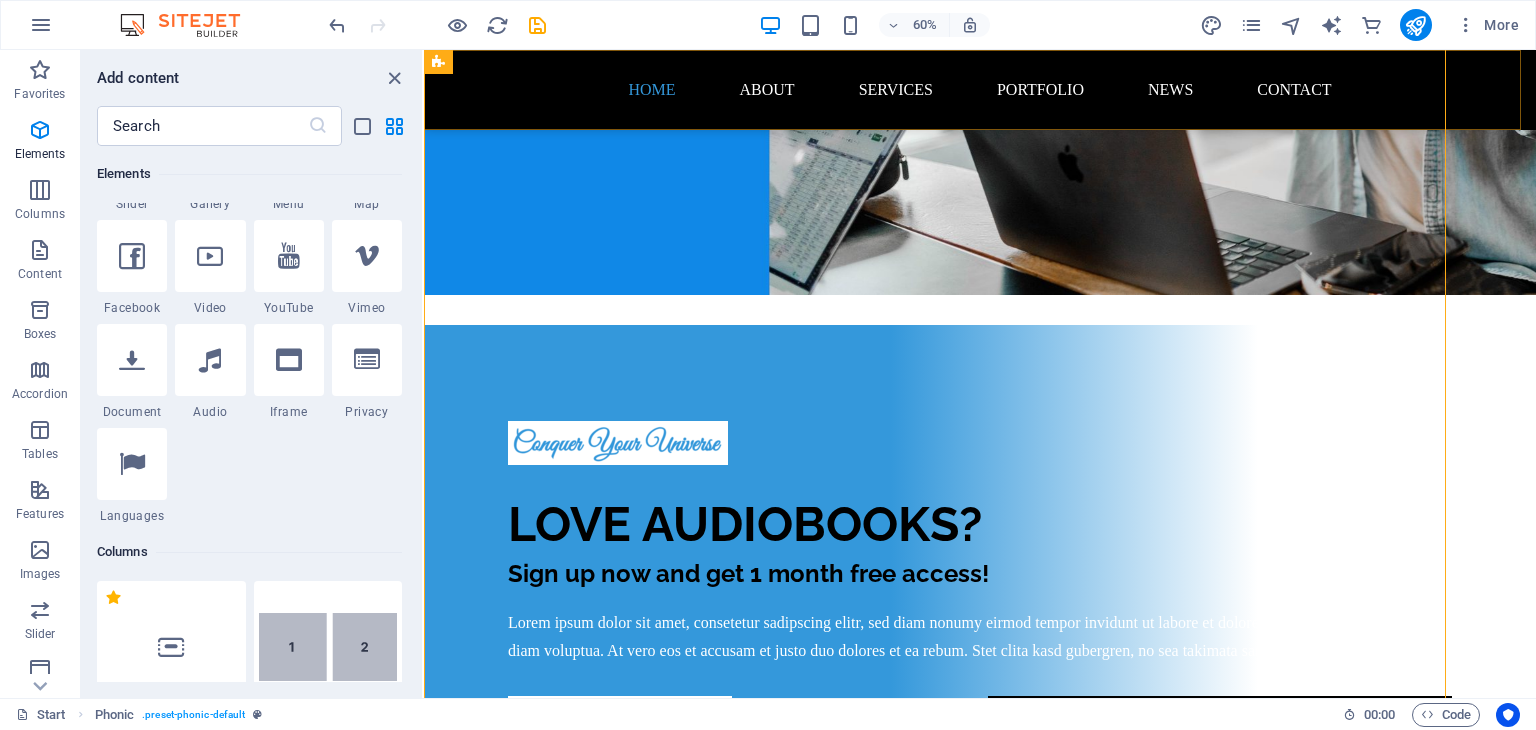 scroll, scrollTop: 1271, scrollLeft: 0, axis: vertical 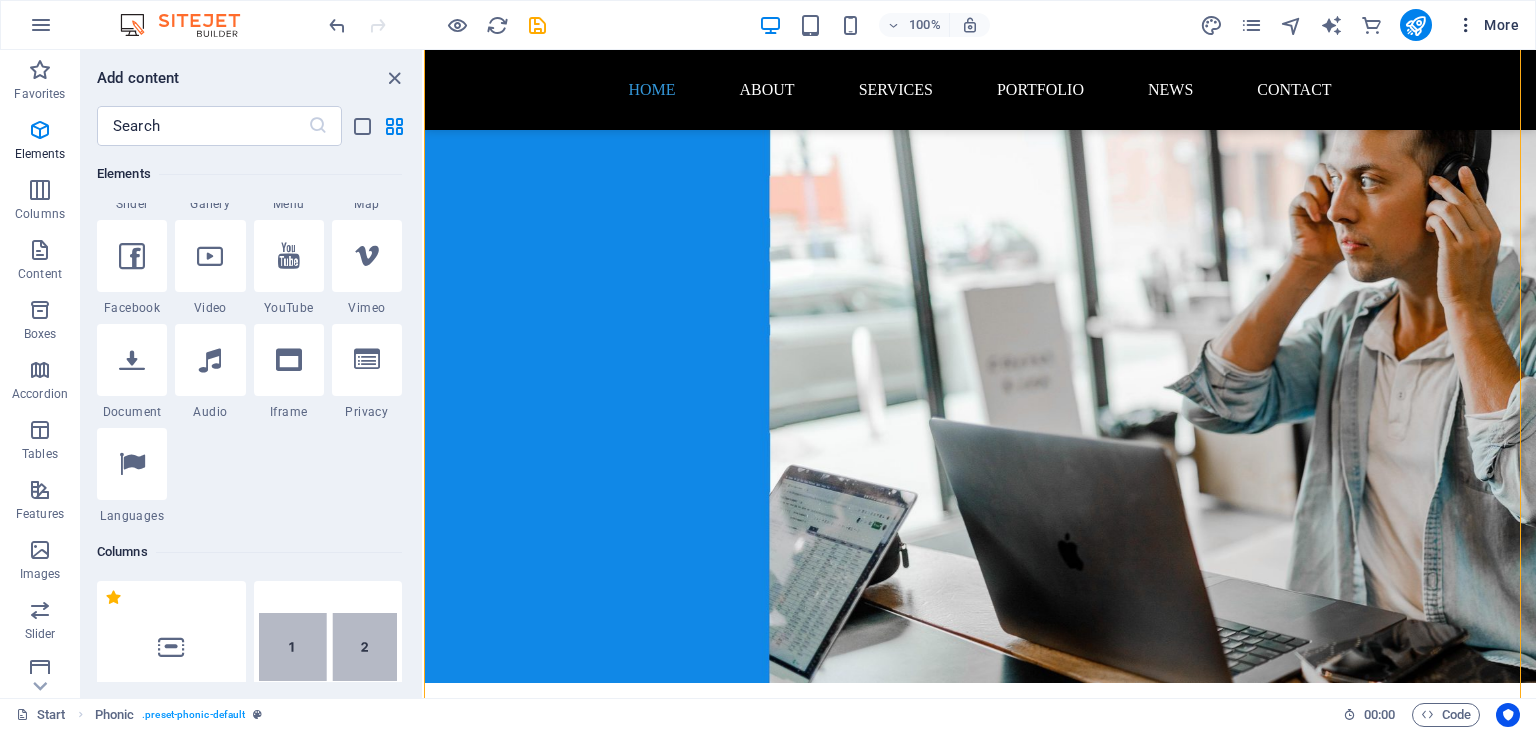 click on "More" at bounding box center [1487, 25] 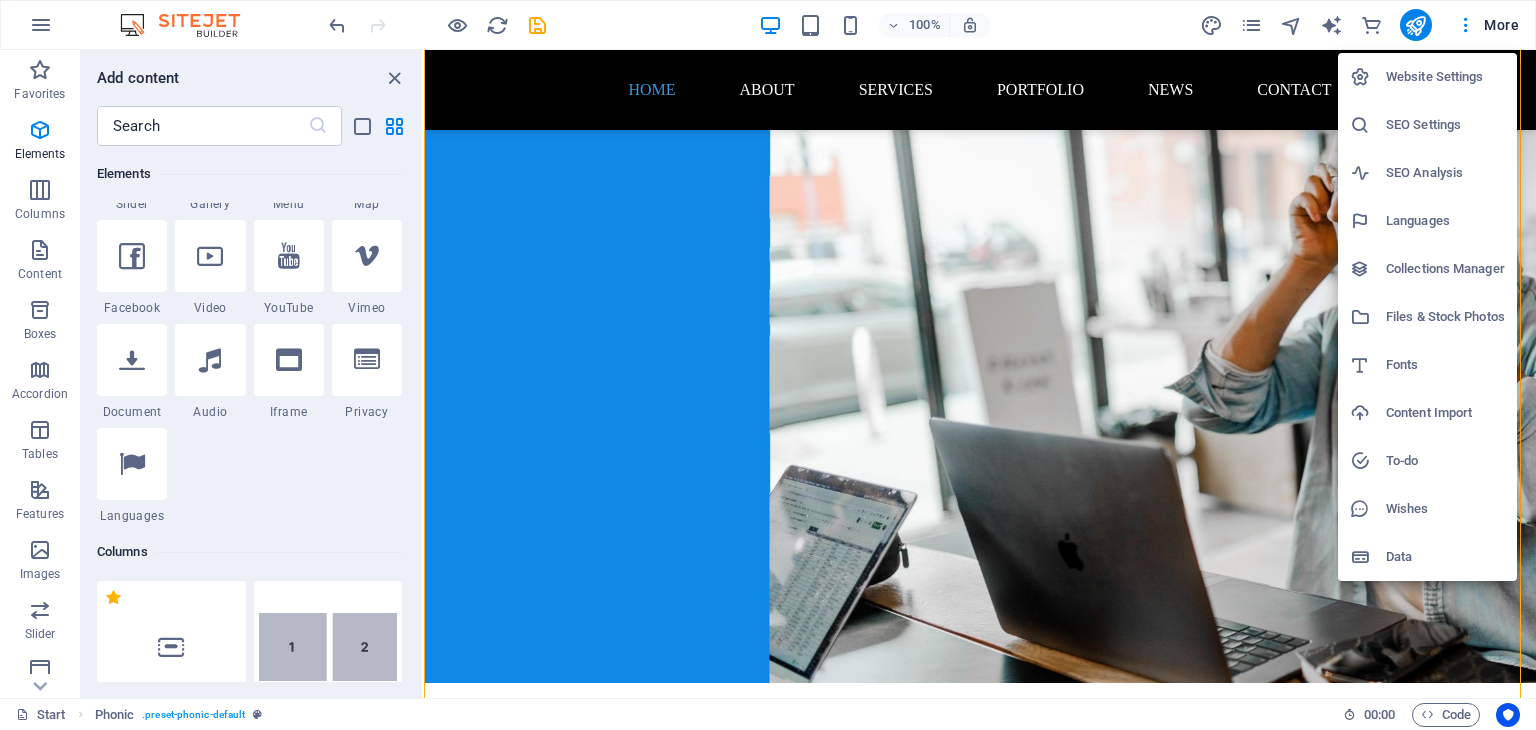 click at bounding box center (768, 365) 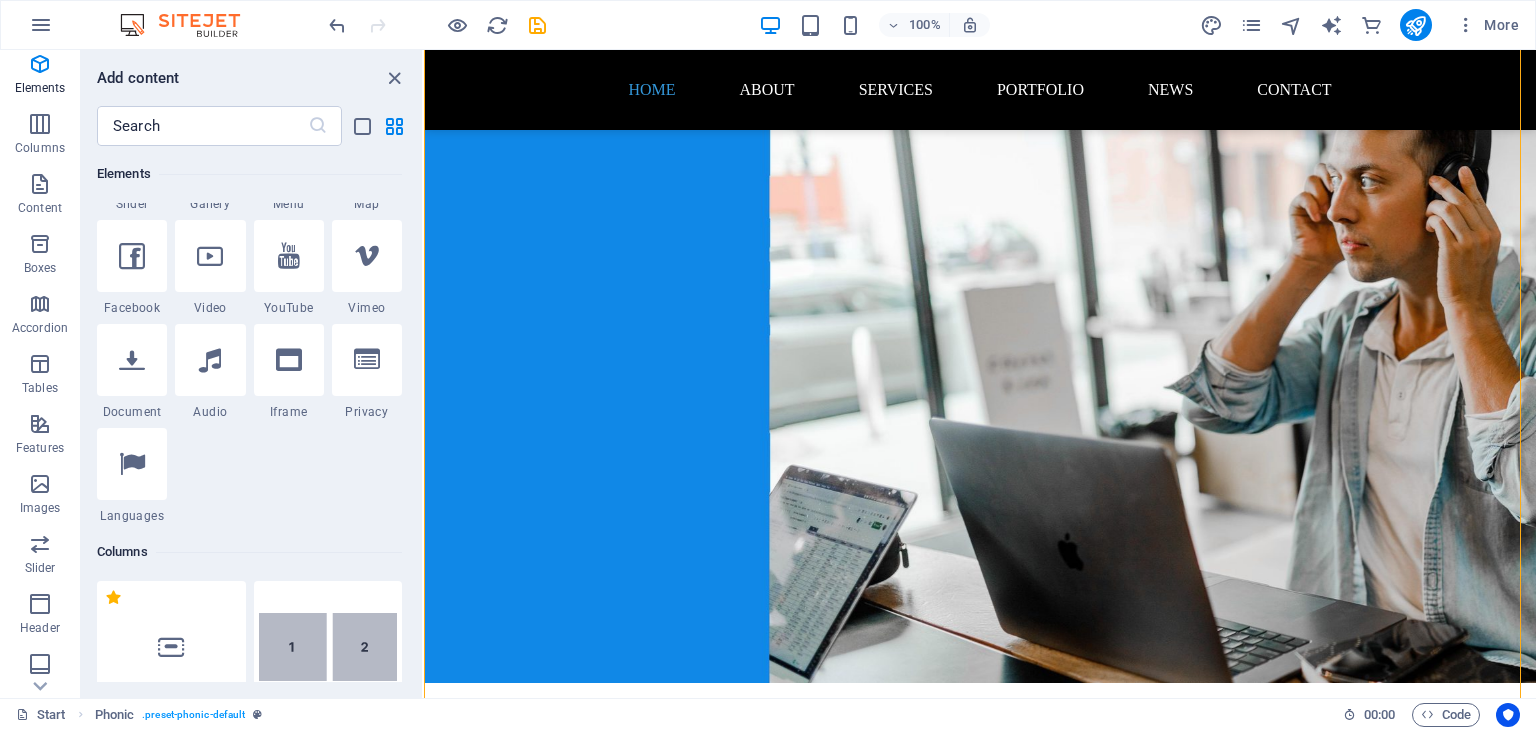 scroll, scrollTop: 100, scrollLeft: 0, axis: vertical 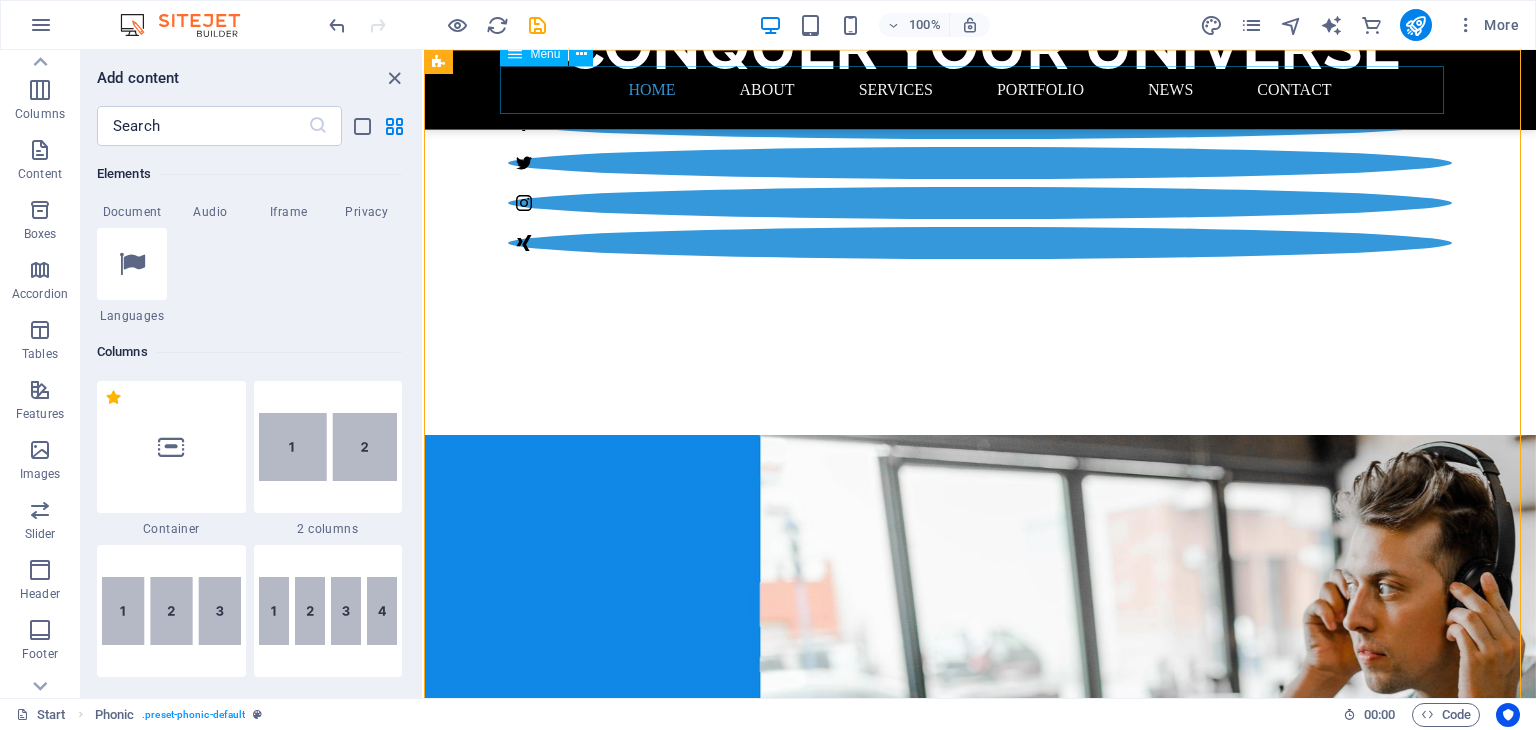 click on "Home About Services Portfolio News Contact" at bounding box center [980, 90] 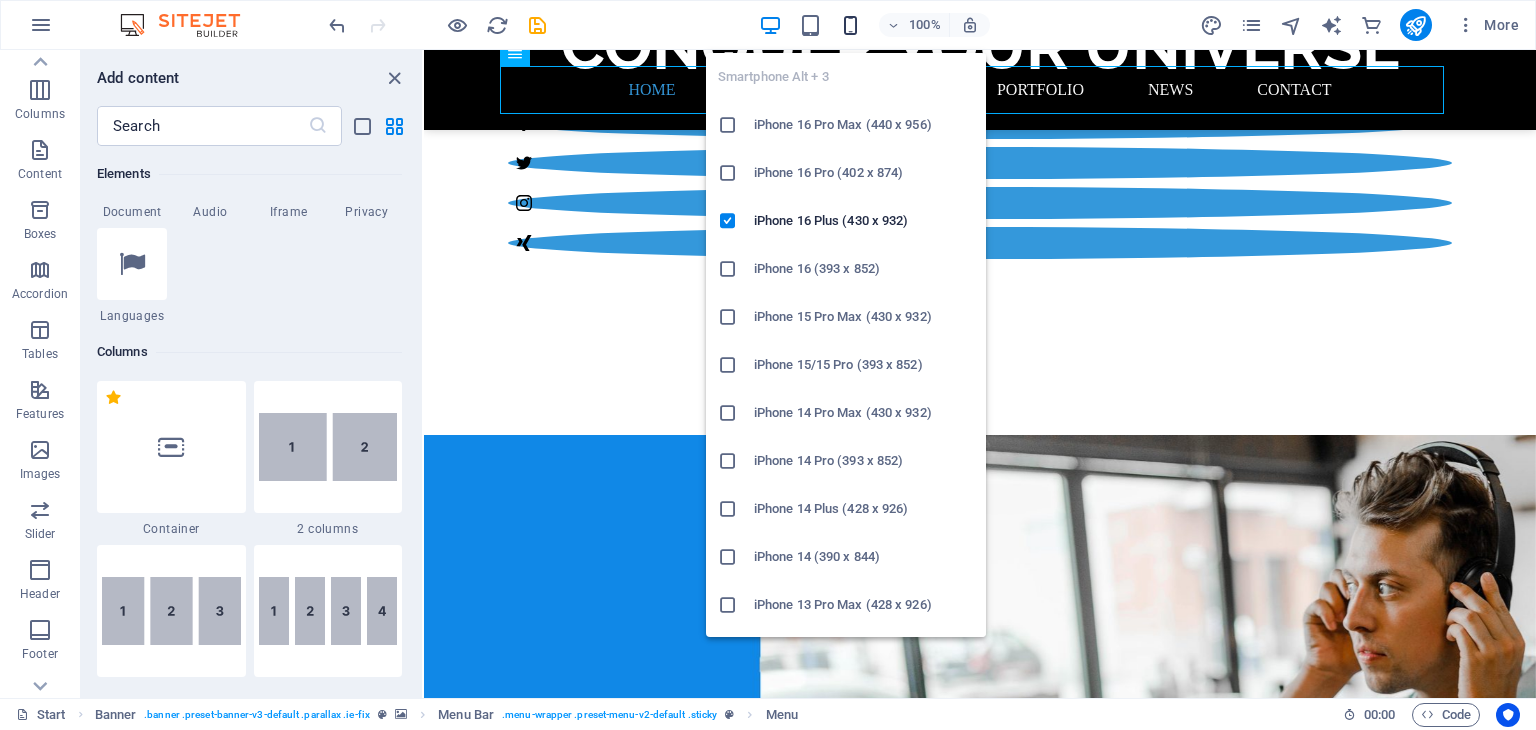 click at bounding box center (850, 25) 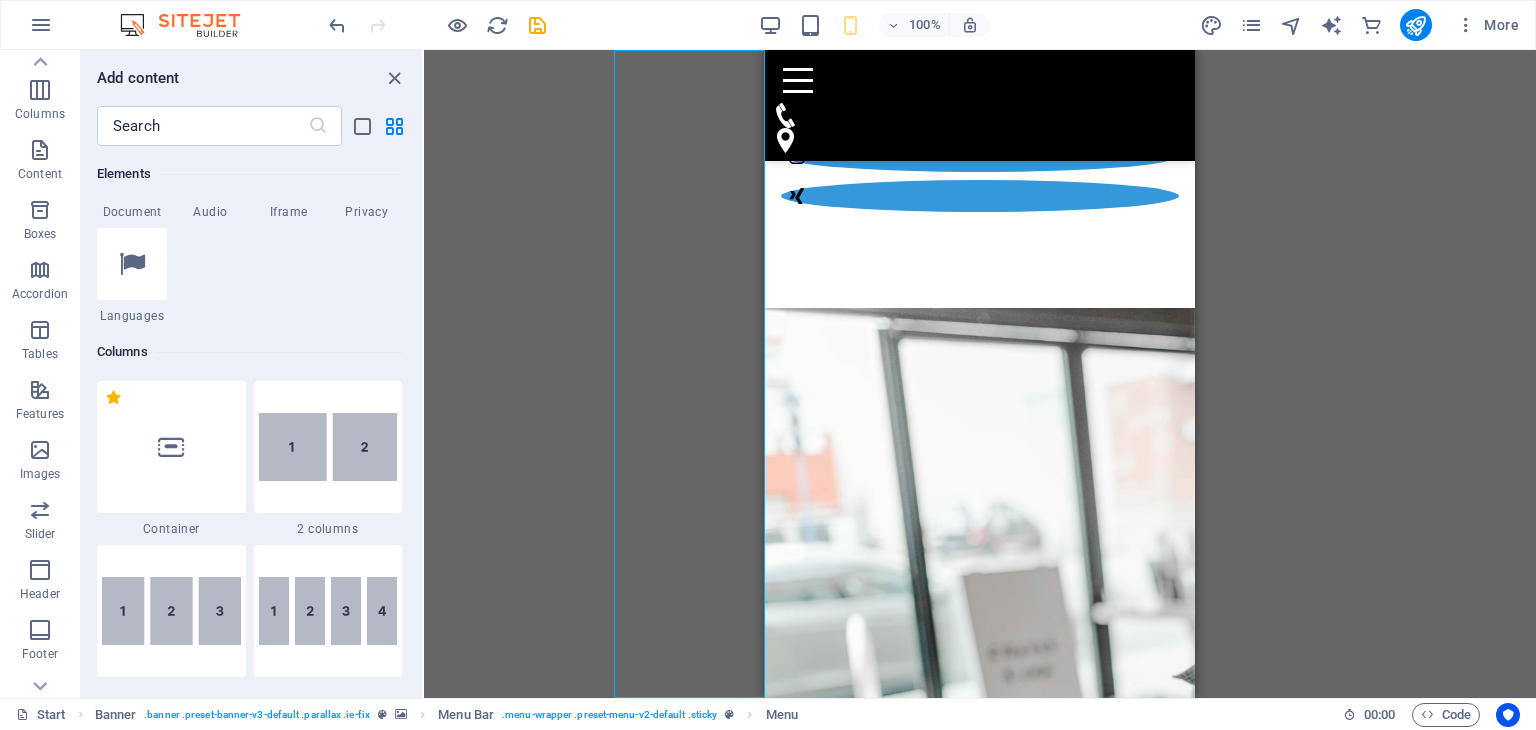 click on "Drag here to replace the existing content. Press “Ctrl” if you want to create a new element.
Slider   Slider   H1   Banner   Container   Slider   Slider   Slider   Spacer   Menu Bar   Menu Bar   Menu   Phonic   Social Media Icons   Icon   Spacer   Slider   Slider   H1   Container   Spacer   Container   H3   Container   Container   Container   Container   Text   Container   Spacer   Image   Container   Container   Container   Container   Captcha   Container   Container   Container   Form   Form button   Spacer   Container   Container   Text" at bounding box center [980, 374] 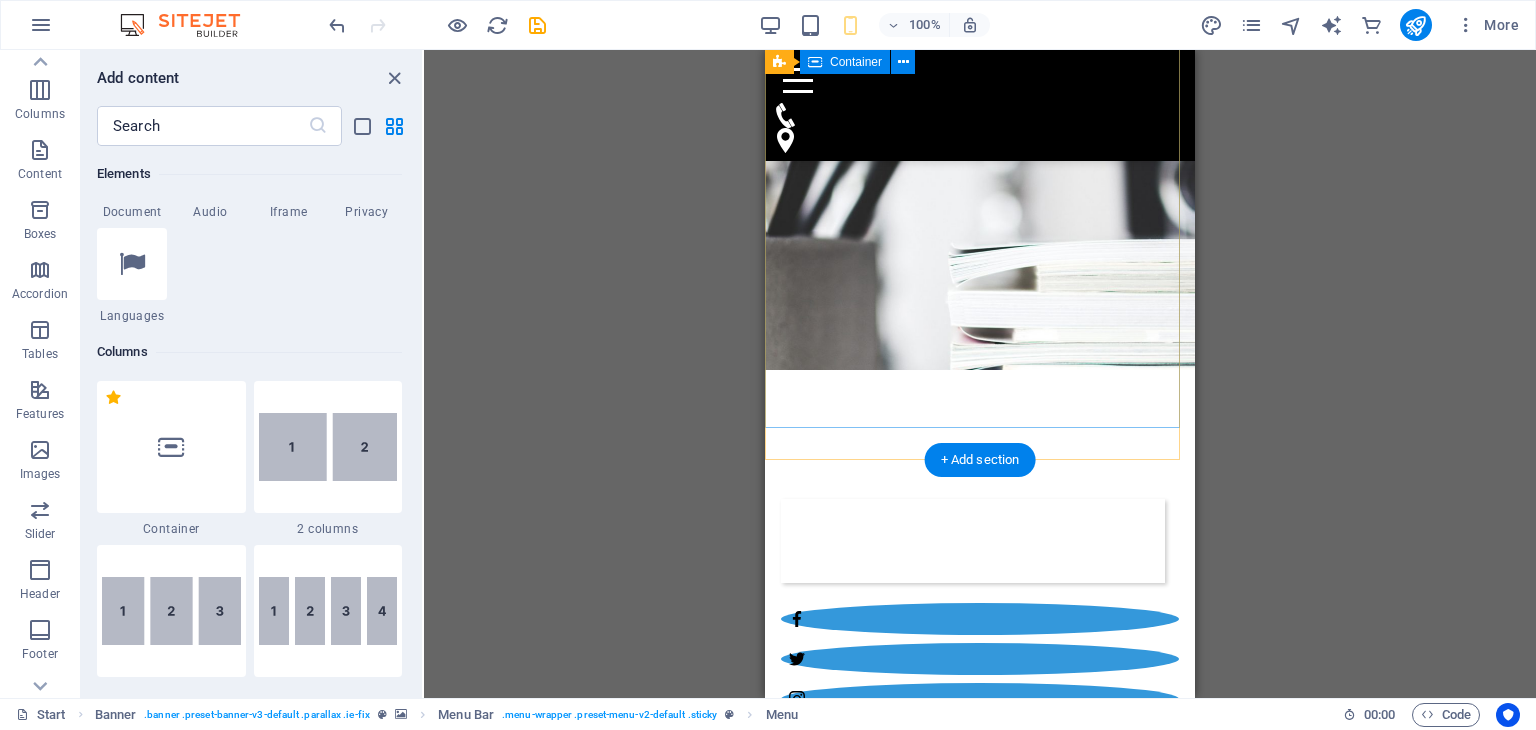 scroll, scrollTop: 171, scrollLeft: 0, axis: vertical 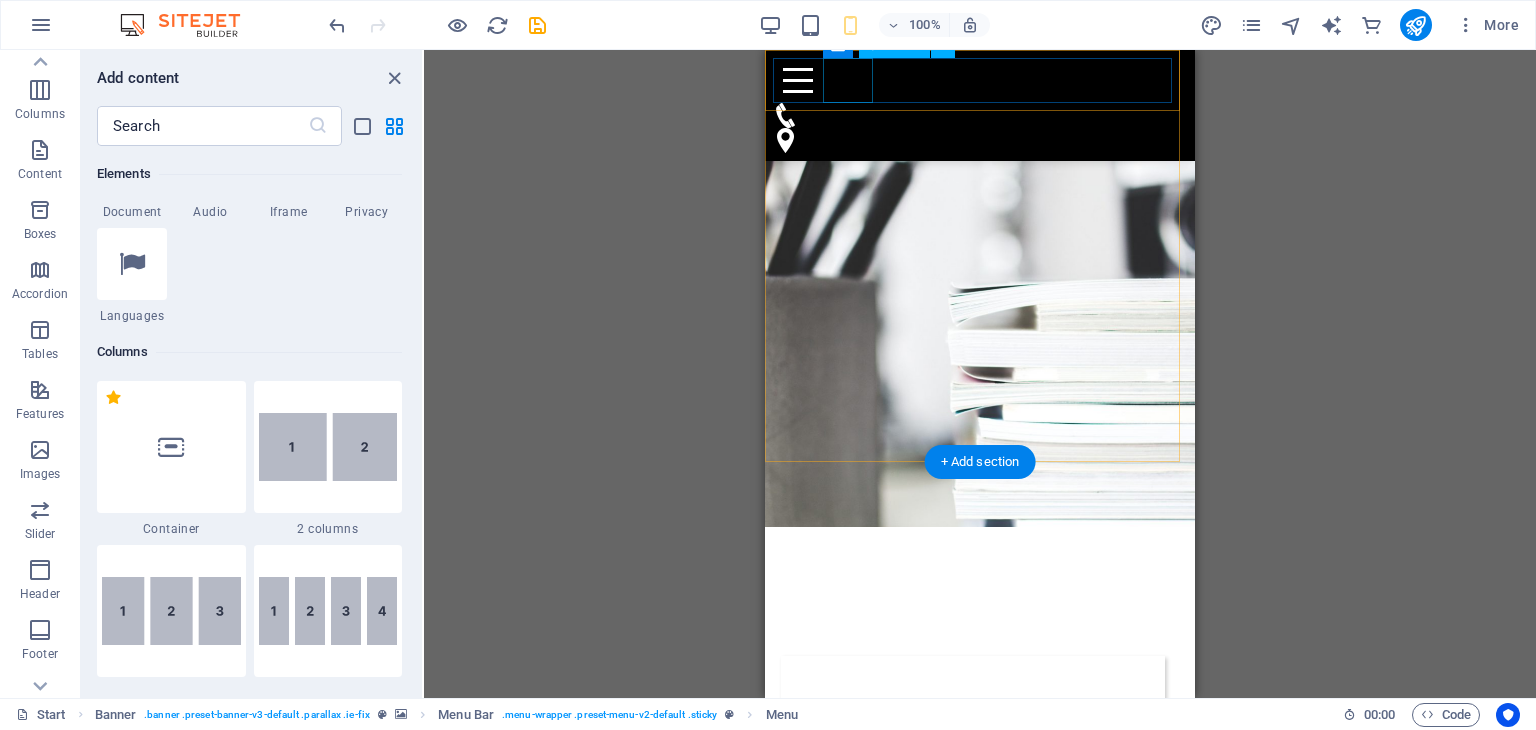 click at bounding box center [980, 80] 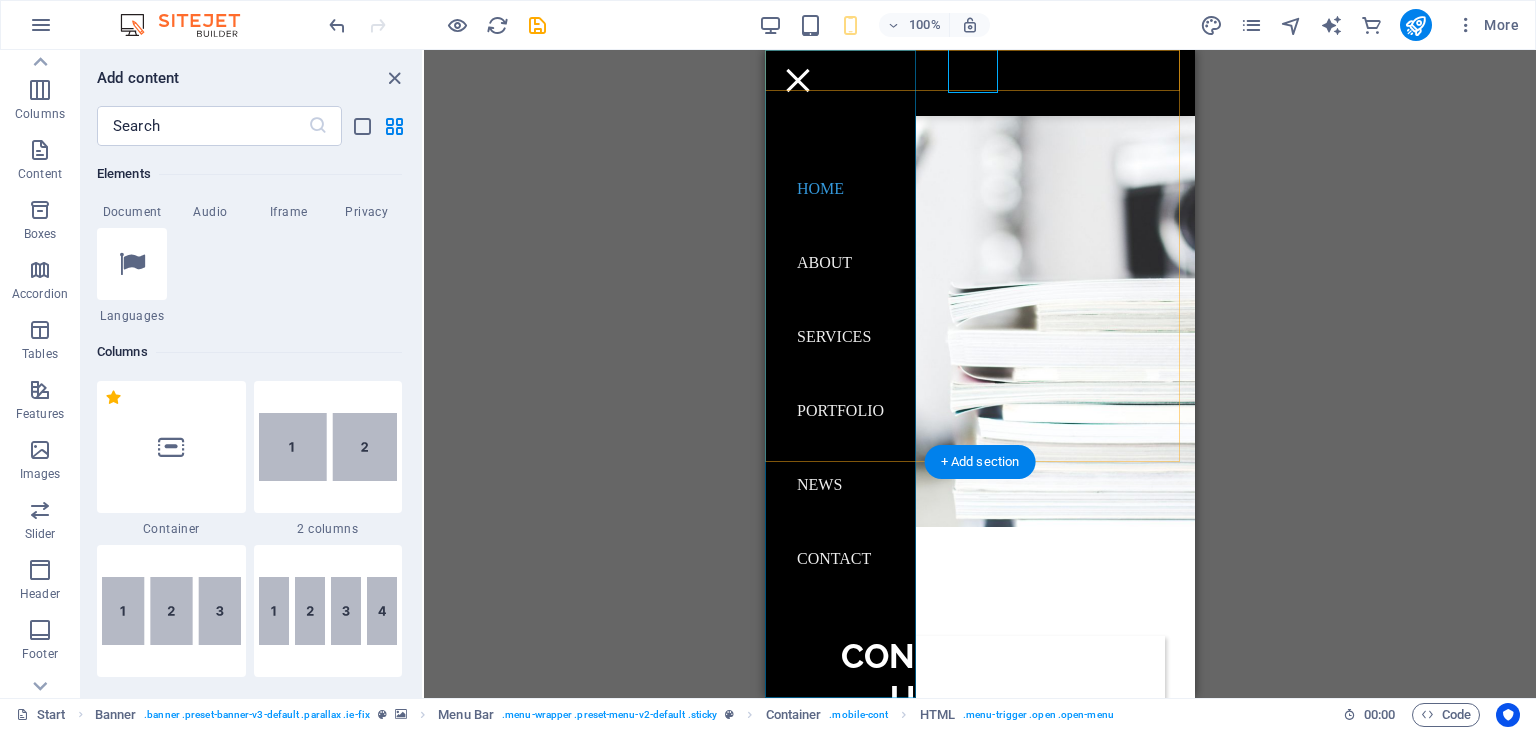 click on "Home About Services Portfolio News Contact" at bounding box center (840, 374) 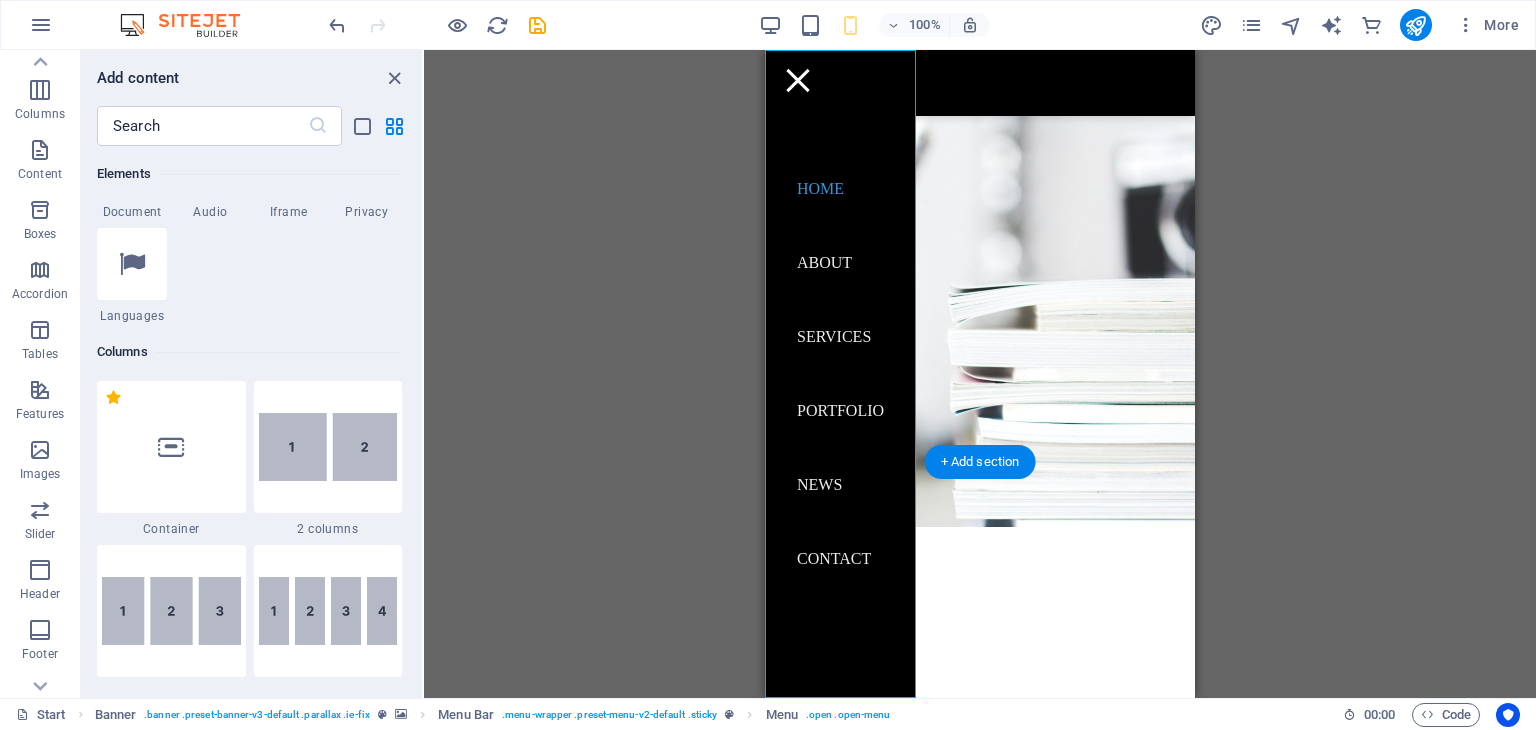 click on "Home About Services Portfolio News Contact" at bounding box center (840, 374) 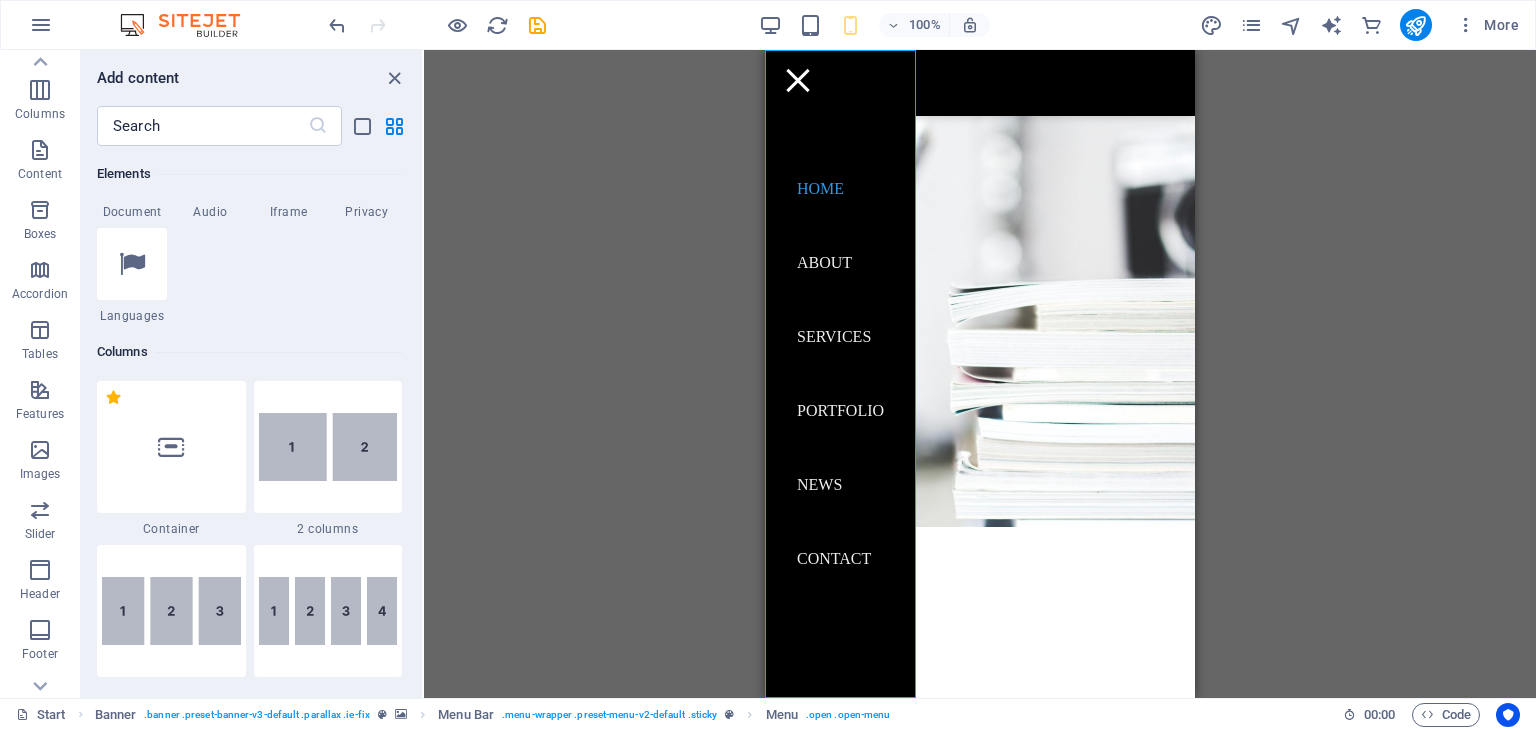 click on "Drag here to replace the existing content. Press “Ctrl” if you want to create a new element.
Slider   Slider   H1   Banner   Banner   Container   Slider   Slider   Slider   Spacer   Menu Bar   Menu Bar   Menu   Phonic   Social Media Icons   Icon   Spacer   Slider   Slider   H1   Container   Spacer   Container   H3   Container   Container   Container   Container   Text   Container   Spacer   Image   Container   Container   Container   Container   Phonic   Container   Phonic   Container   Captcha   Container   Container   Phonic   Container   Container   Container   Phonic   Container   Container   Container   Form   Form button   Spacer   Text   H2   Container   Text   Spacer   Text   Container   Container   Spacer   Container   Form   Email   Spacer   Separator   HTML   Separator   Icon   Menu Bar   Container   HTML" at bounding box center (980, 374) 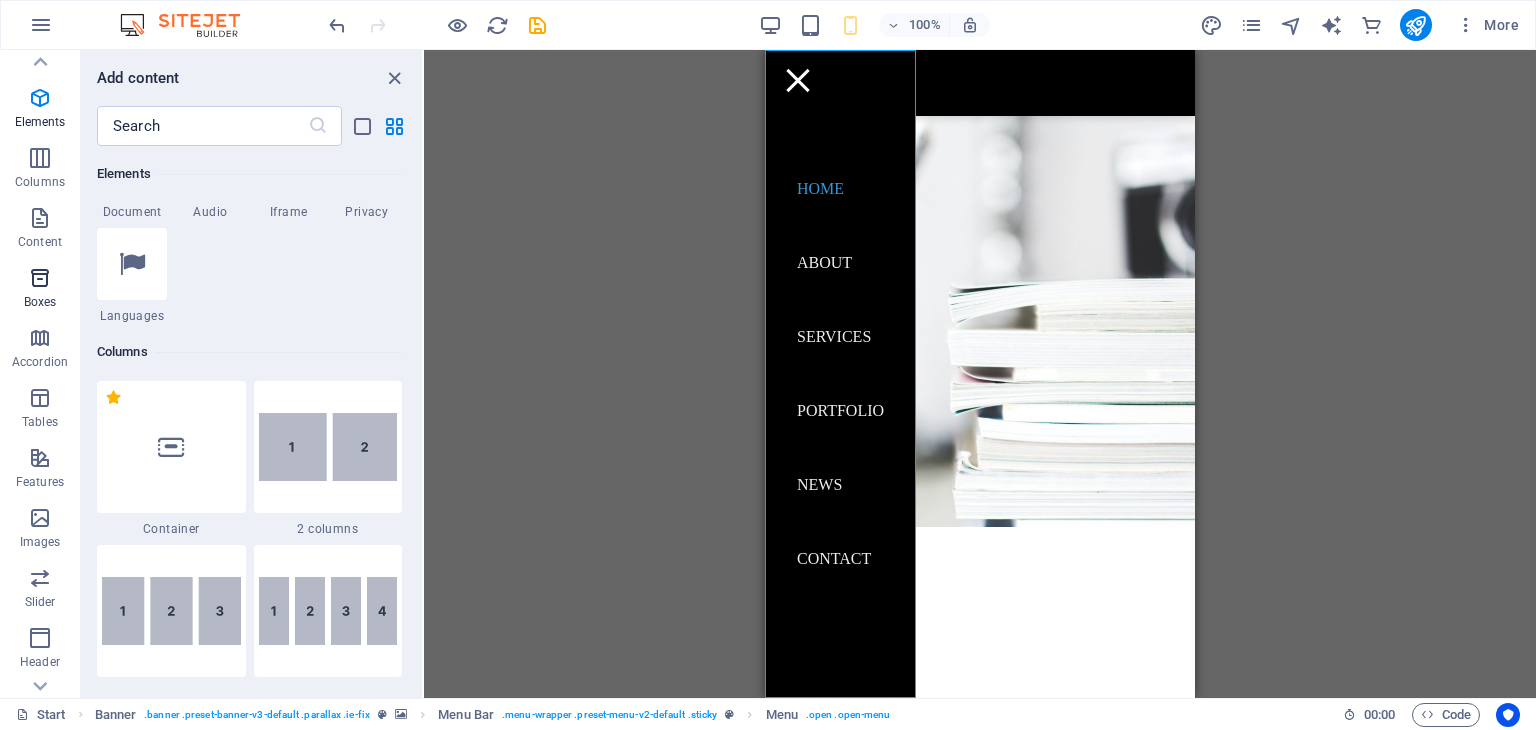scroll, scrollTop: 0, scrollLeft: 0, axis: both 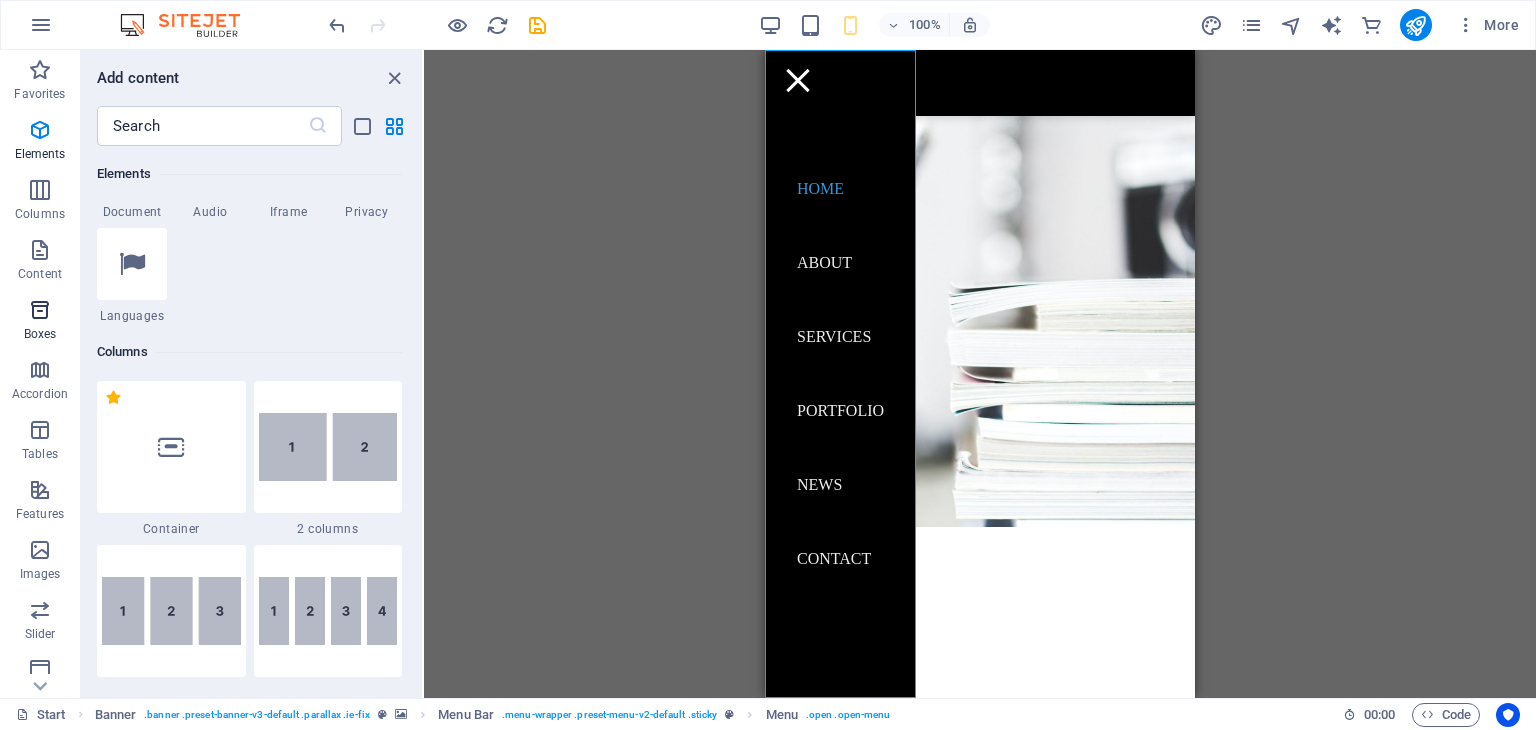 click on "Boxes" at bounding box center (40, 334) 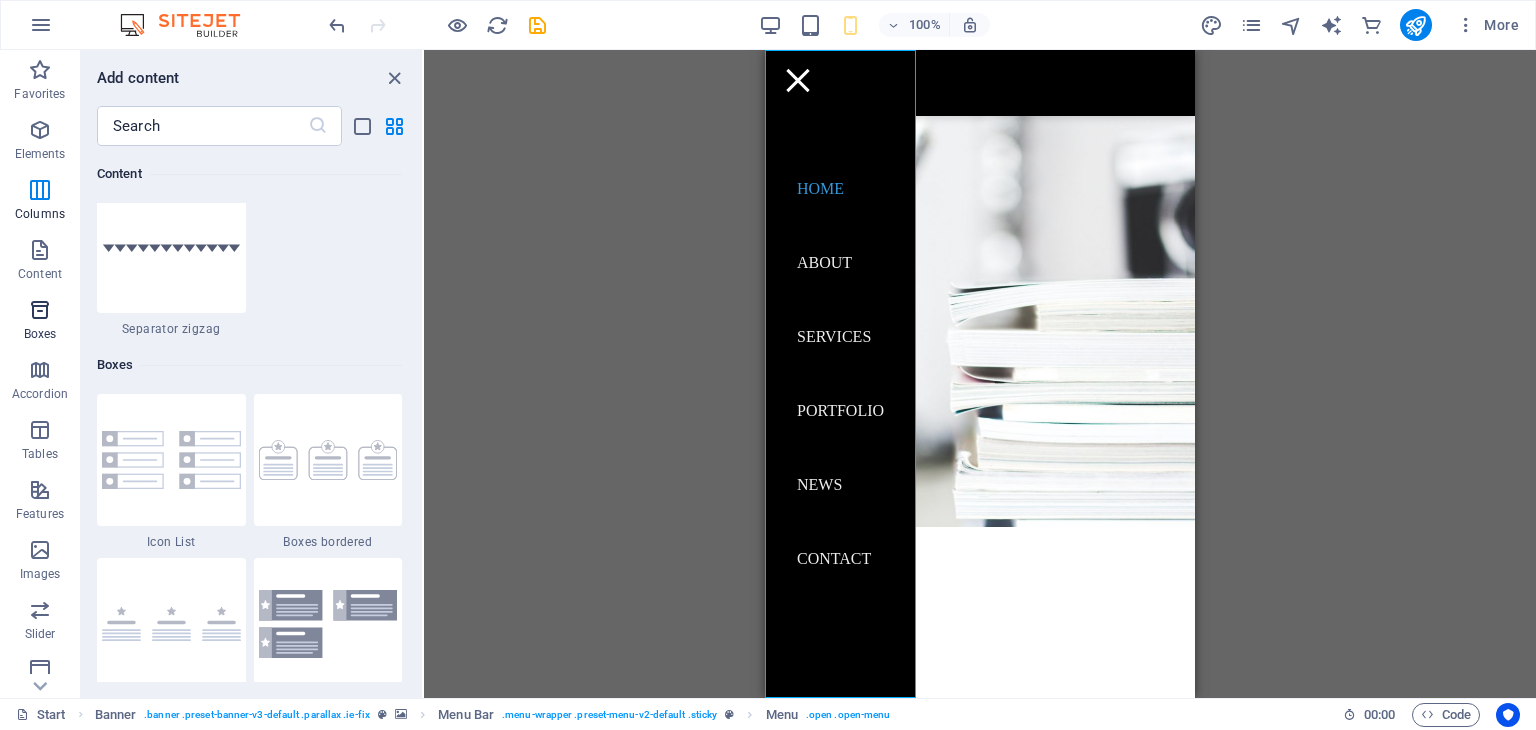 scroll, scrollTop: 5516, scrollLeft: 0, axis: vertical 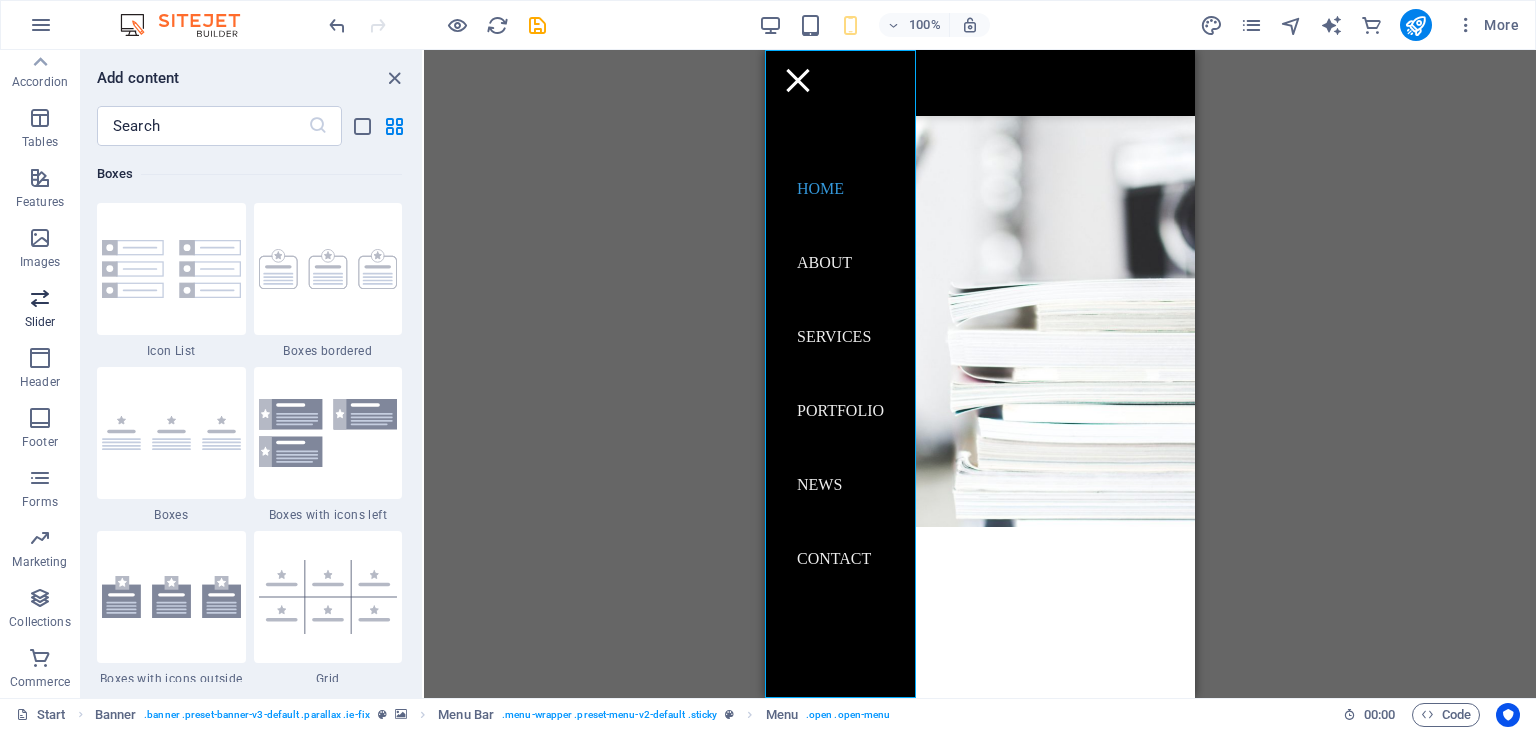 click at bounding box center (40, 298) 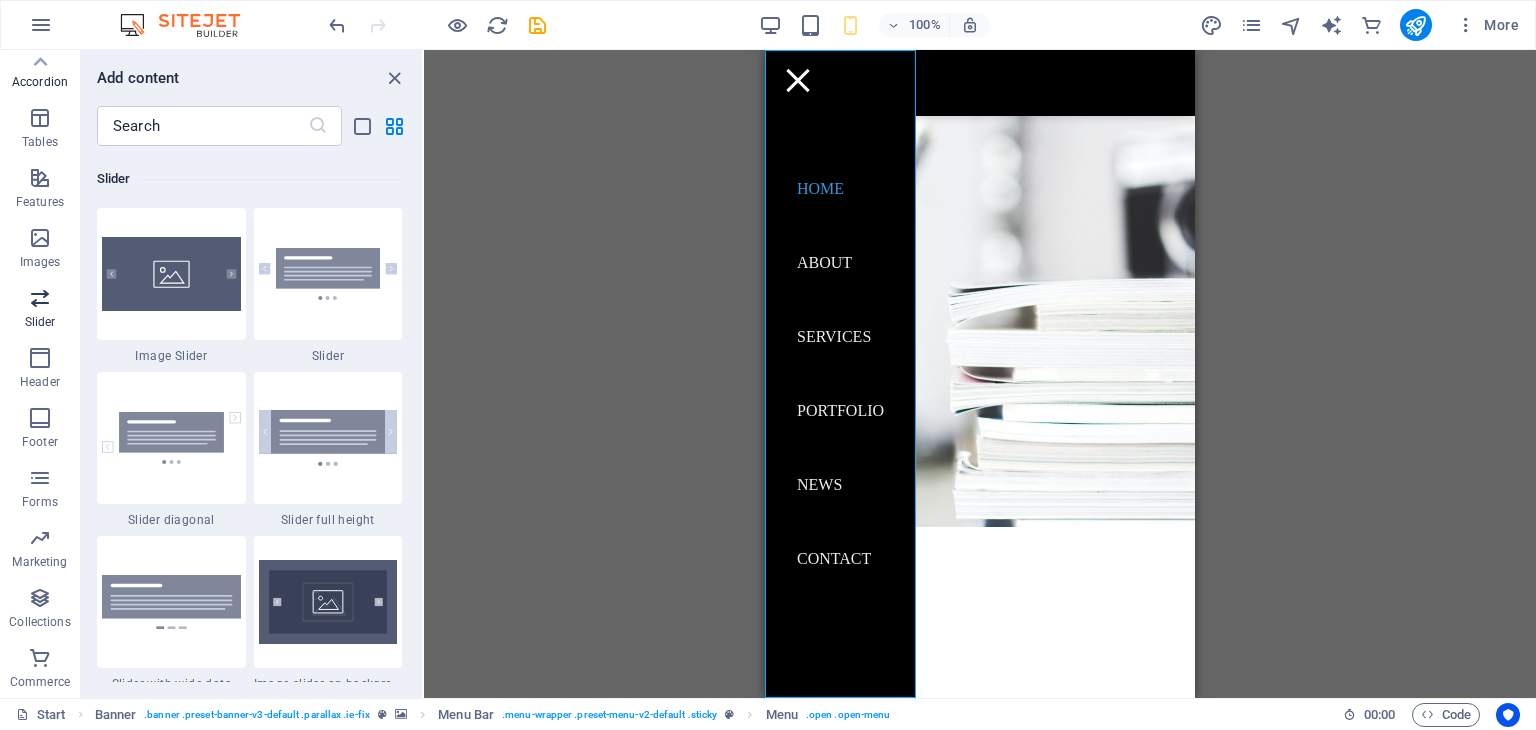 scroll, scrollTop: 11336, scrollLeft: 0, axis: vertical 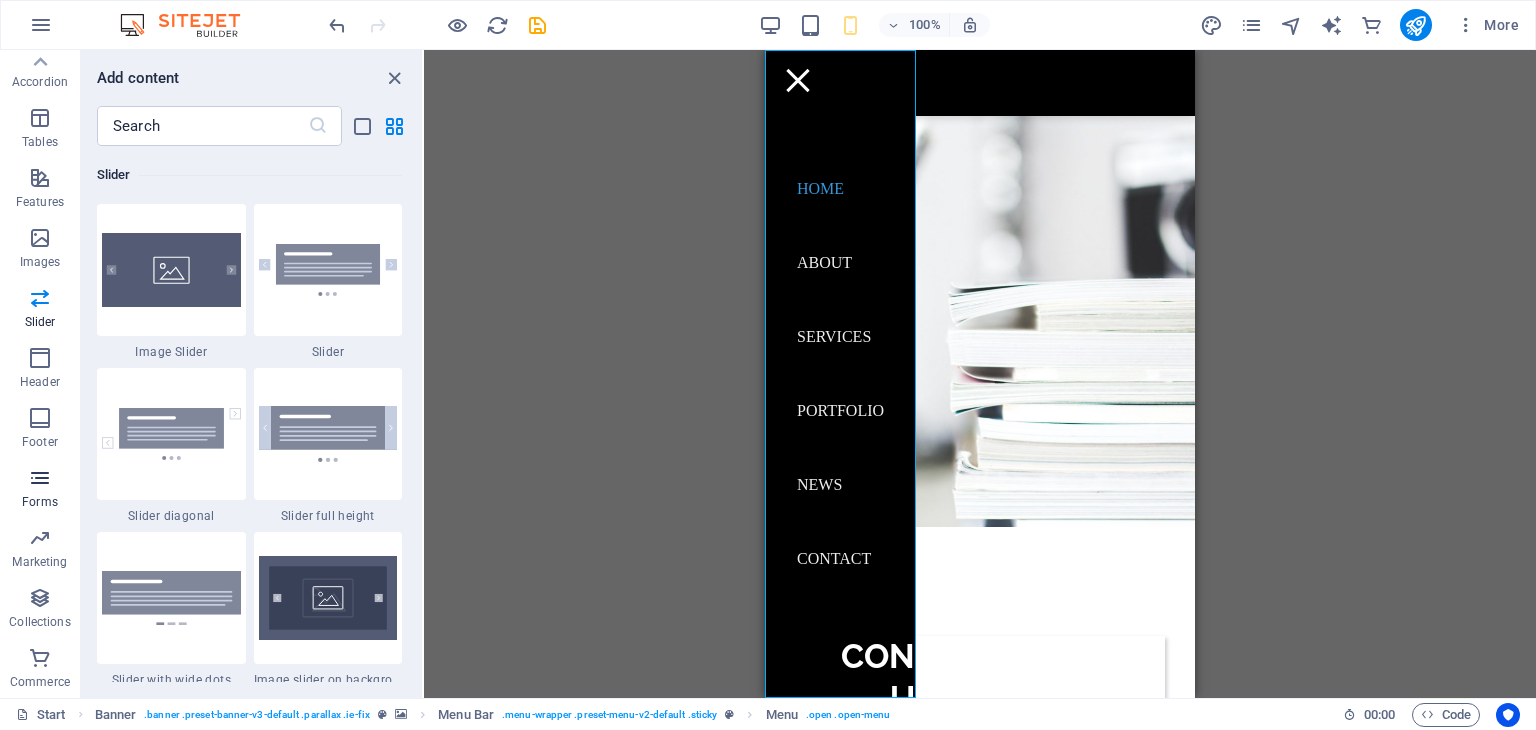 click at bounding box center [40, 478] 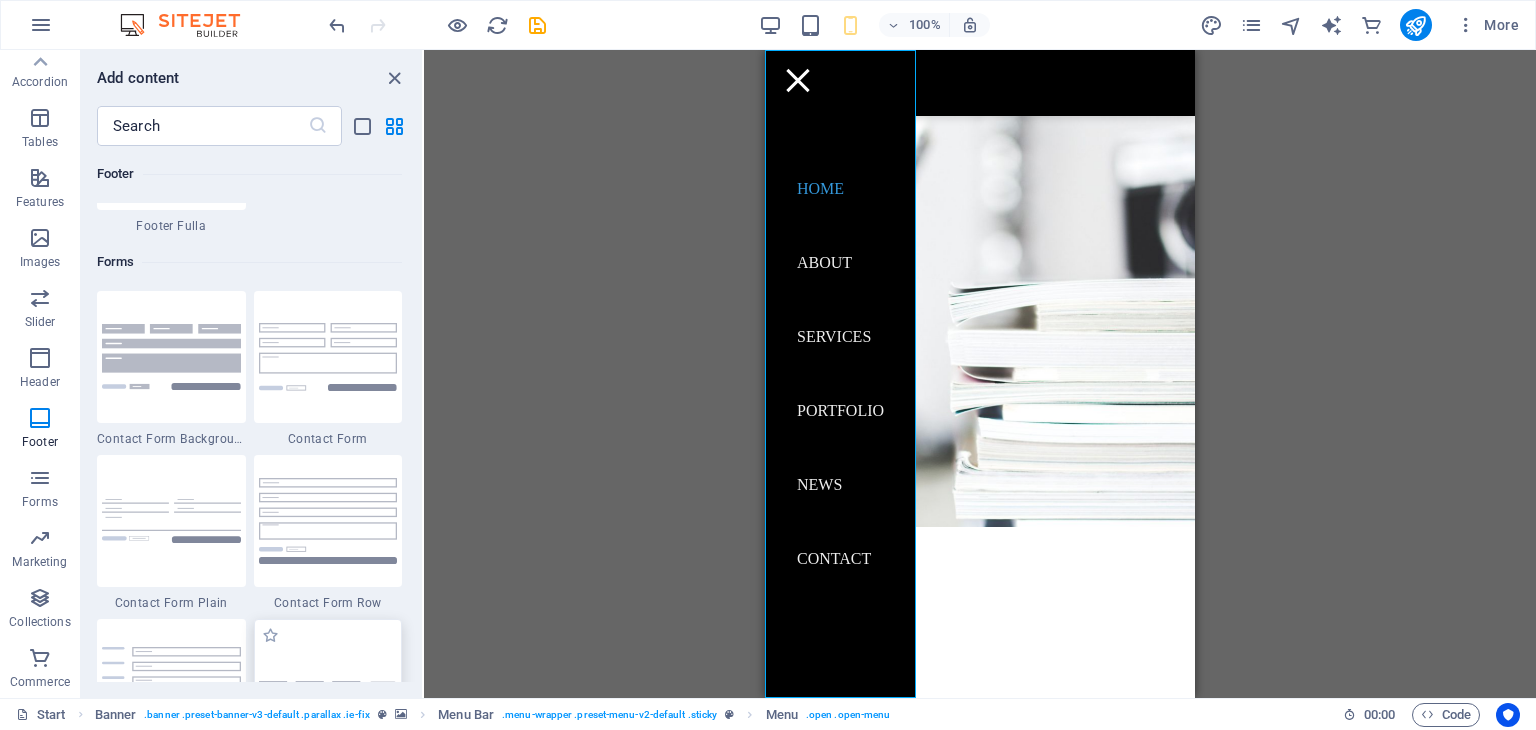 scroll, scrollTop: 14500, scrollLeft: 0, axis: vertical 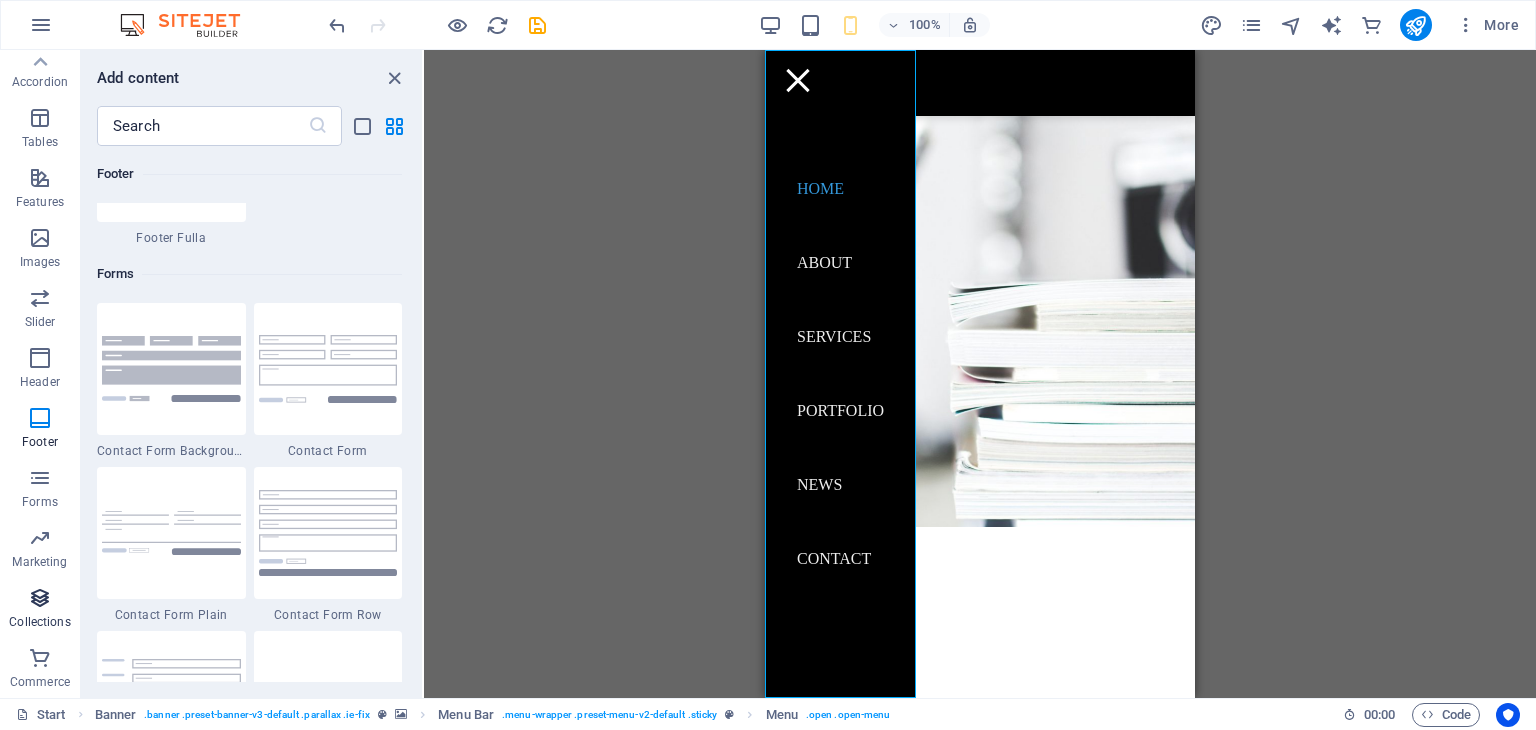 click on "Collections" at bounding box center (40, 610) 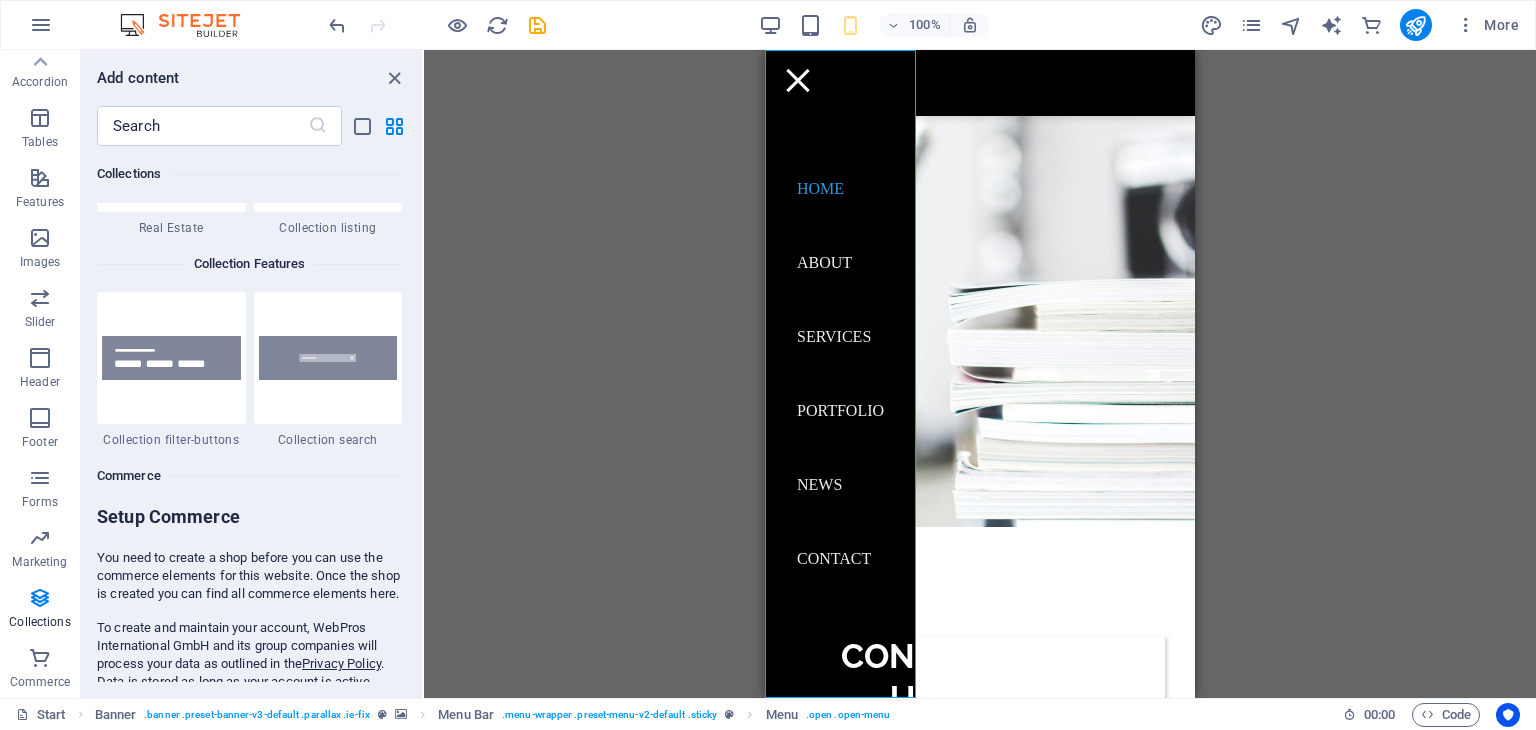 scroll, scrollTop: 19006, scrollLeft: 0, axis: vertical 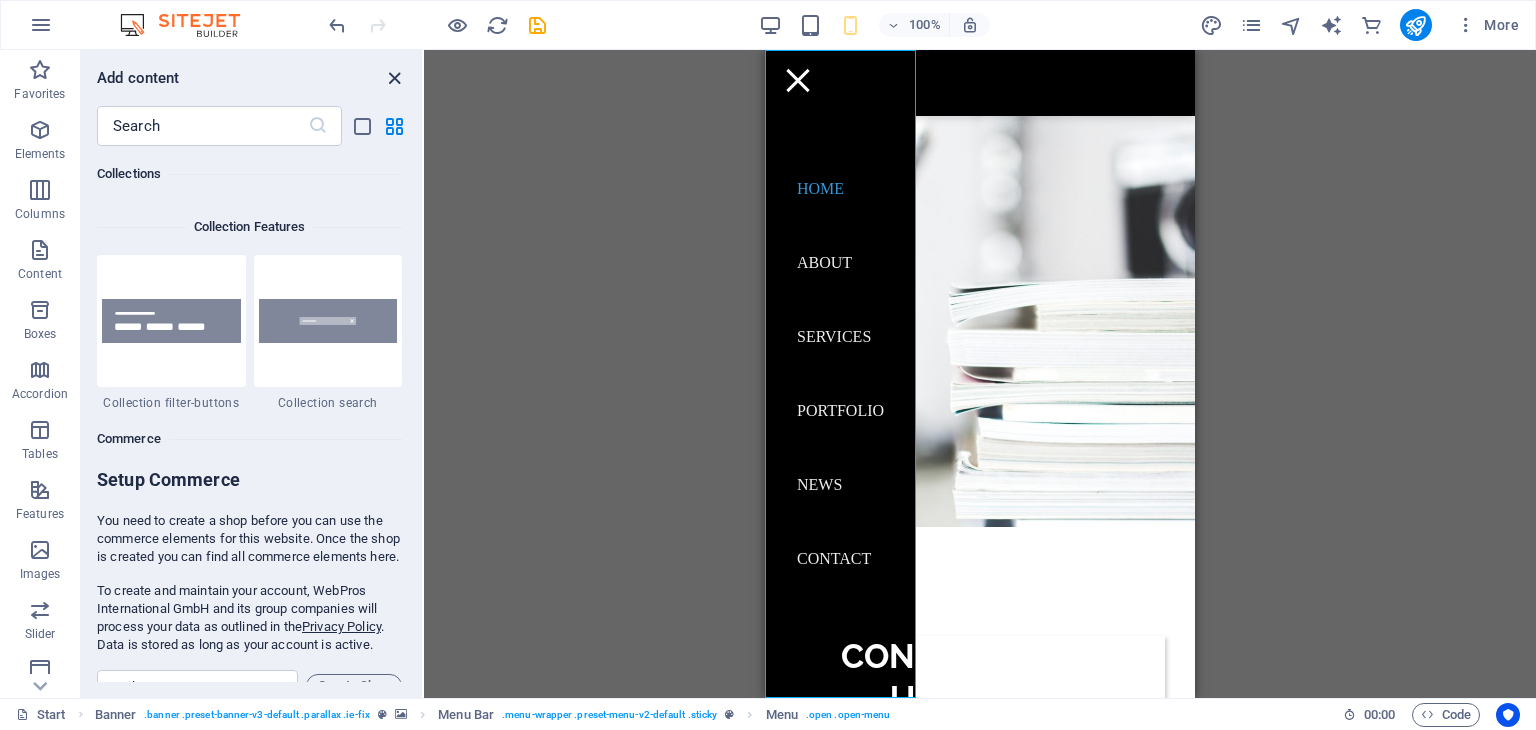 click at bounding box center [394, 78] 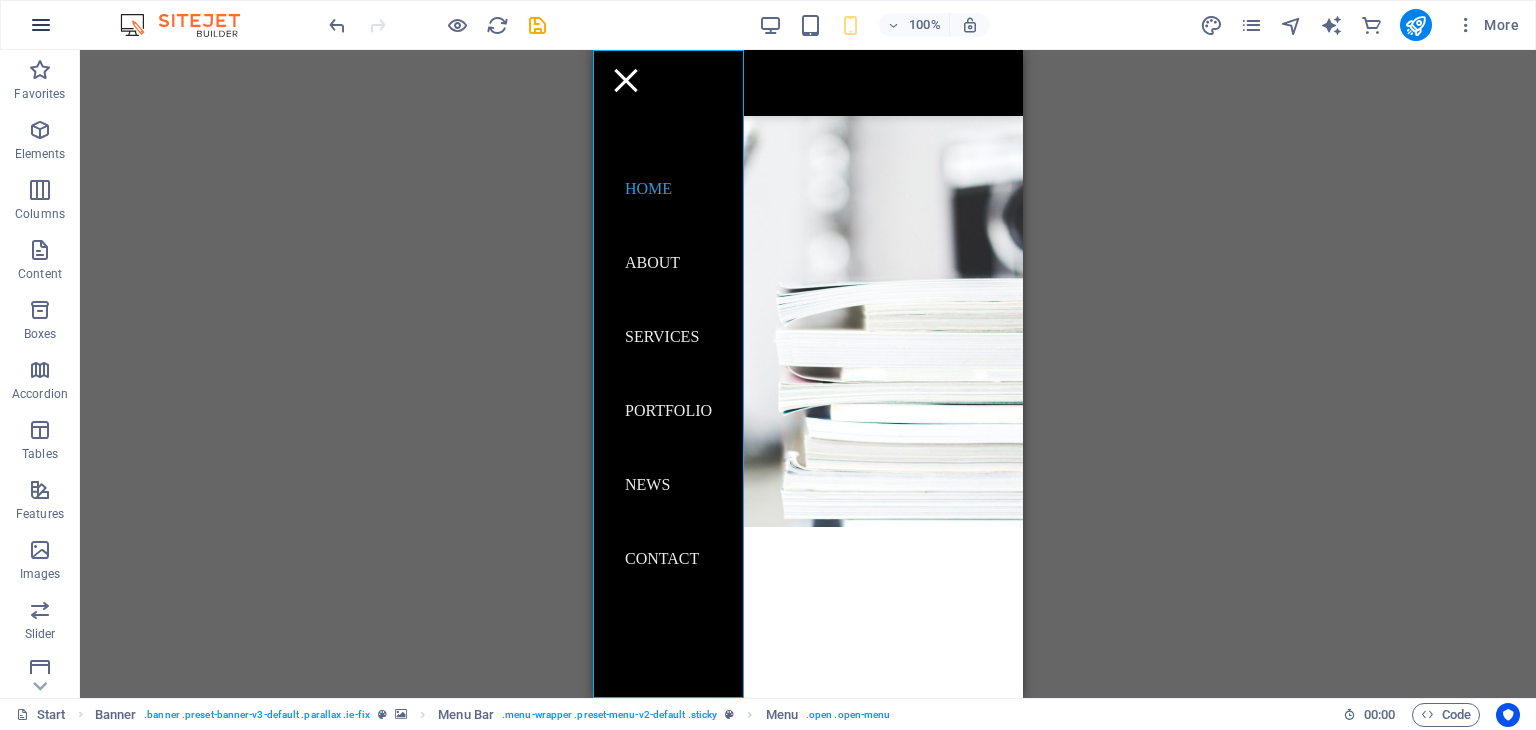 click at bounding box center (41, 25) 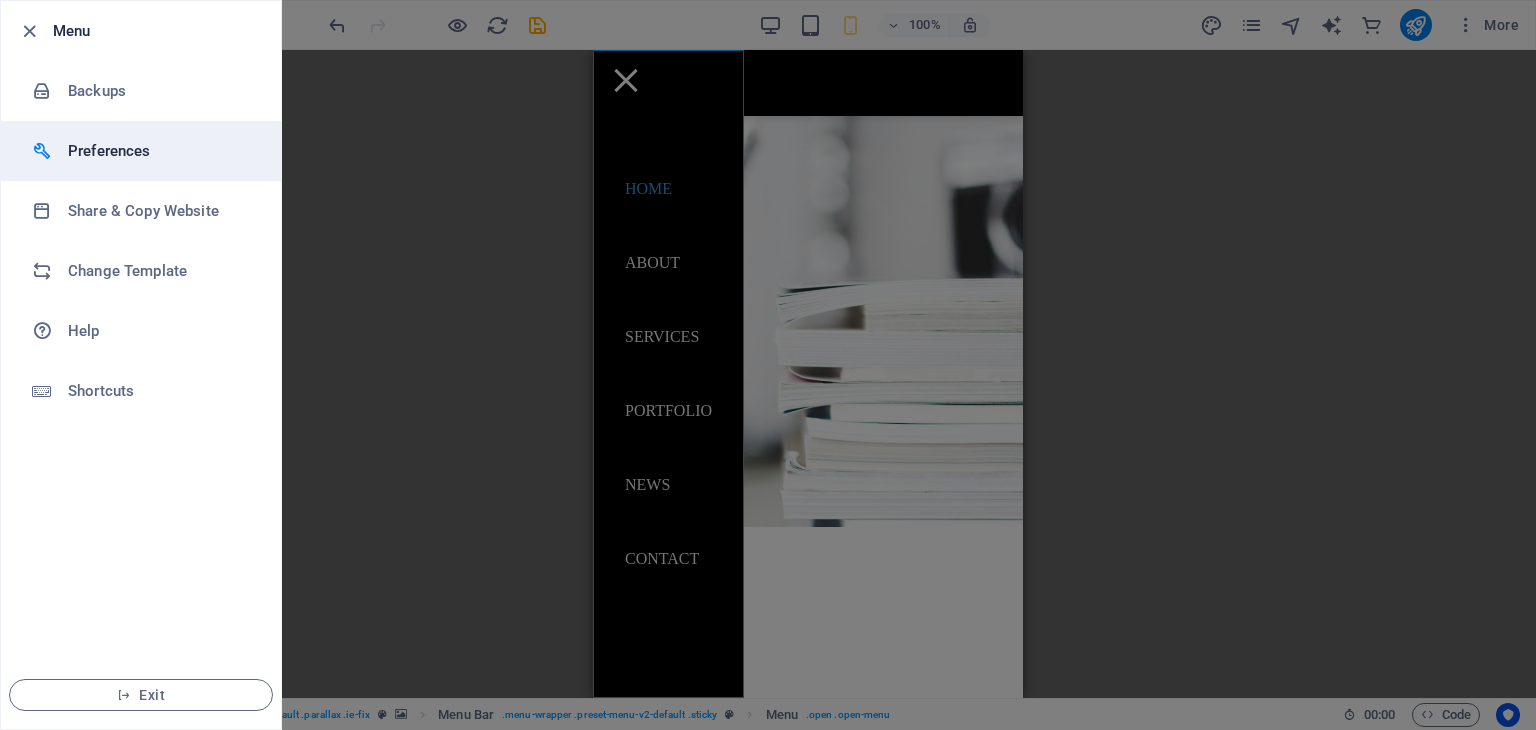click on "Preferences" at bounding box center [160, 151] 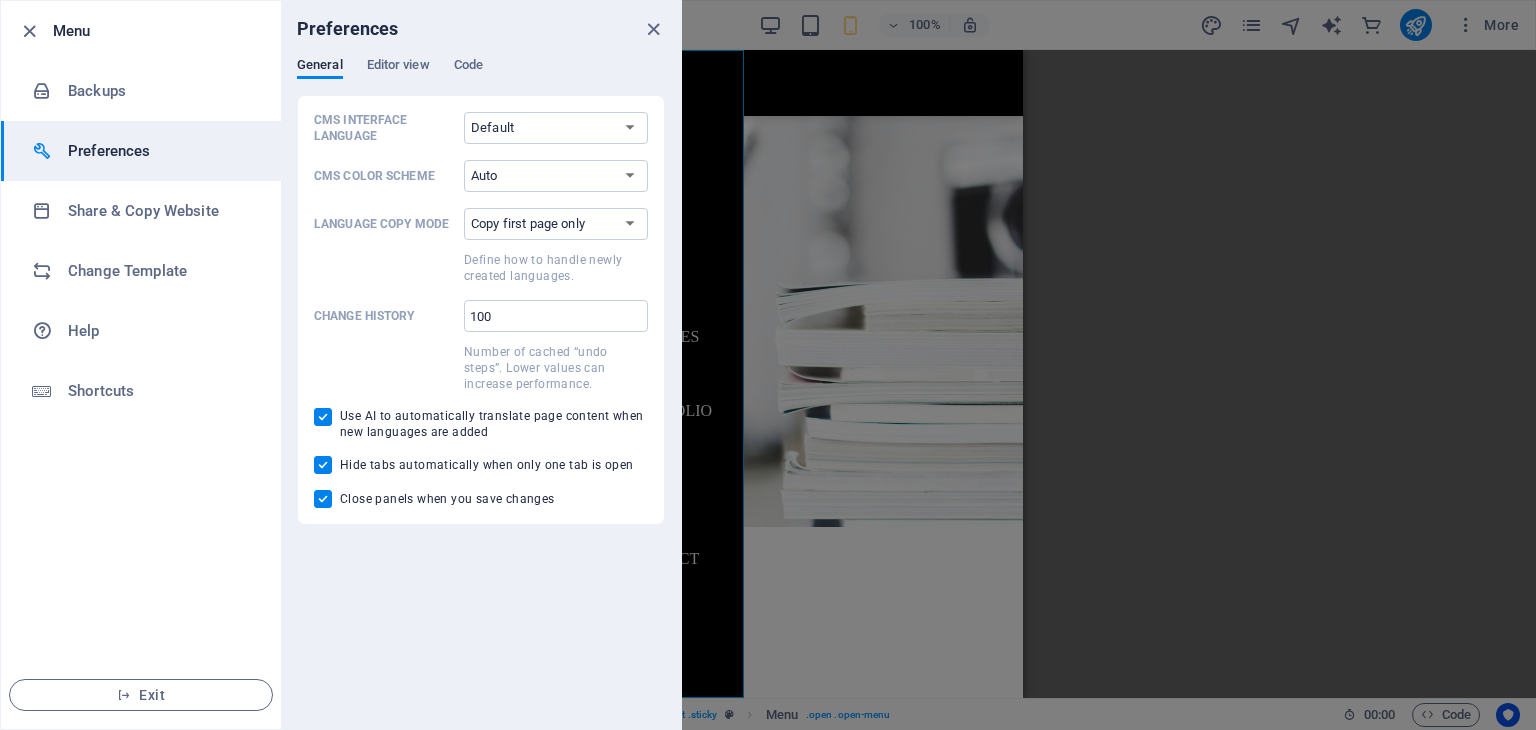 click on "Preferences" at bounding box center [481, 29] 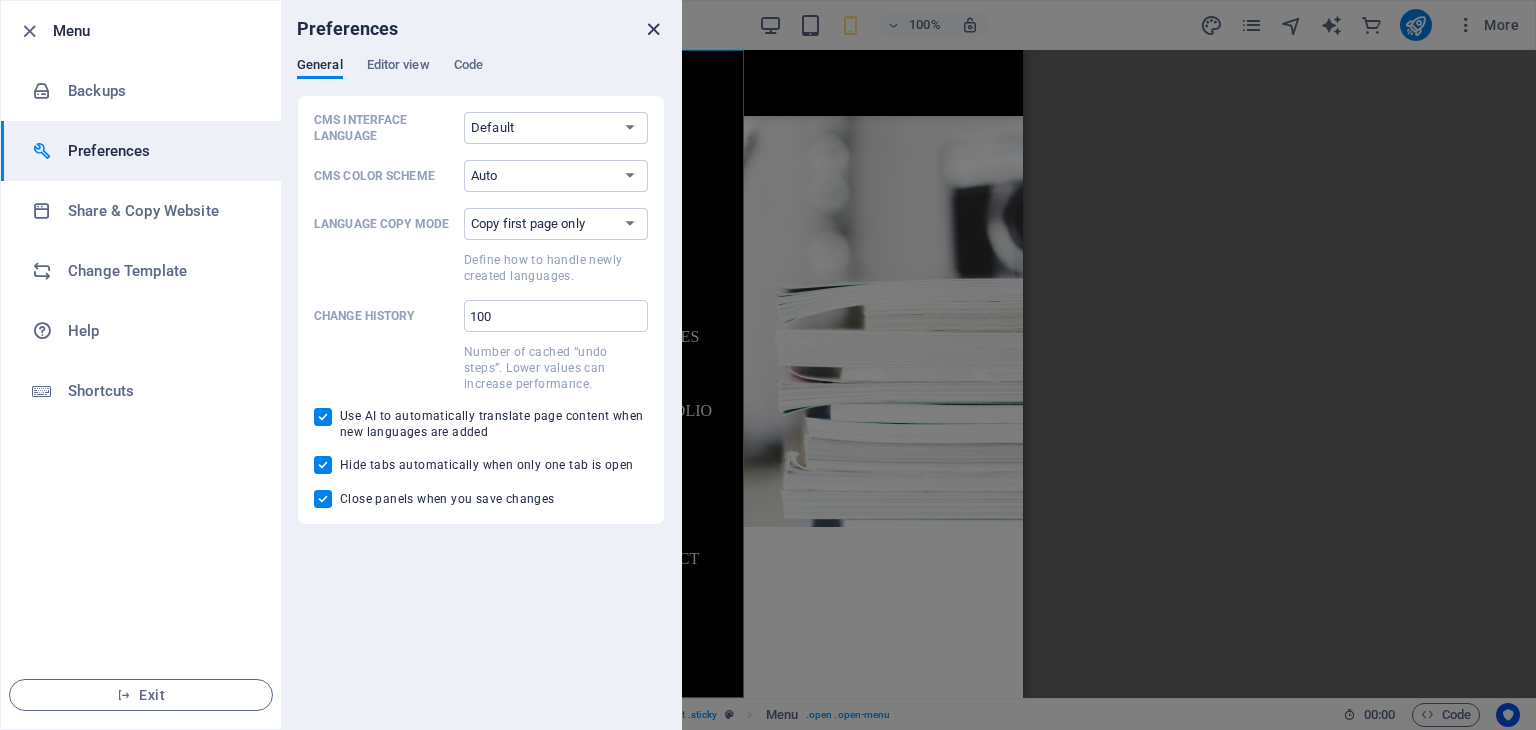 click at bounding box center [653, 29] 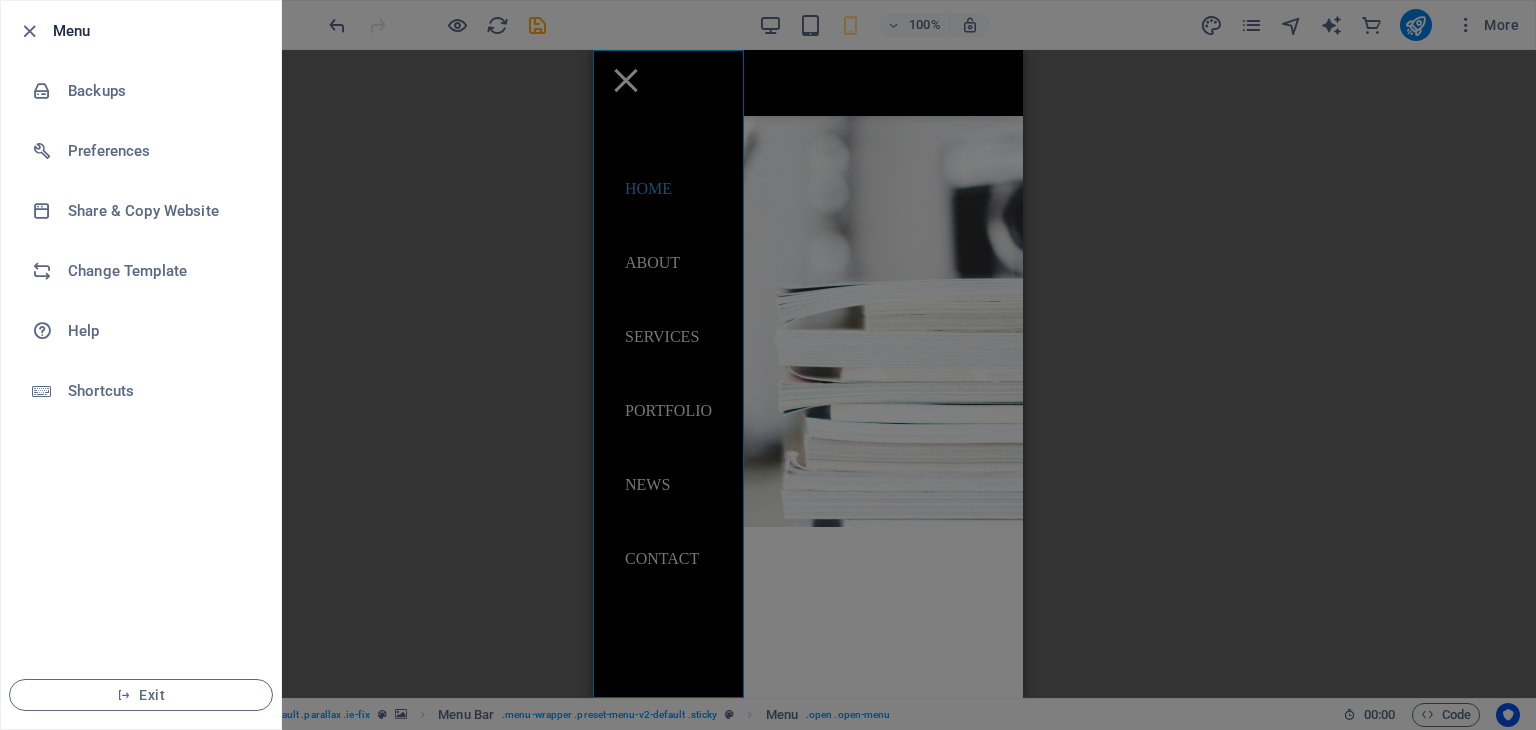 click at bounding box center (768, 365) 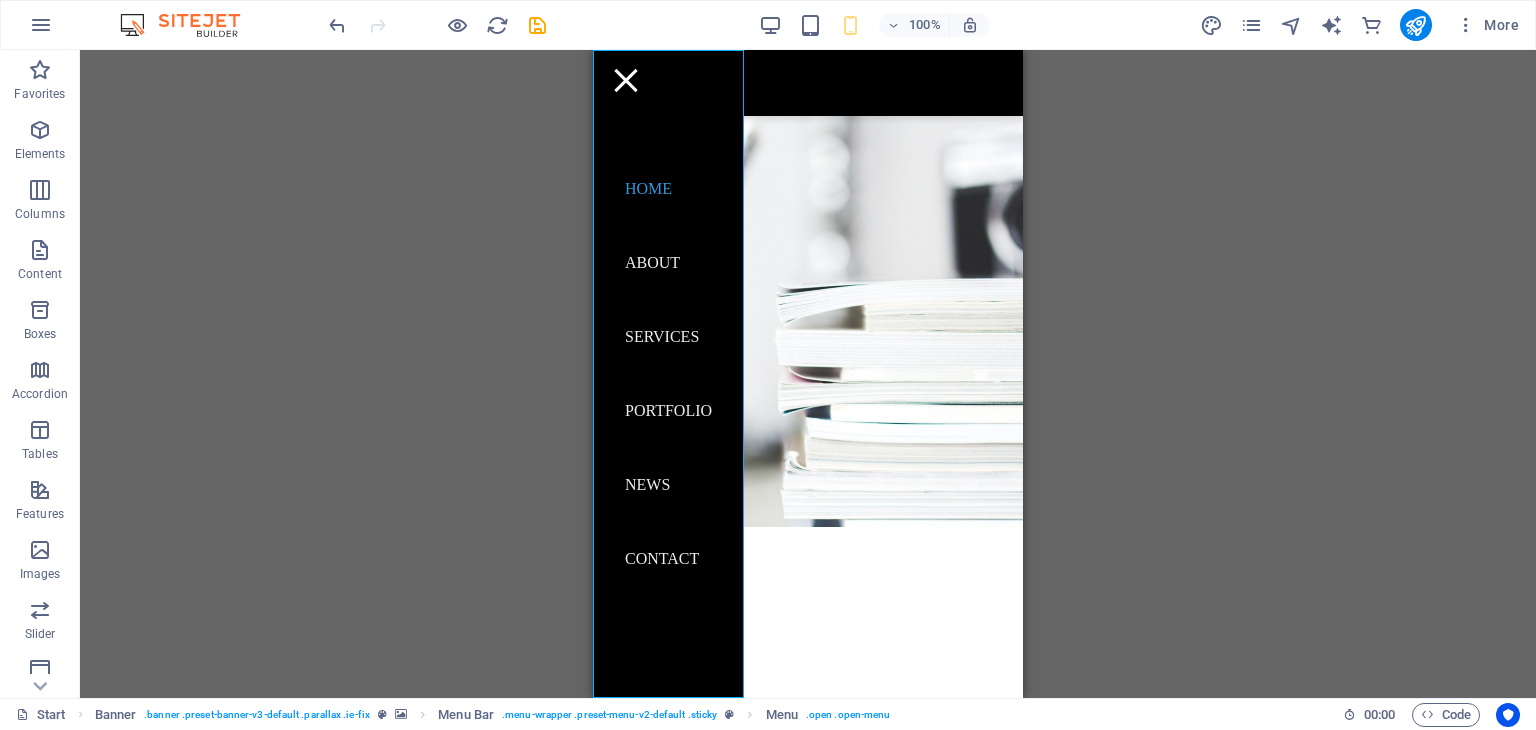 type 